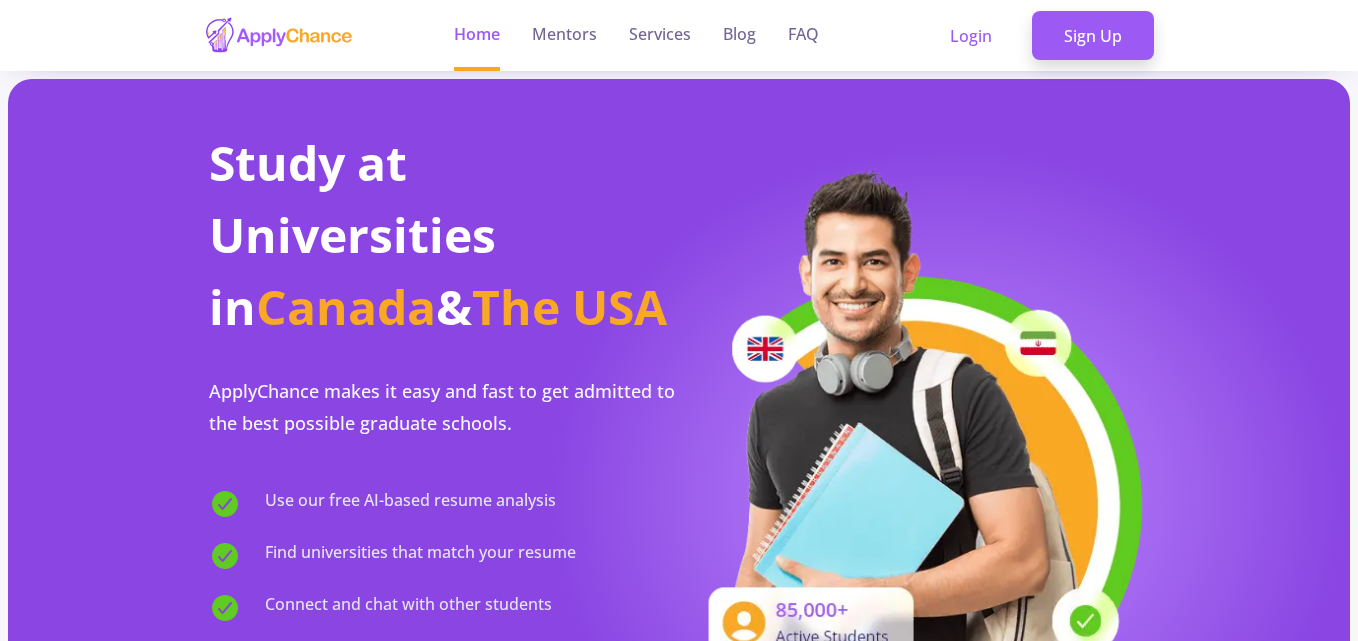 scroll, scrollTop: 0, scrollLeft: 0, axis: both 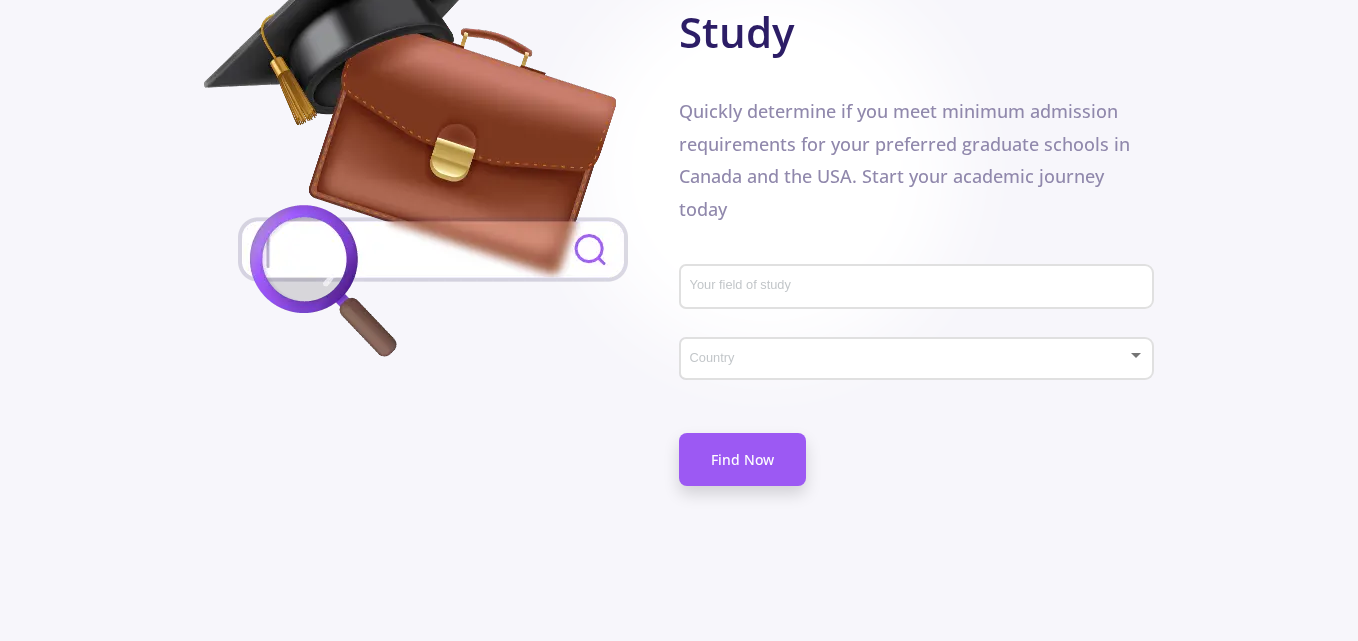 click on "Your field of study" 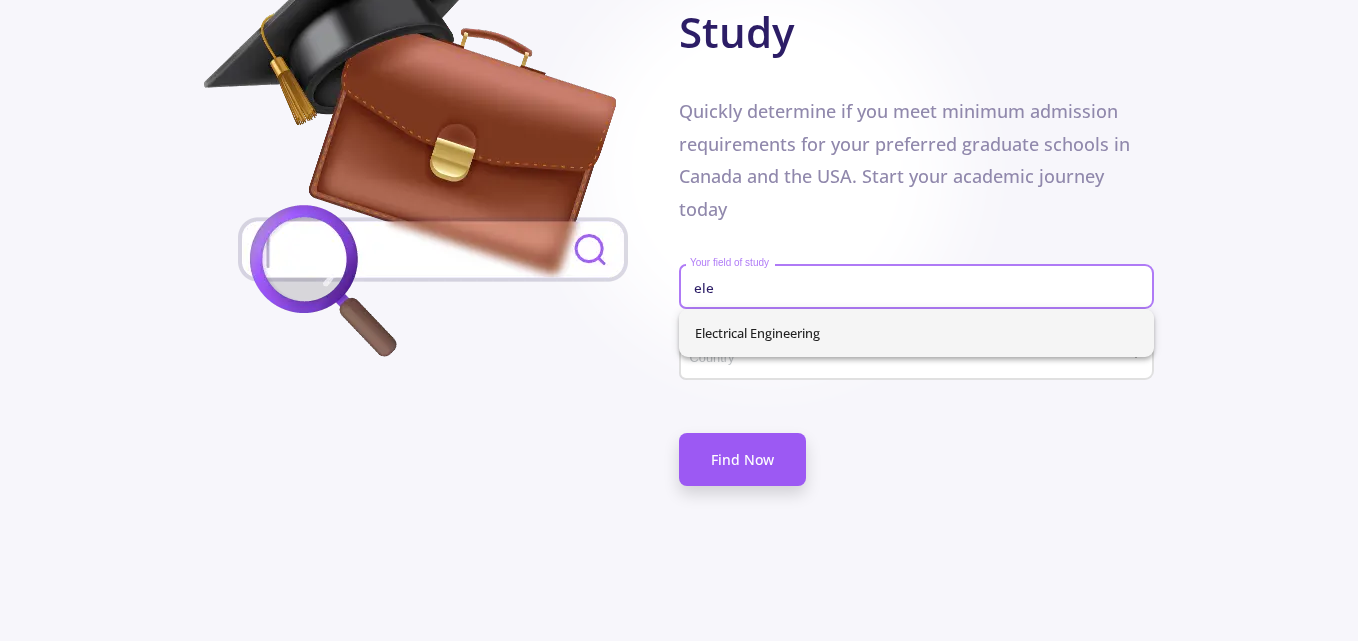 click on "Electrical Engineering" at bounding box center (916, 333) 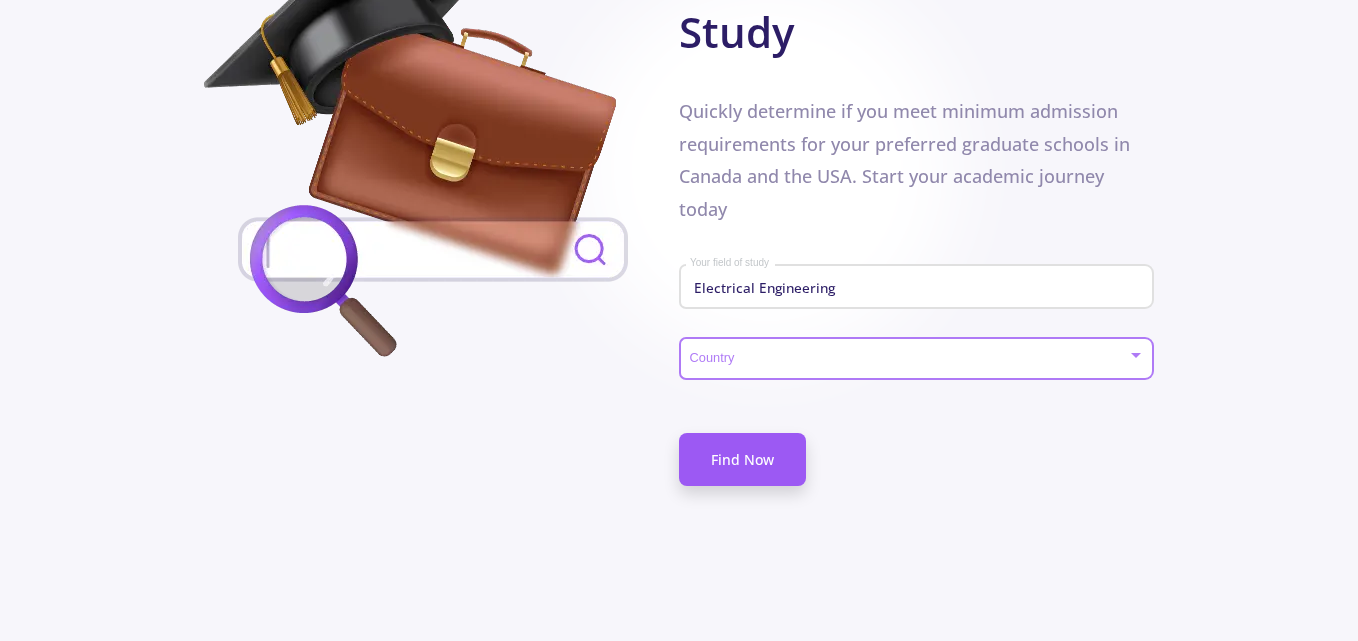 click at bounding box center [910, 359] 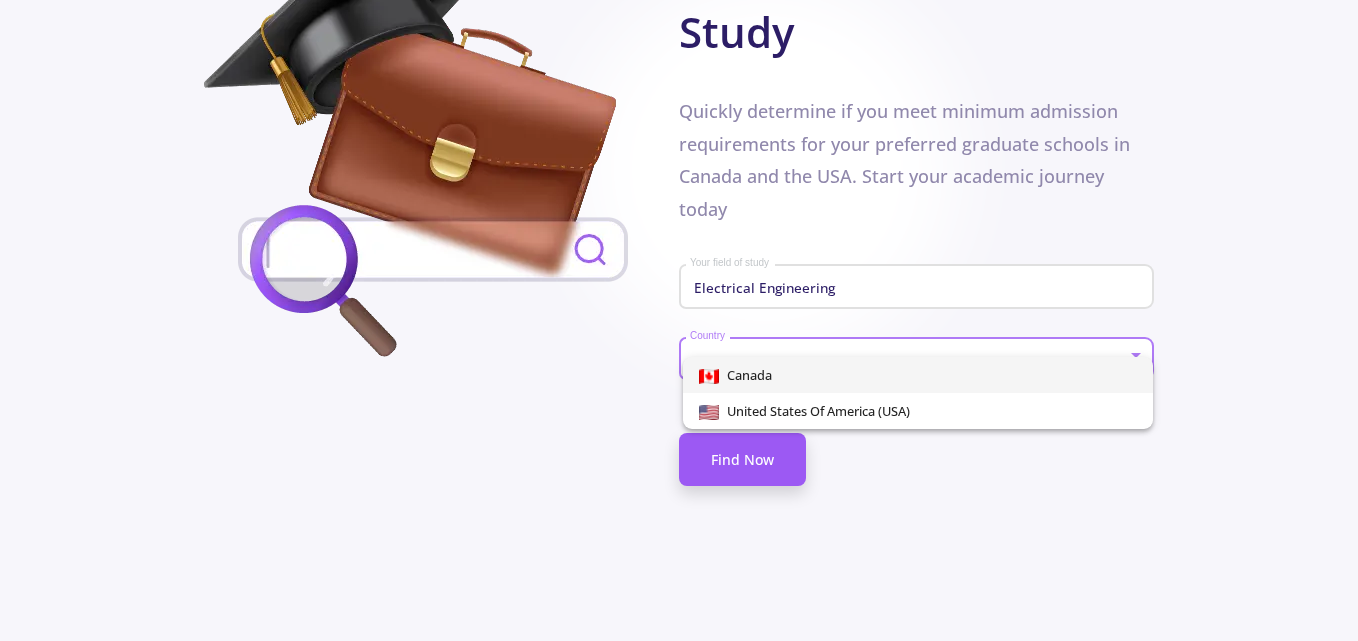 click on "Canada" at bounding box center [918, 375] 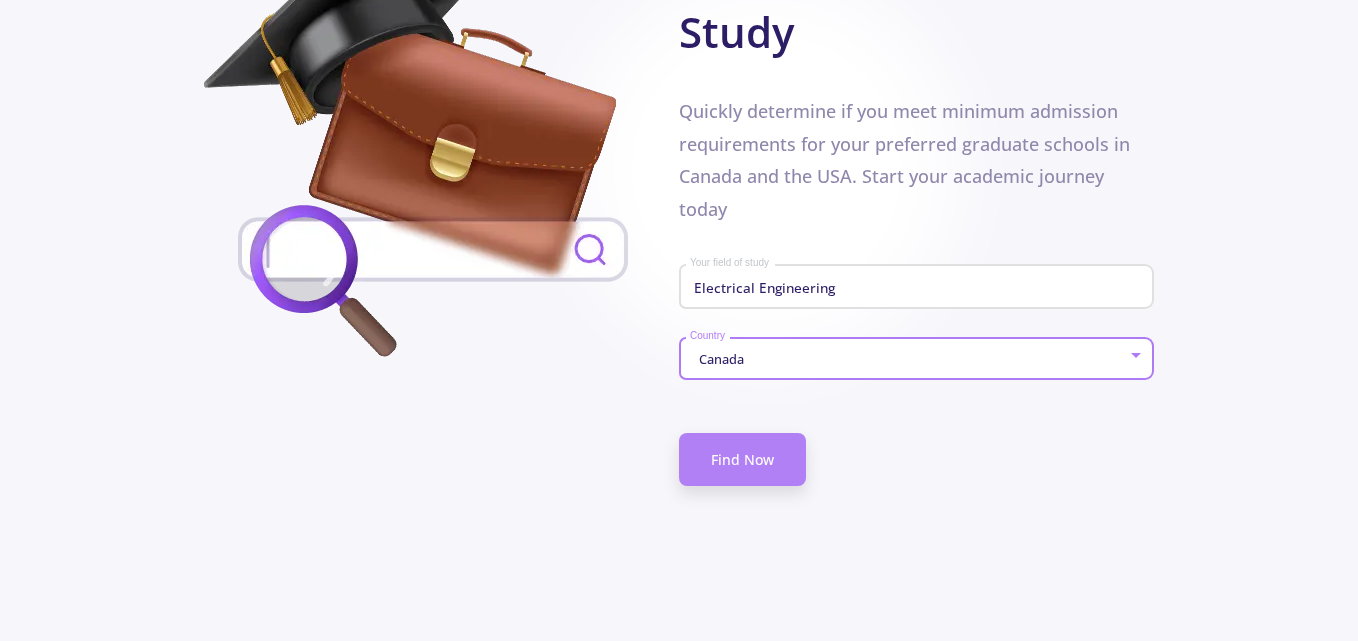 click on "Find Now" 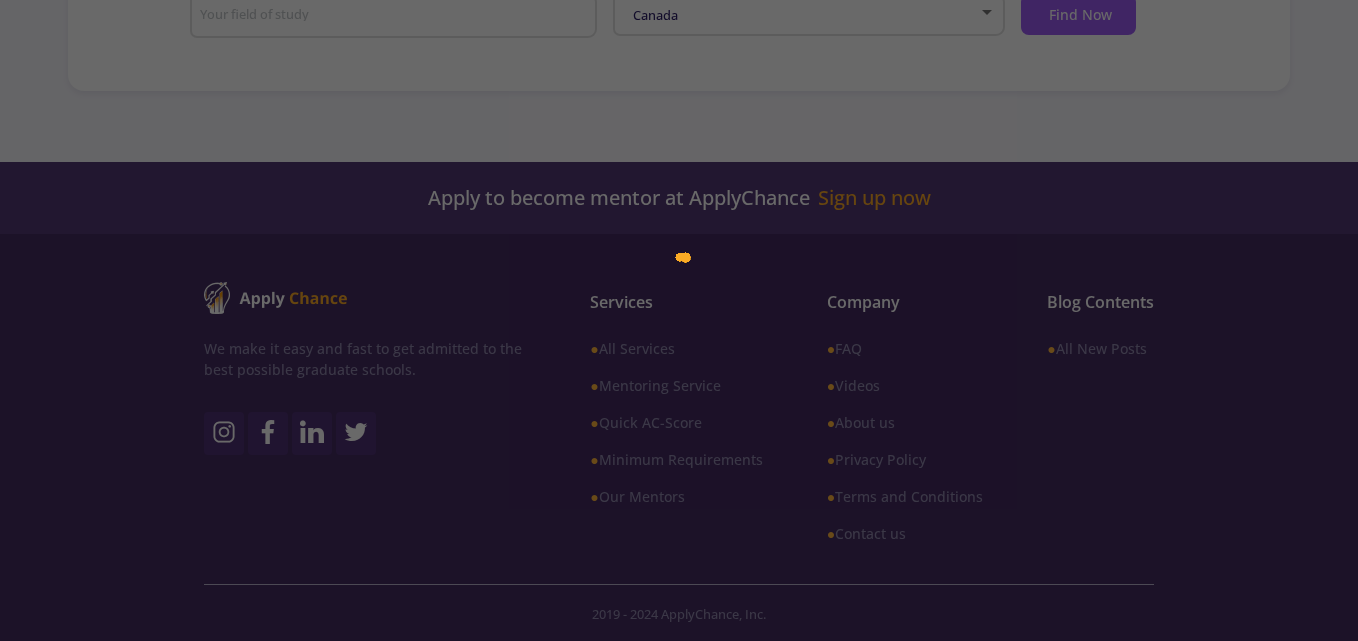 scroll, scrollTop: 479, scrollLeft: 0, axis: vertical 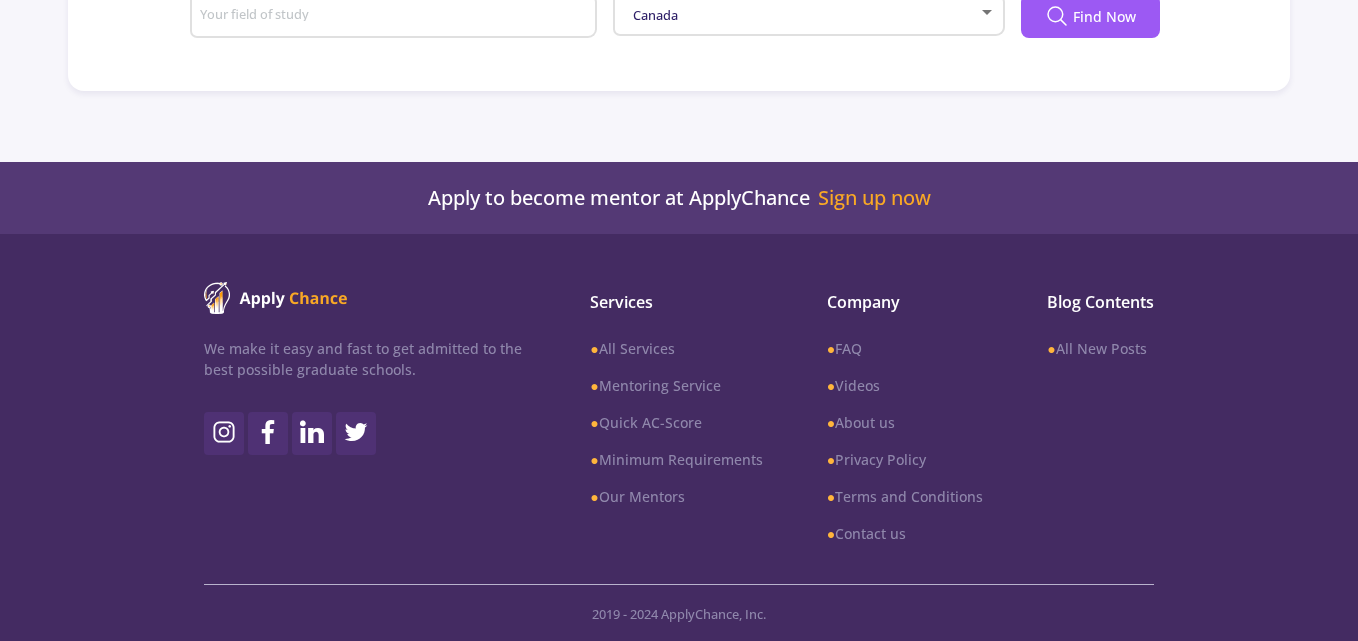 type on "Electrical Engineering" 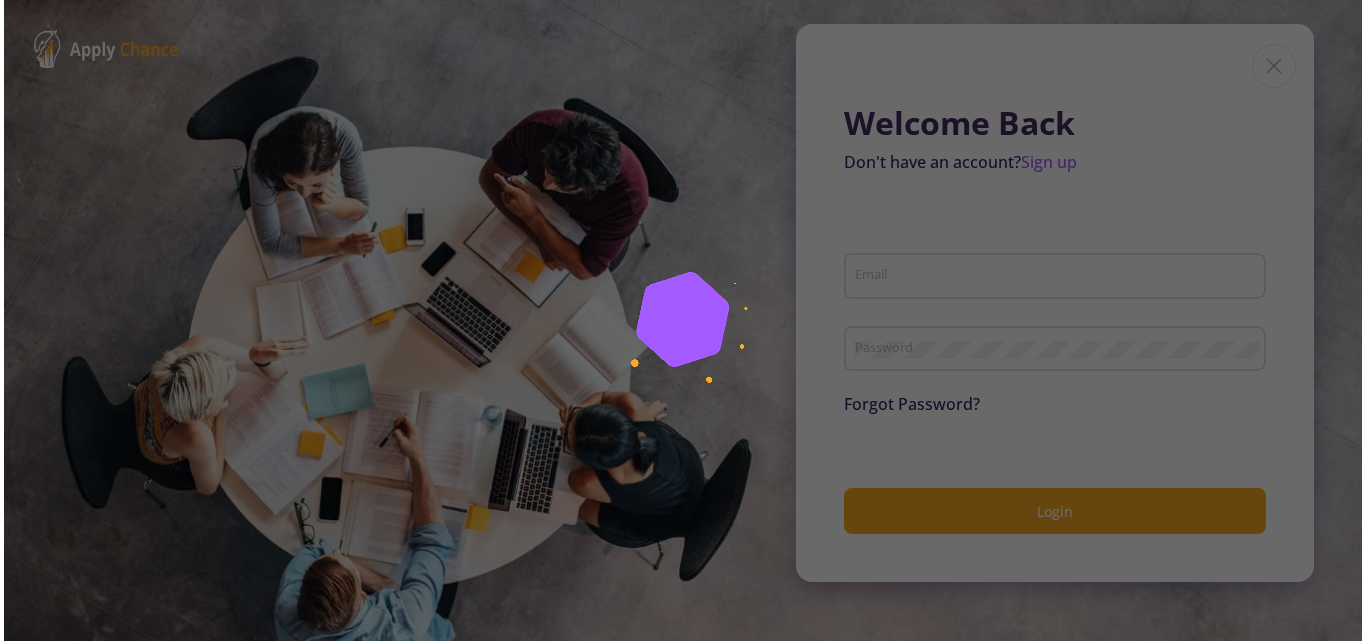 scroll, scrollTop: 0, scrollLeft: 0, axis: both 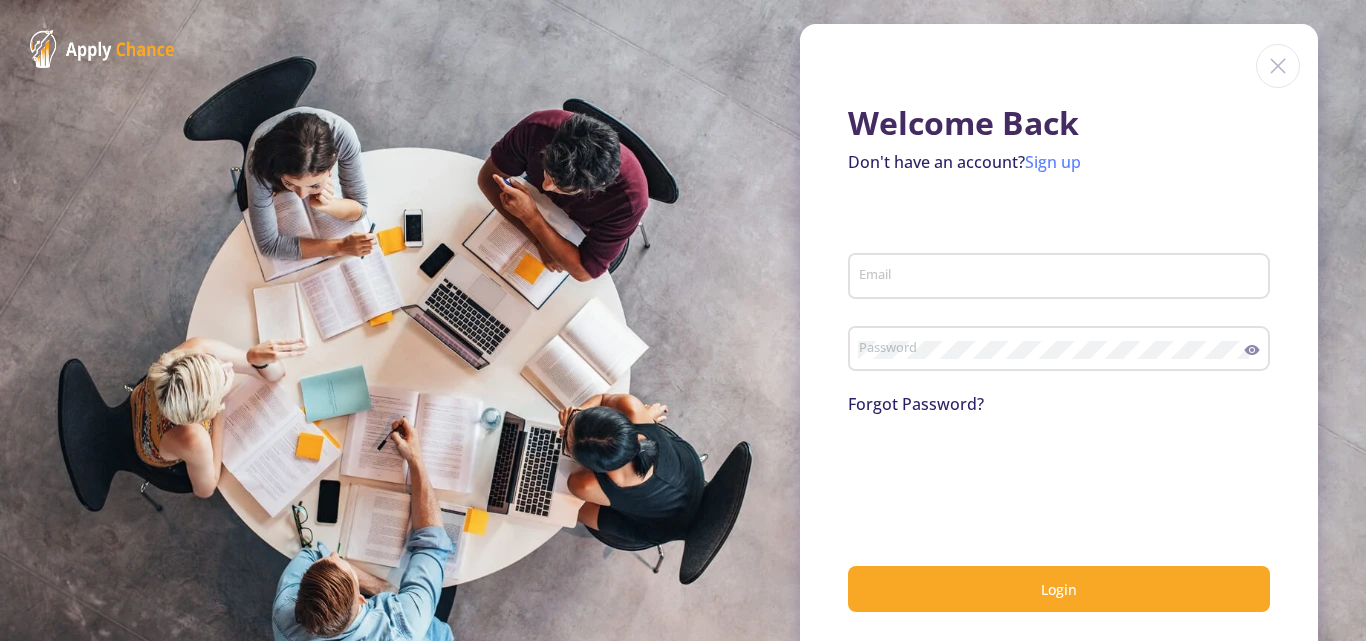 click on "Sign up" 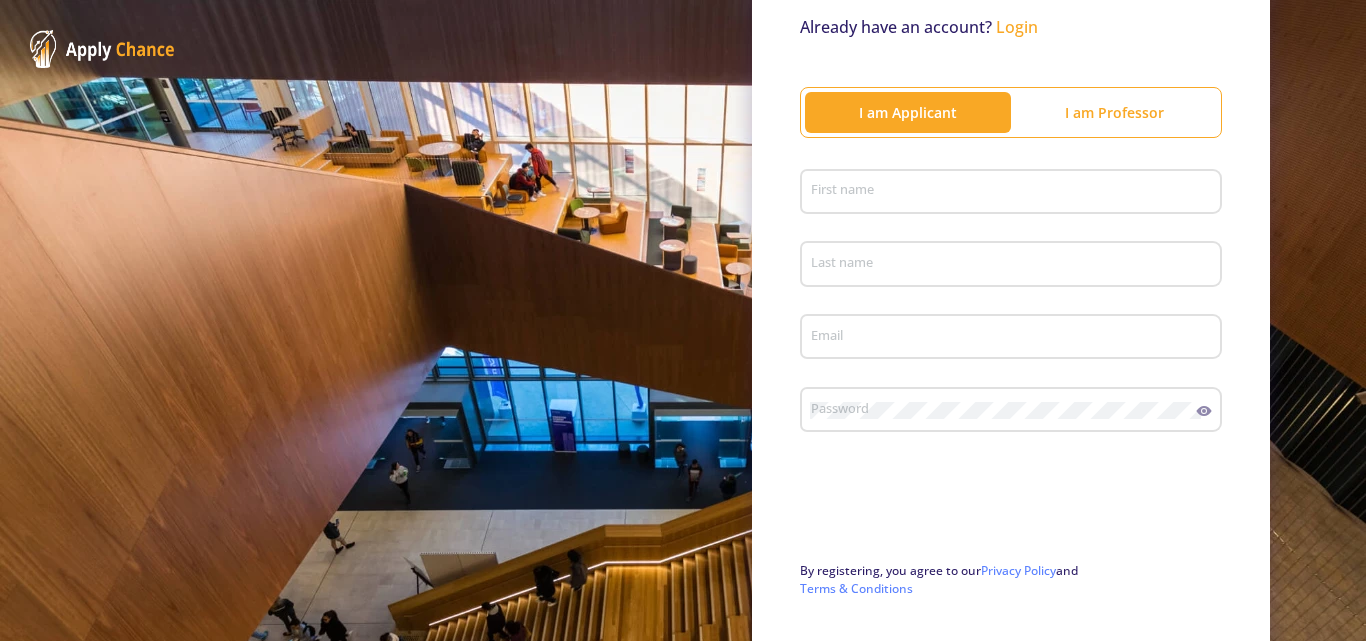 scroll, scrollTop: 177, scrollLeft: 0, axis: vertical 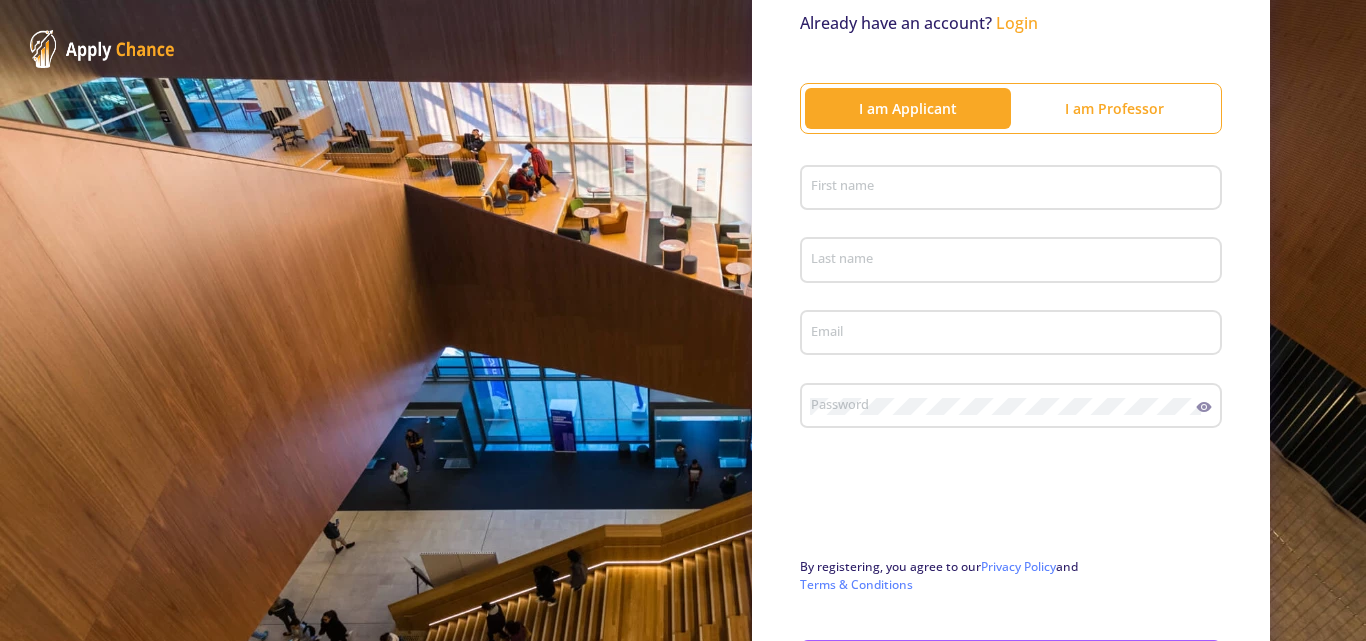 click on "First name" at bounding box center [1014, 189] 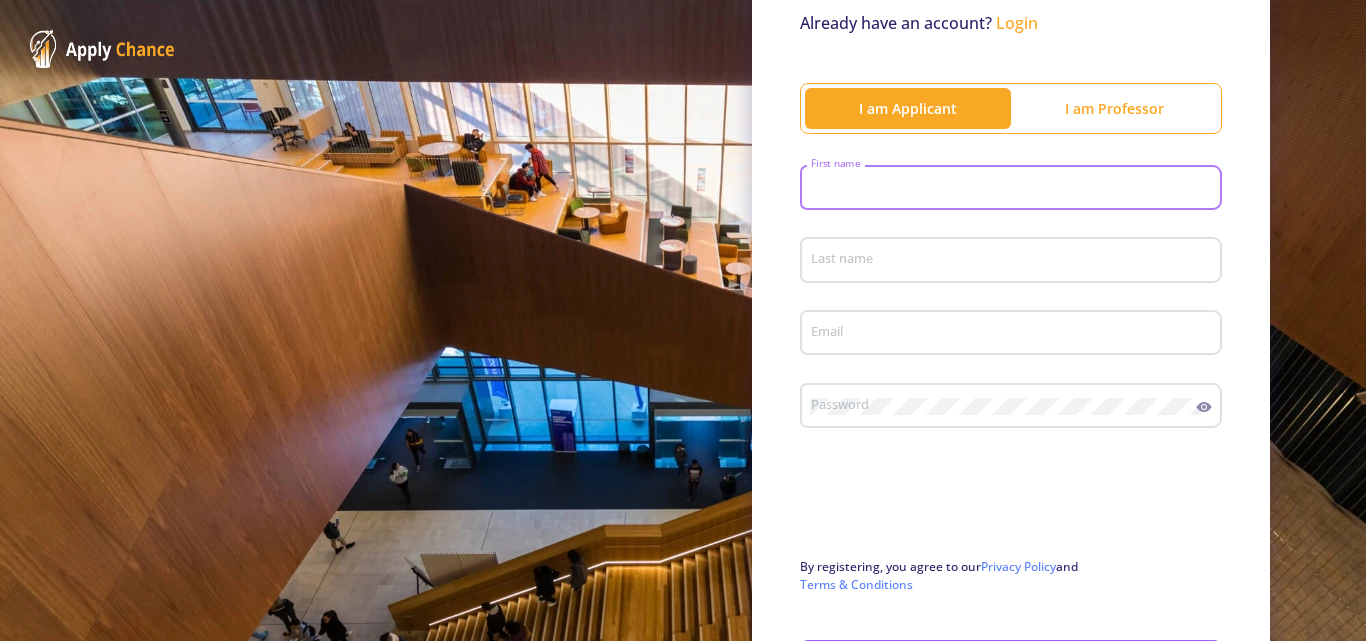 click on "First name" at bounding box center (1014, 189) 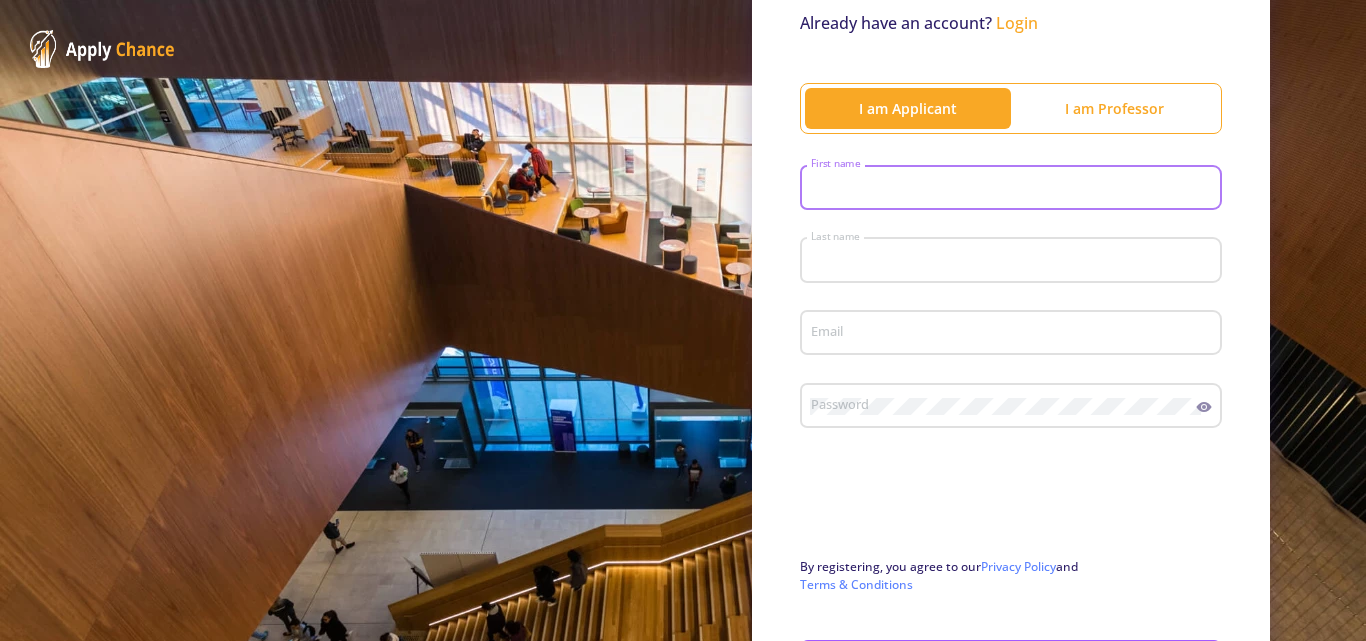type on "Mahnoosh" 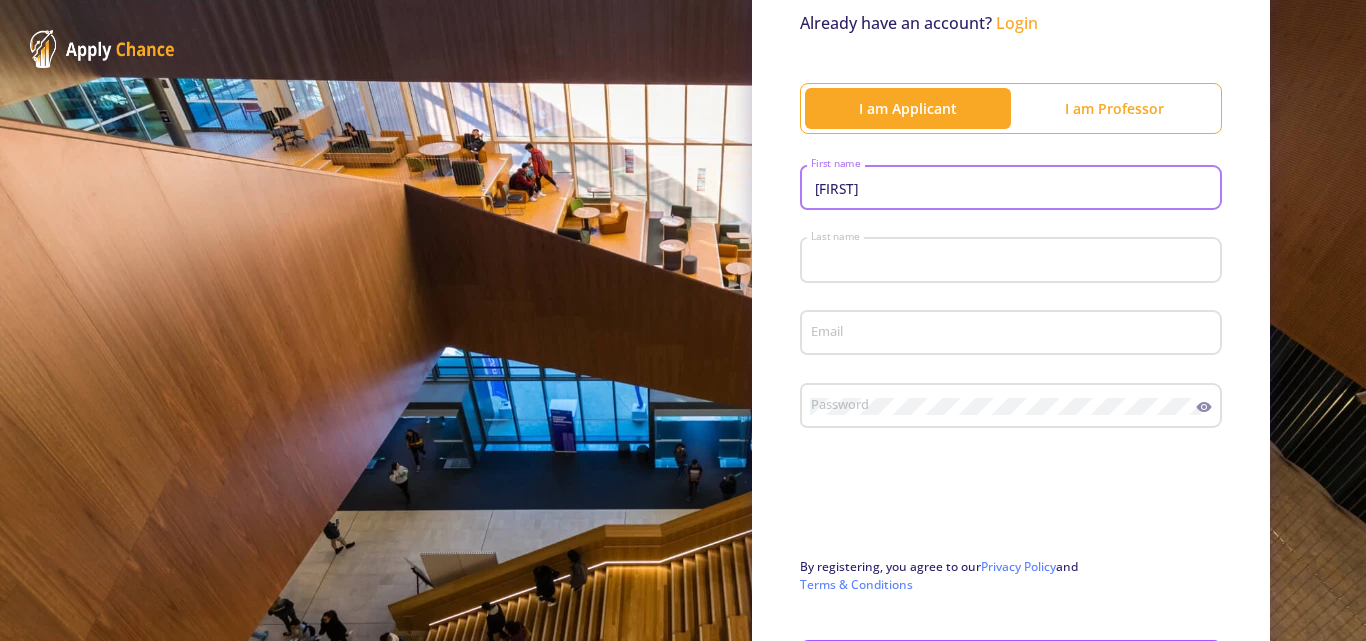 type on "Shajiee" 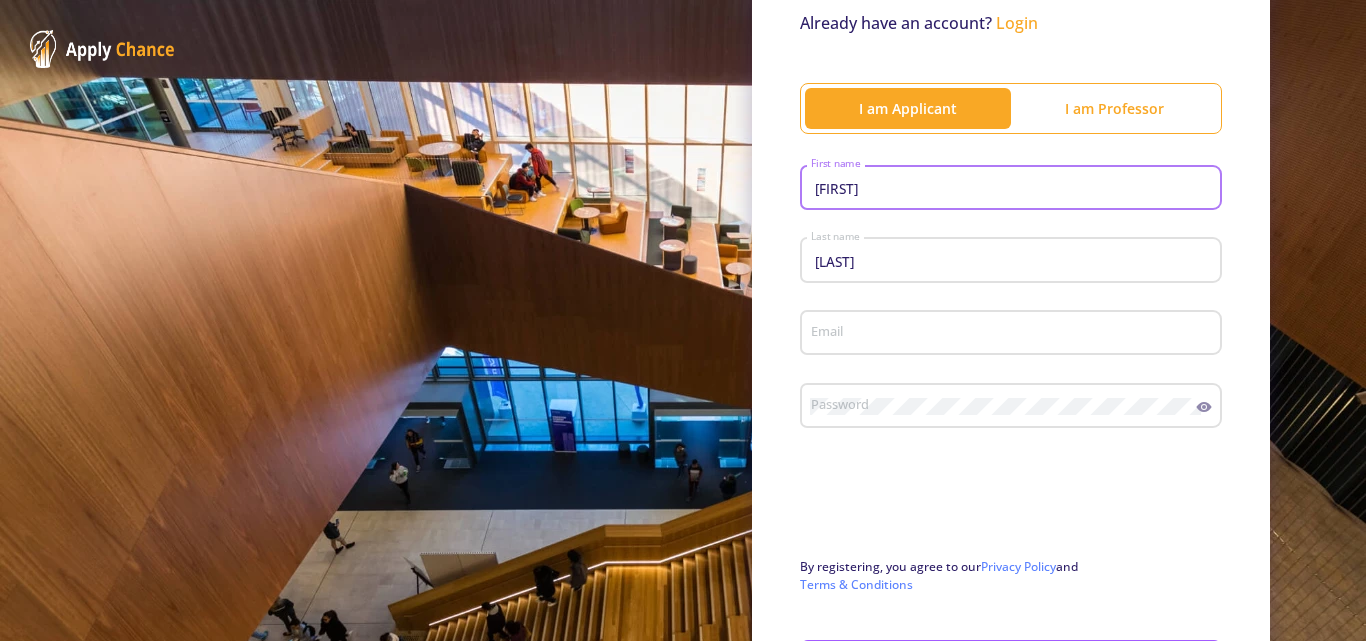 click on "Email" at bounding box center [1014, 334] 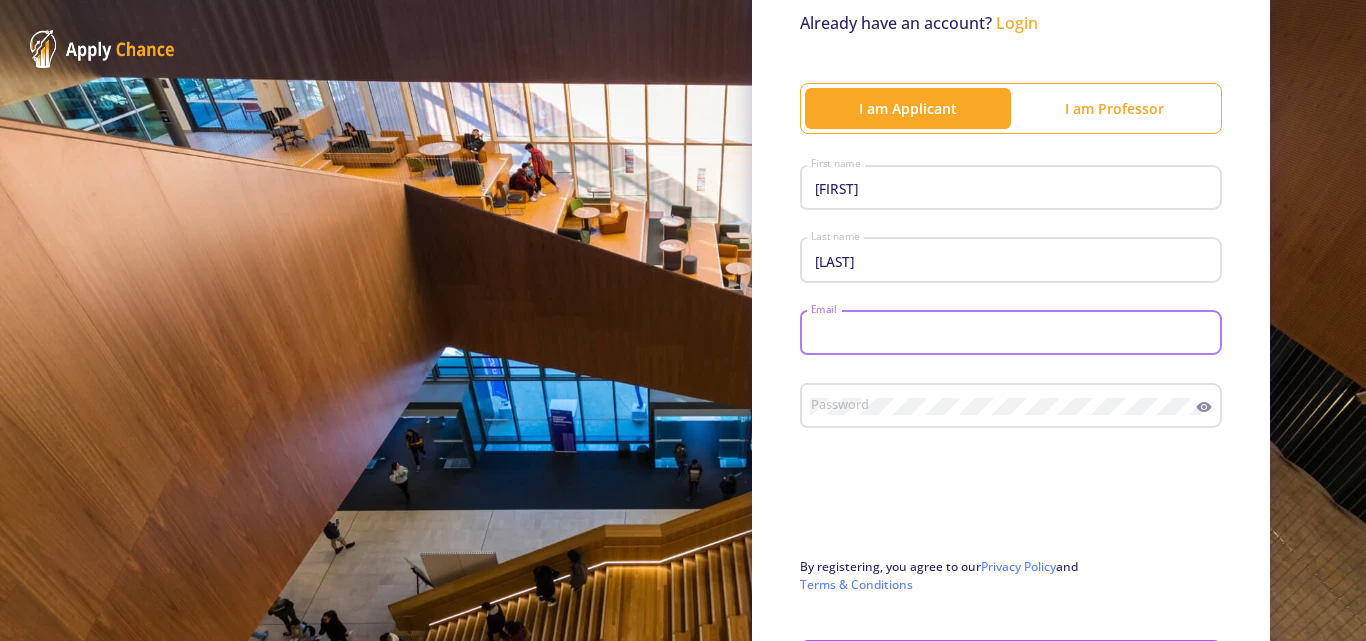 click on "Email" at bounding box center [1014, 334] 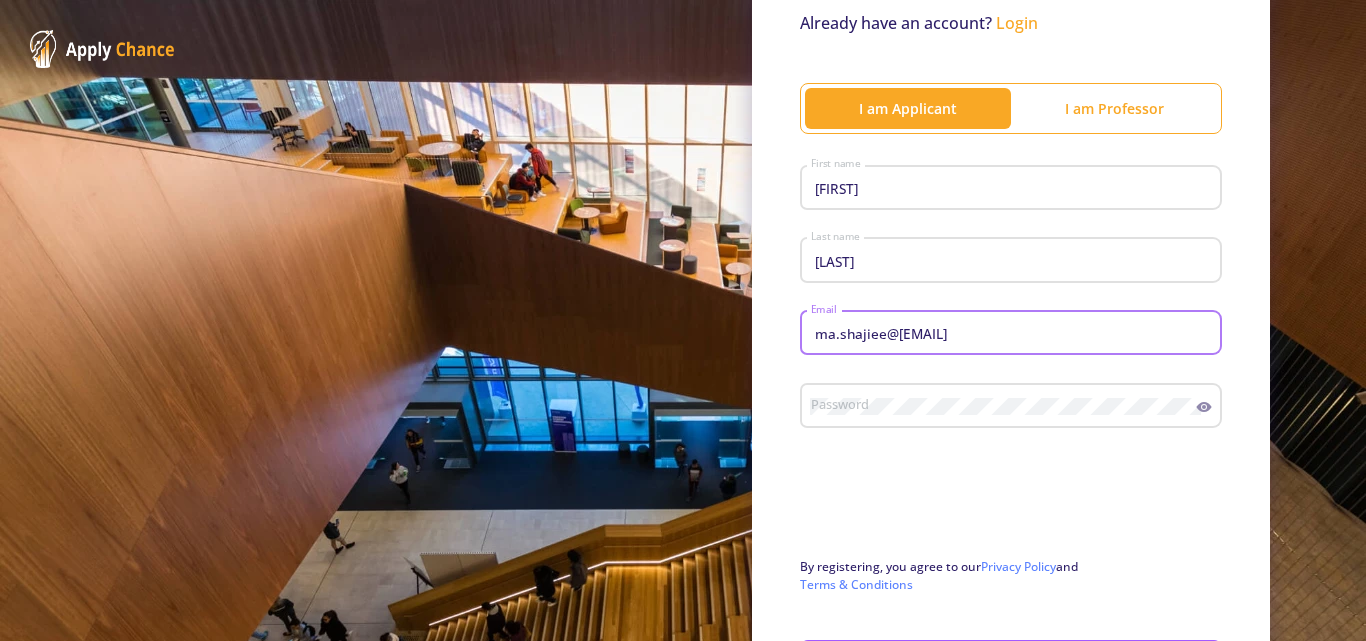 click on "ma.shajiee@mail.com" at bounding box center [1014, 334] 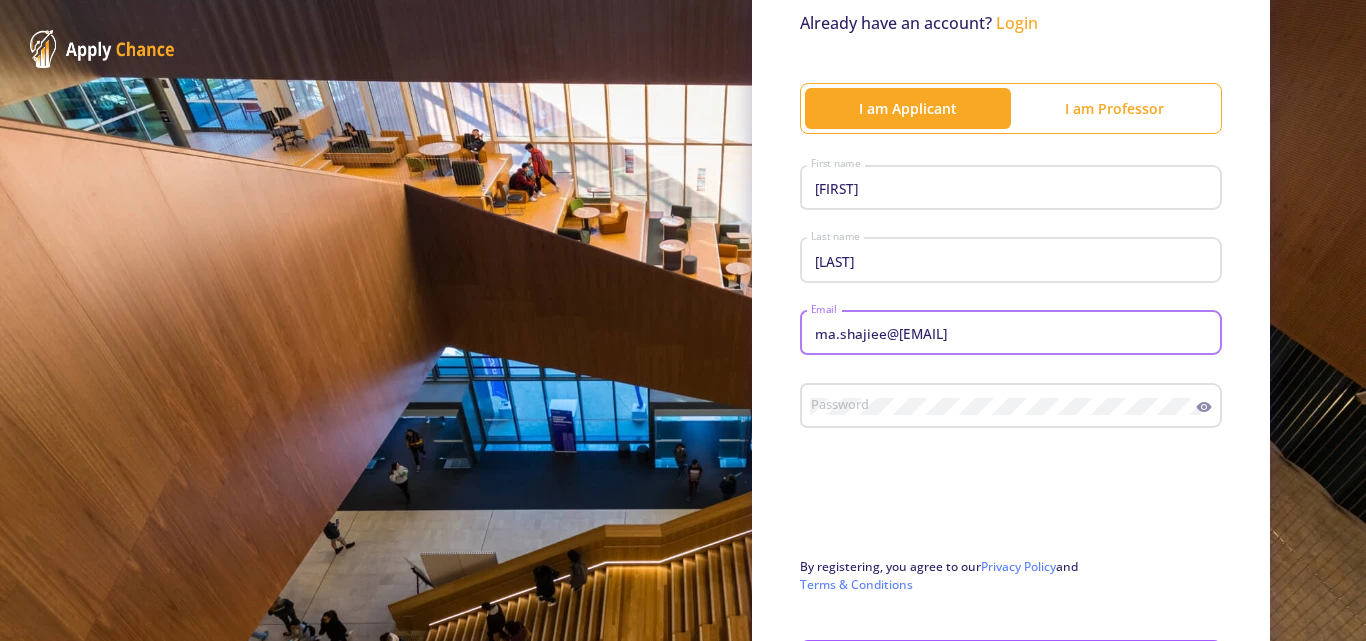 type on "[EMAIL]@[DOMAIN]" 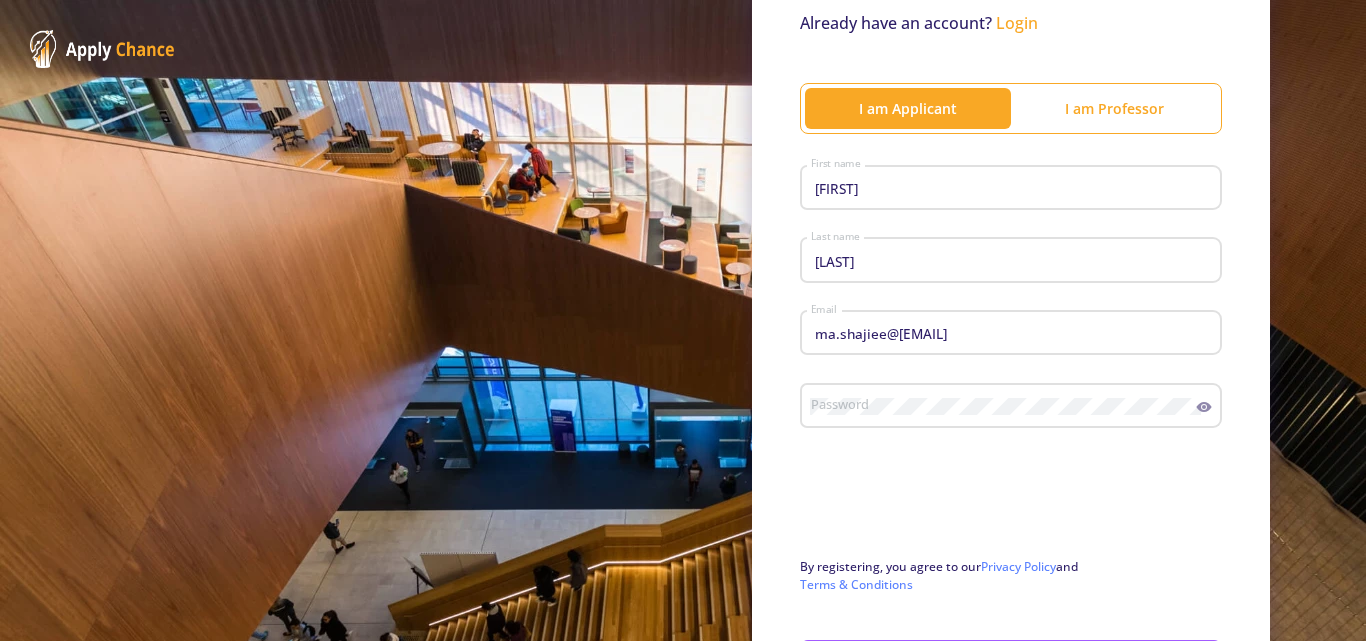 click on "Password" 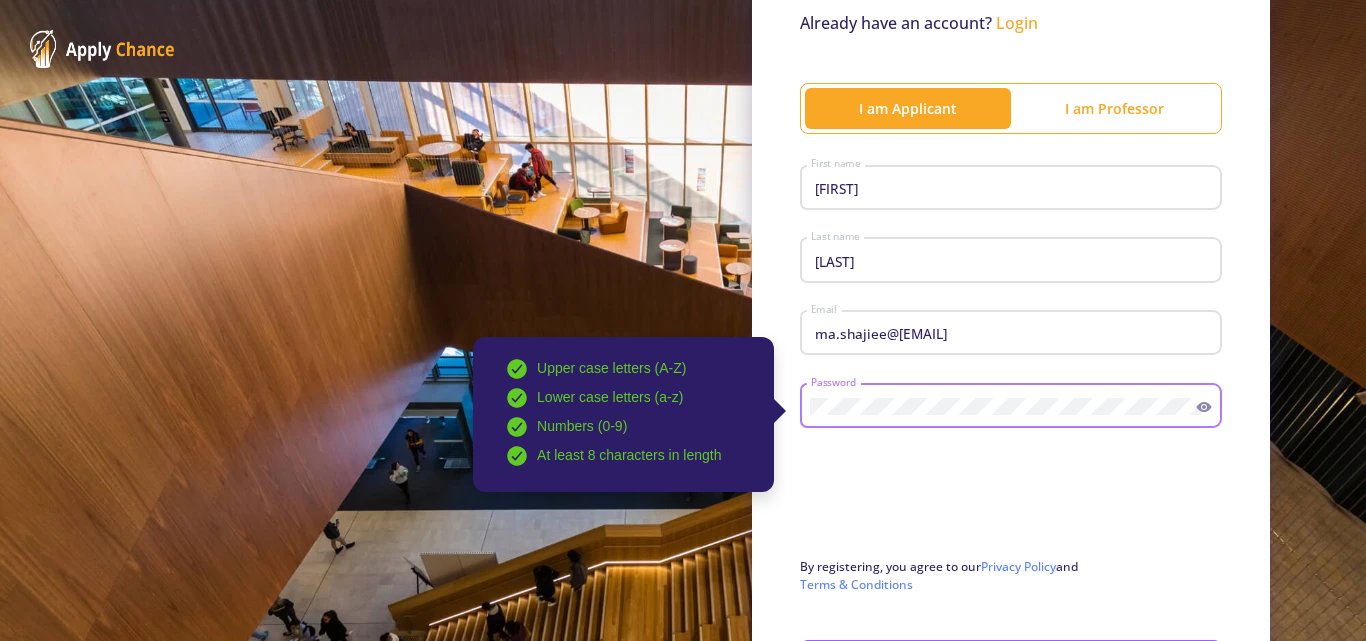 click on "Upper case letters (A-Z) Lower case letters (a-z) Numbers (0-9) At least 8 characters in length Password" 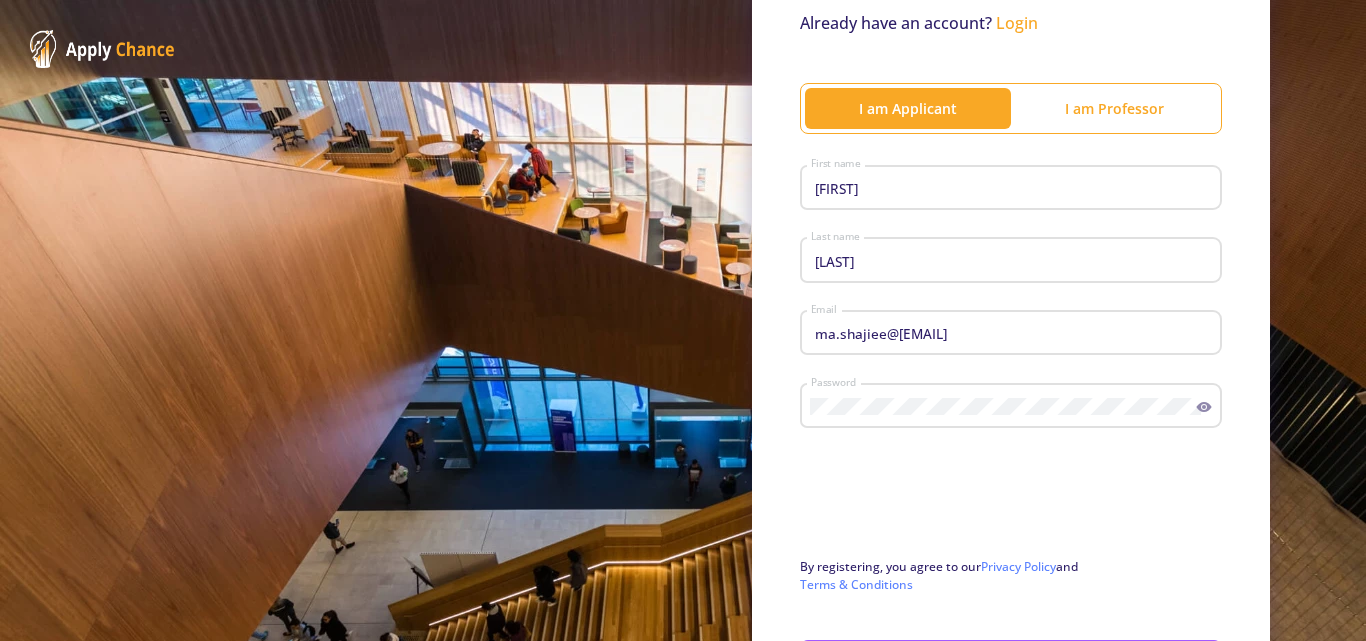 click 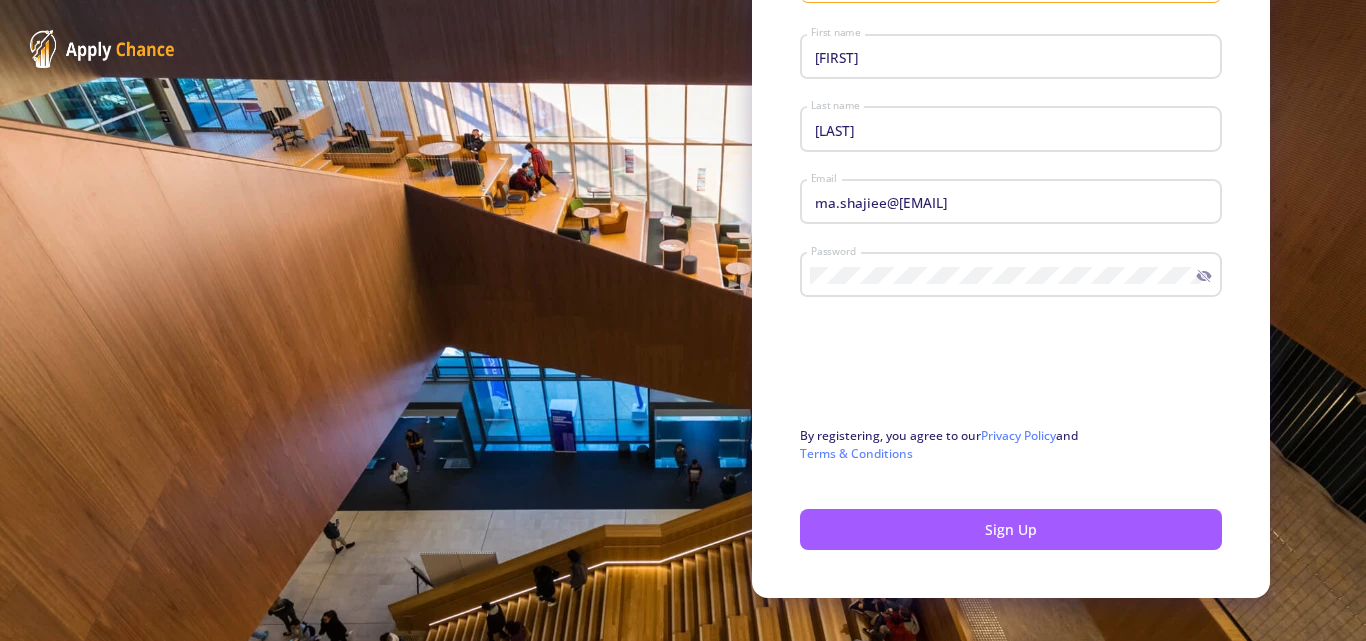 scroll, scrollTop: 329, scrollLeft: 0, axis: vertical 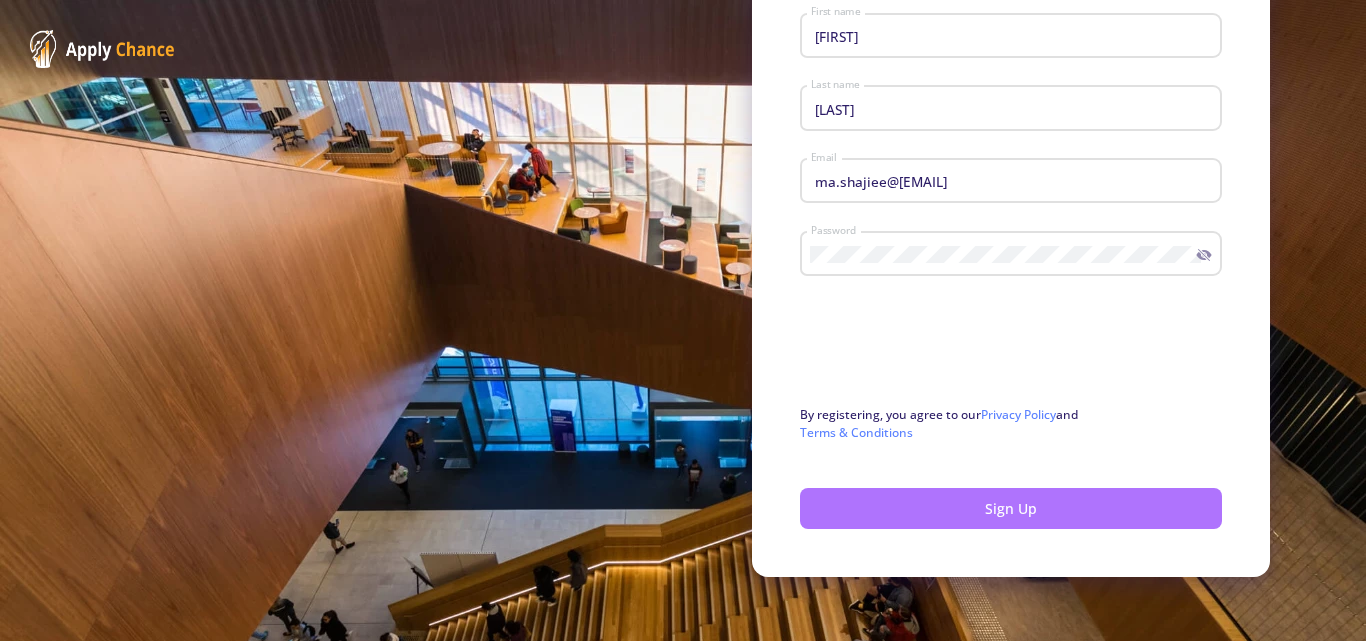 click on "Sign Up" 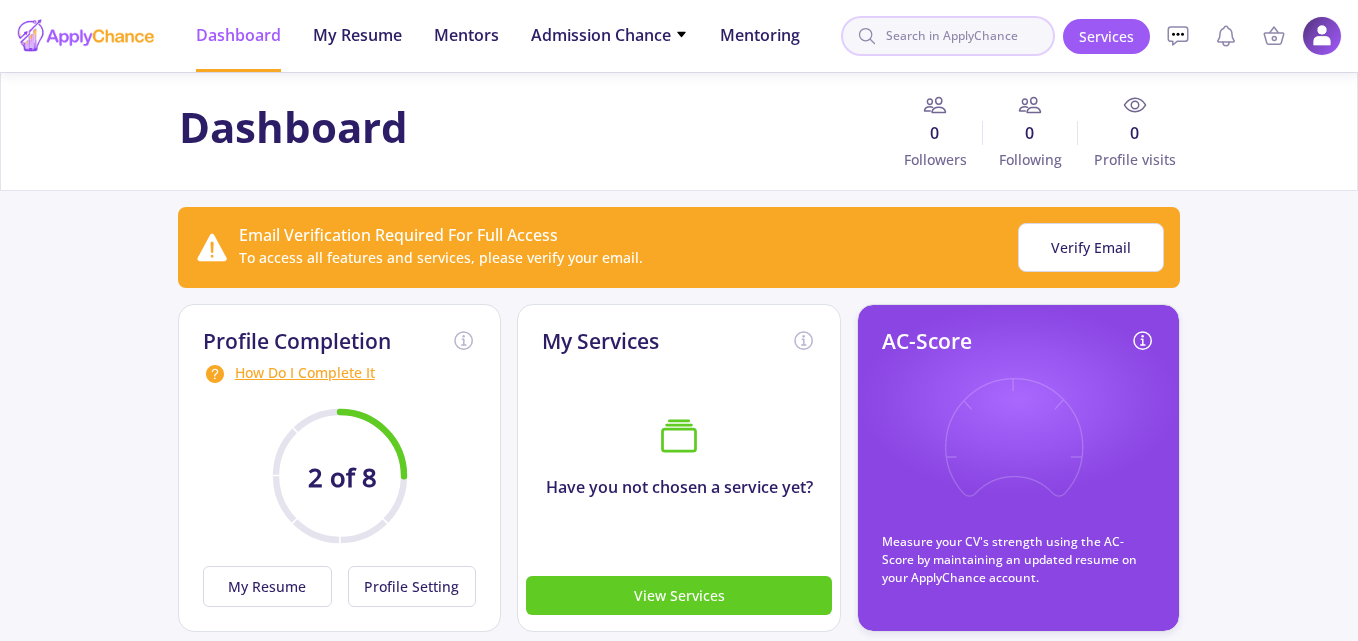 click 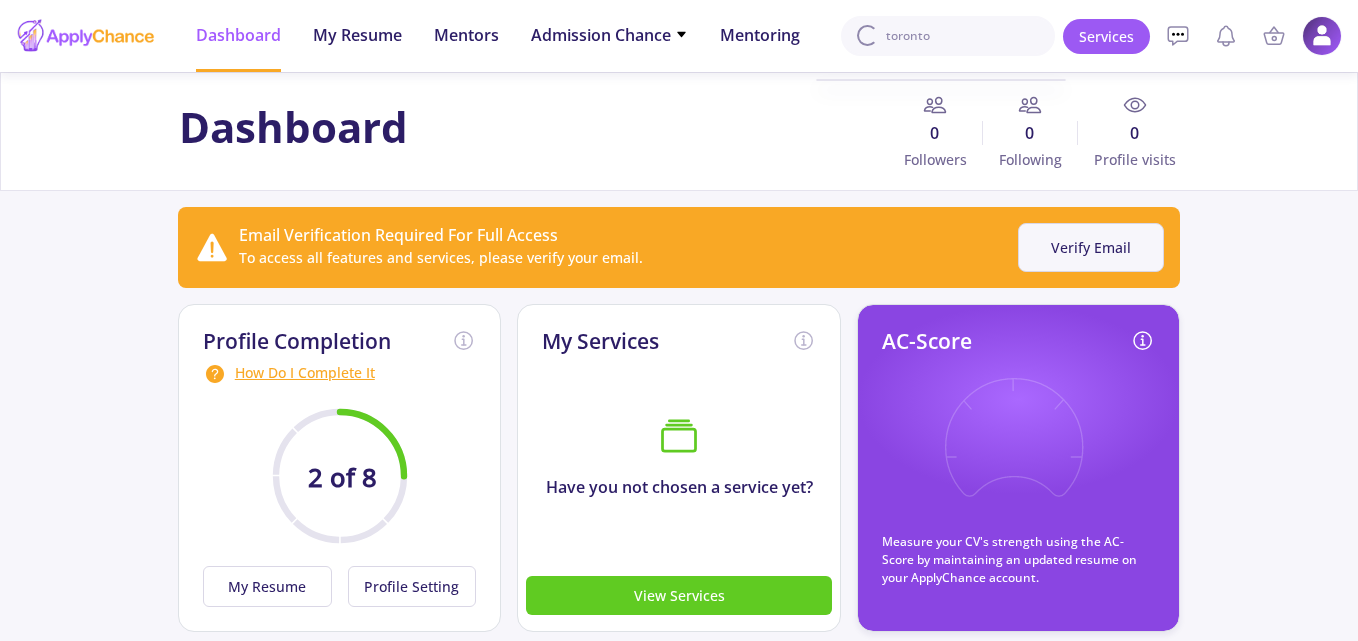 type on "toronto" 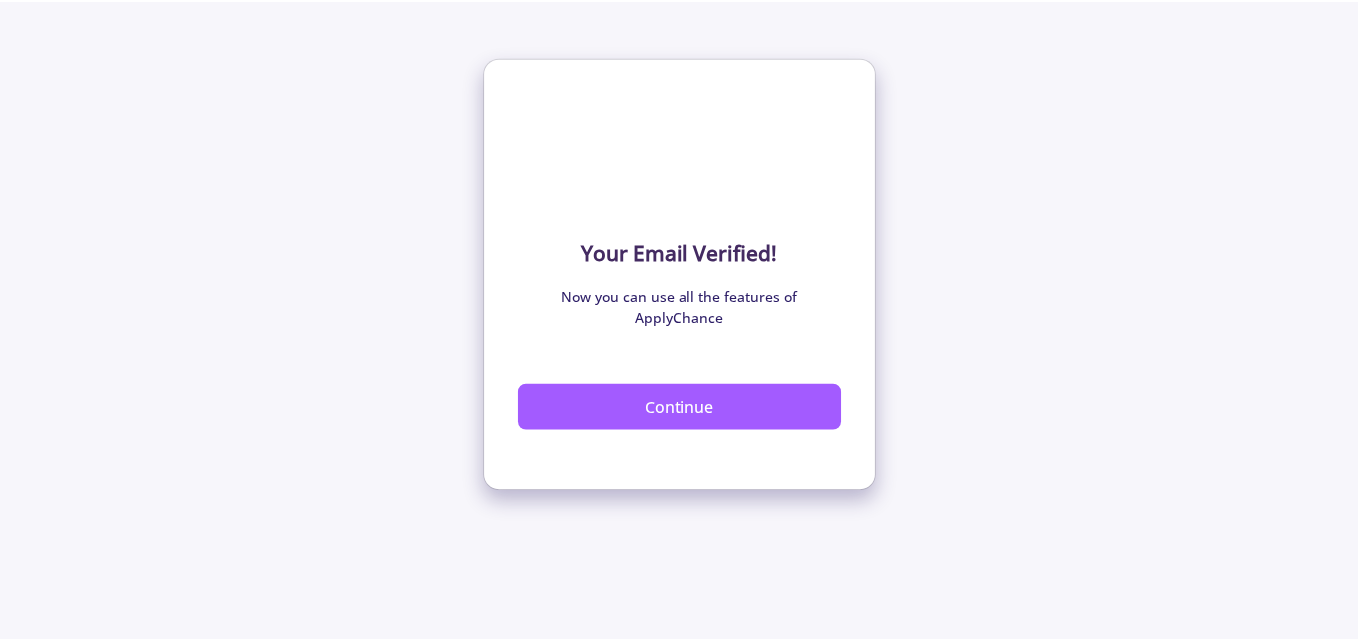 scroll, scrollTop: 0, scrollLeft: 0, axis: both 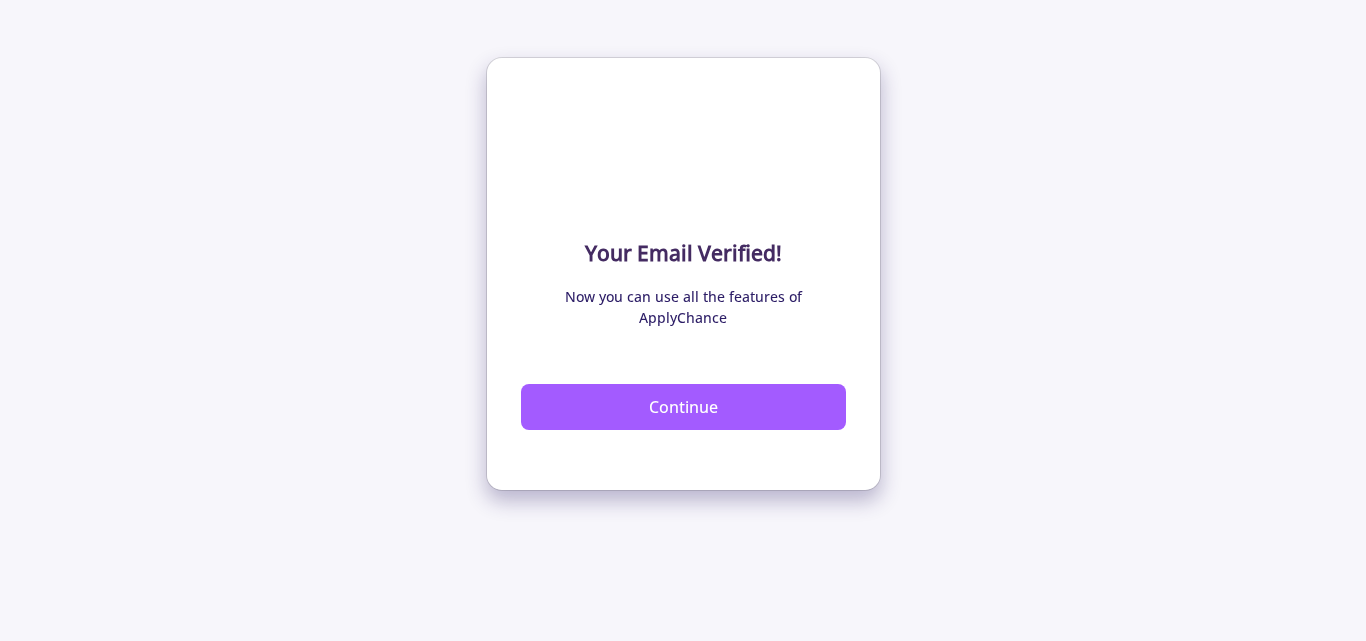 click on "Continue" 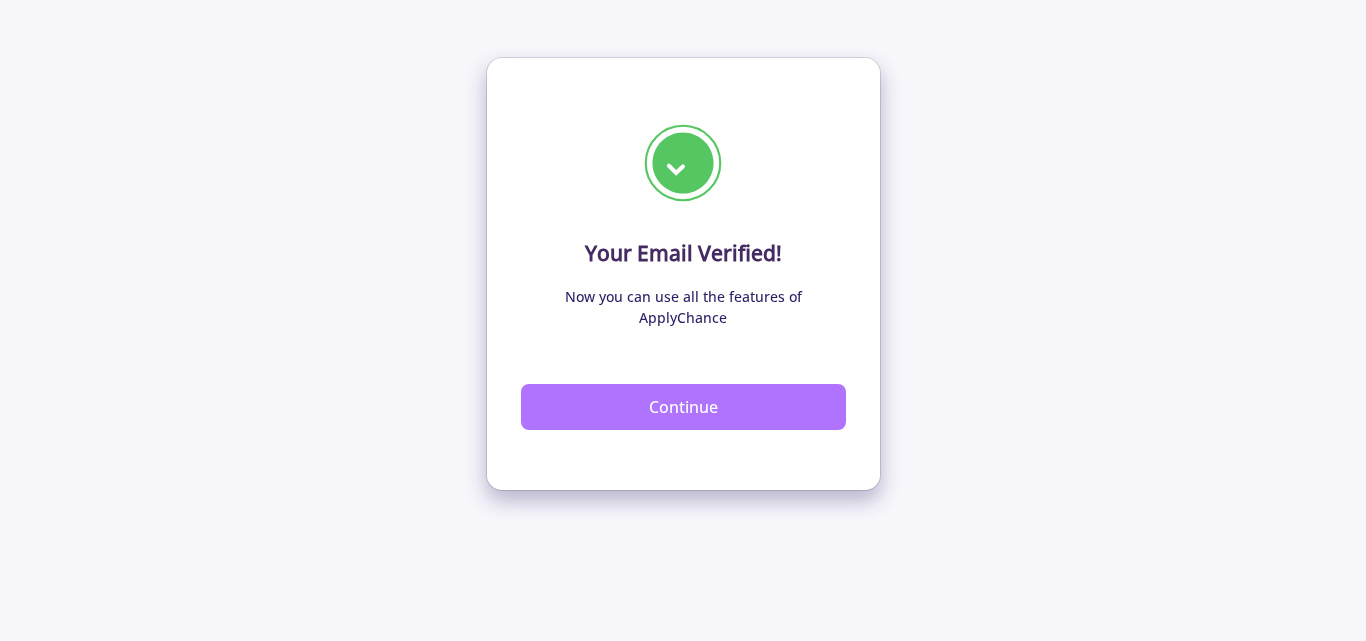 click on "Continue" 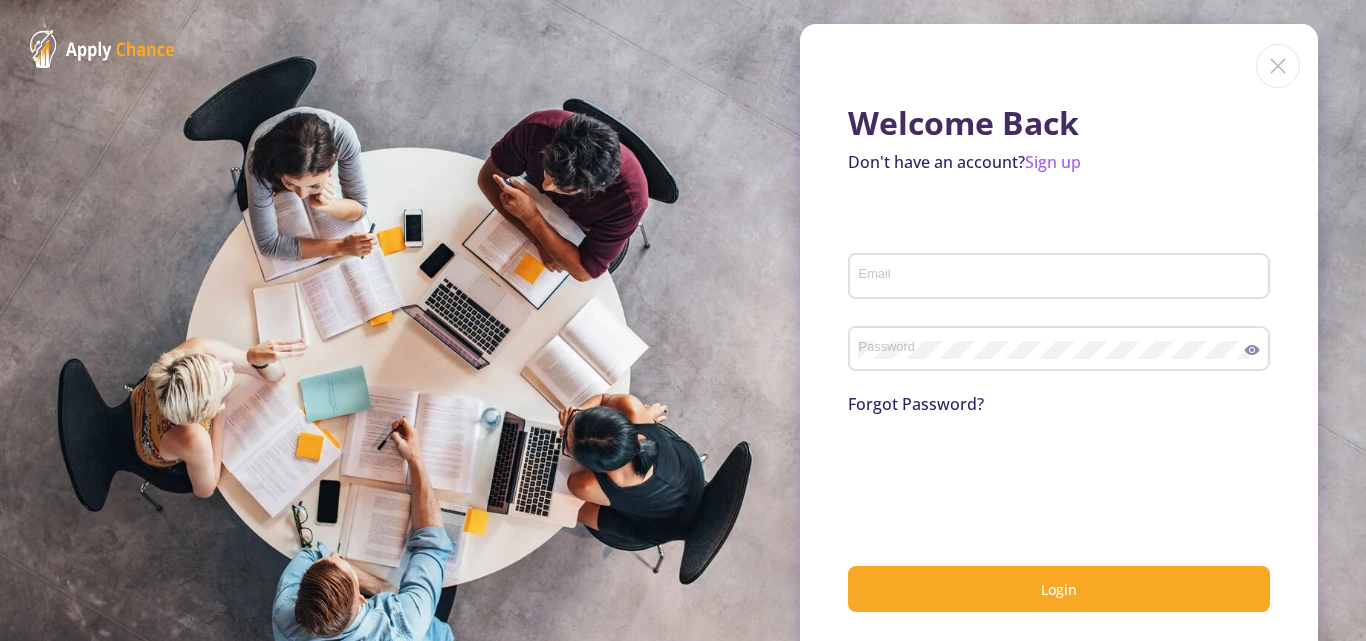 click on "Email" at bounding box center (1062, 277) 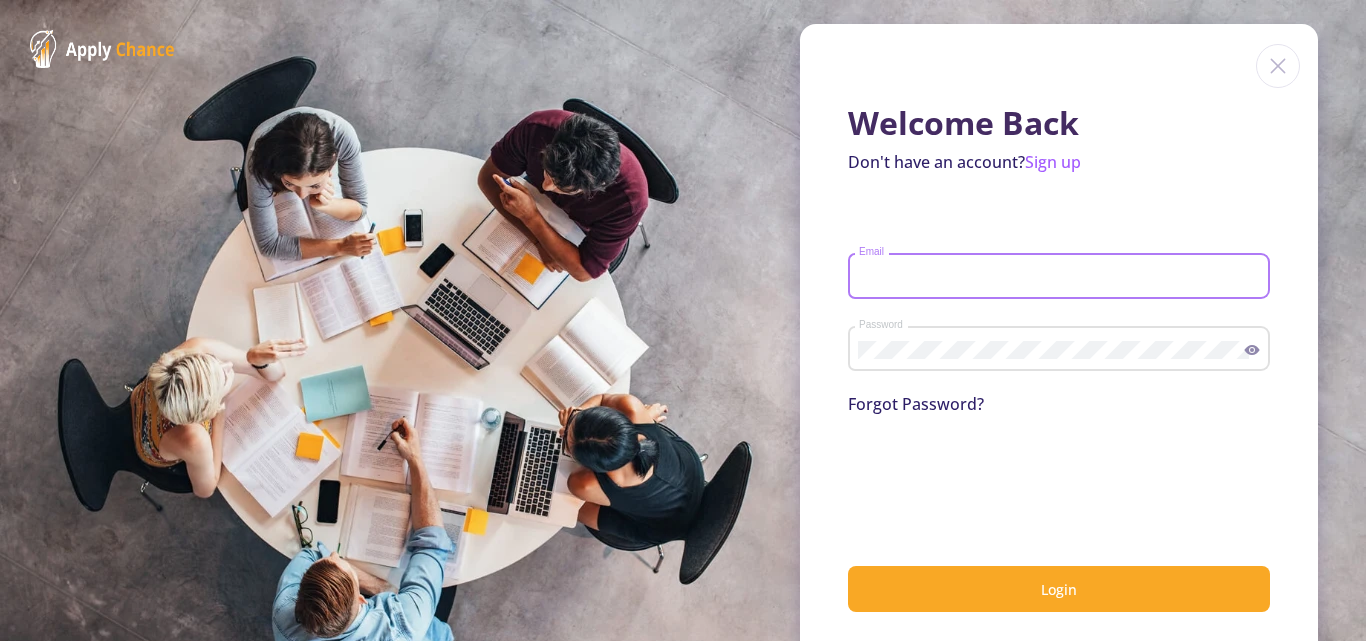 type on "ma.shajiee@[EMAIL]" 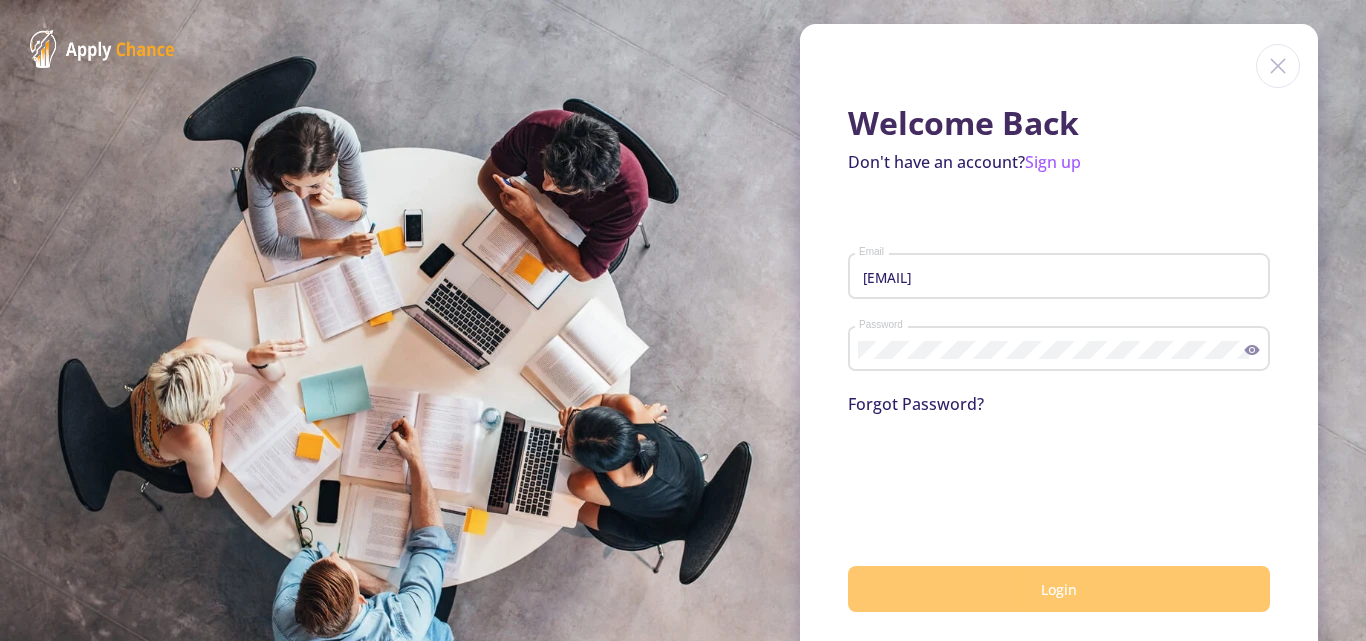 click on "Login" 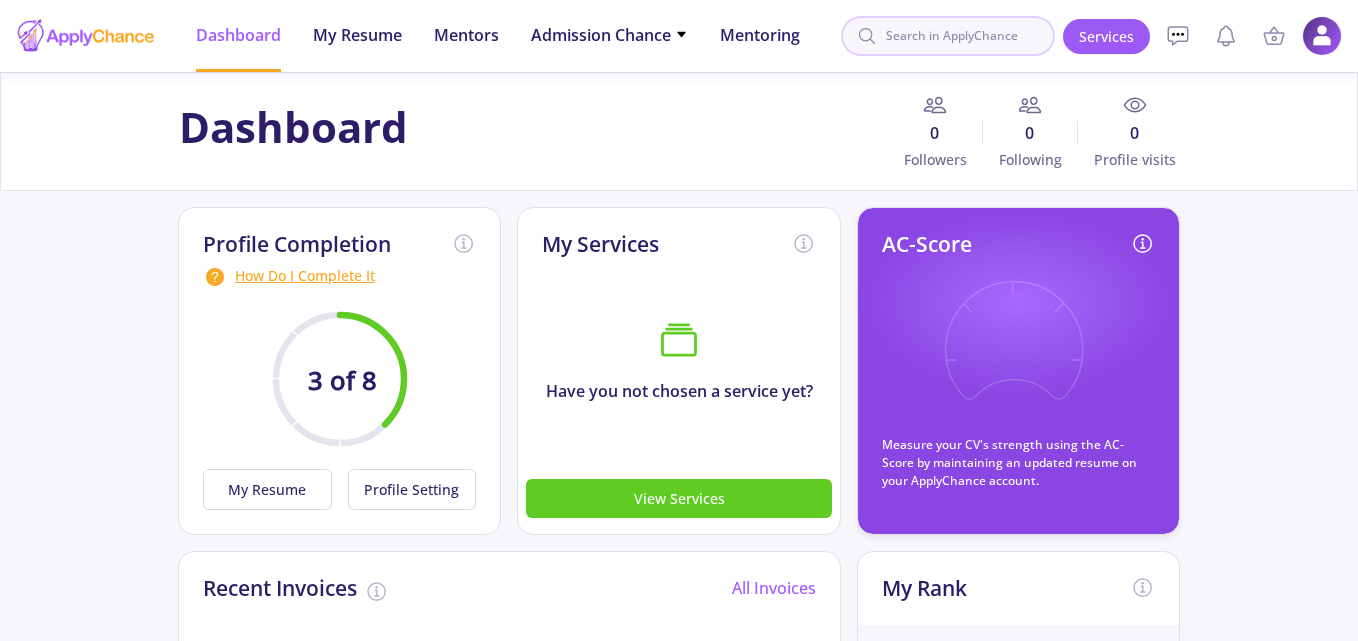 click 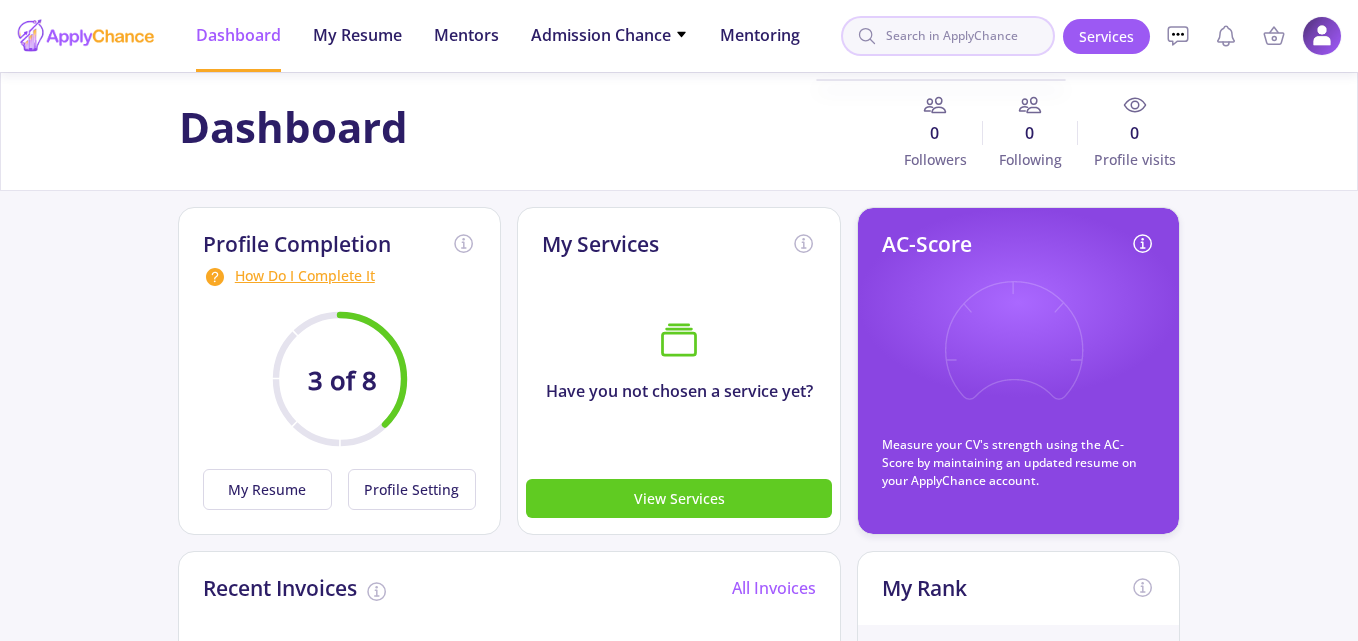 click 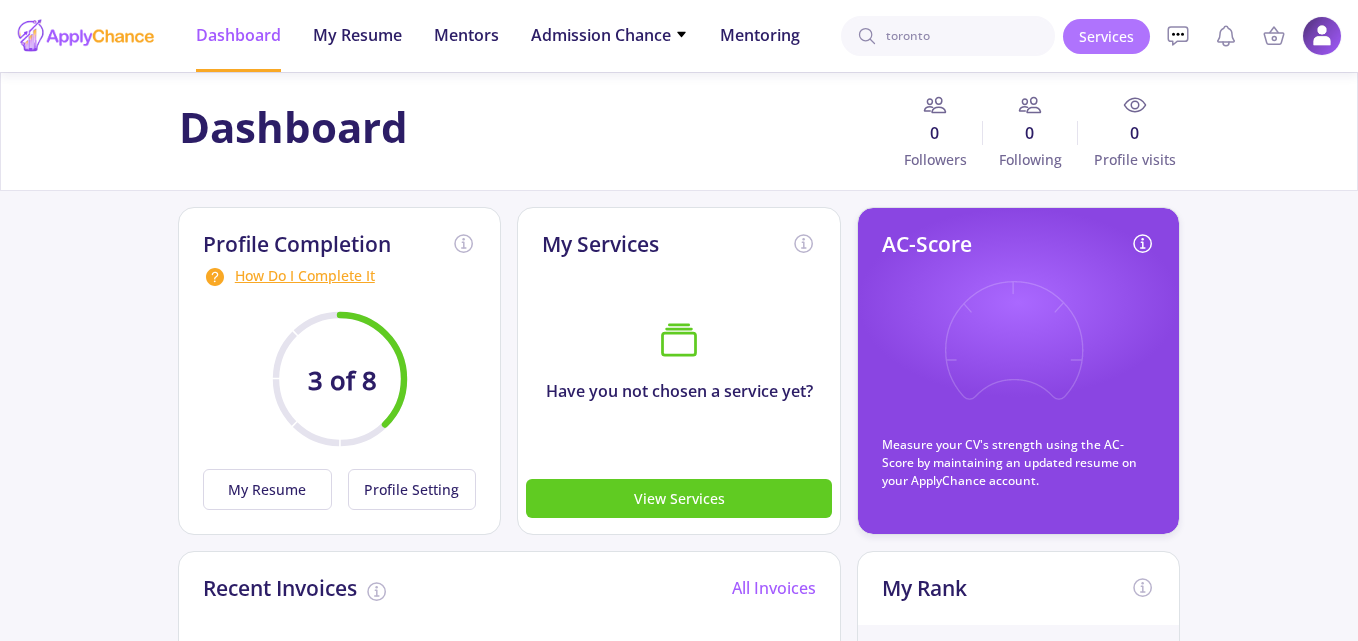 type on "toronto" 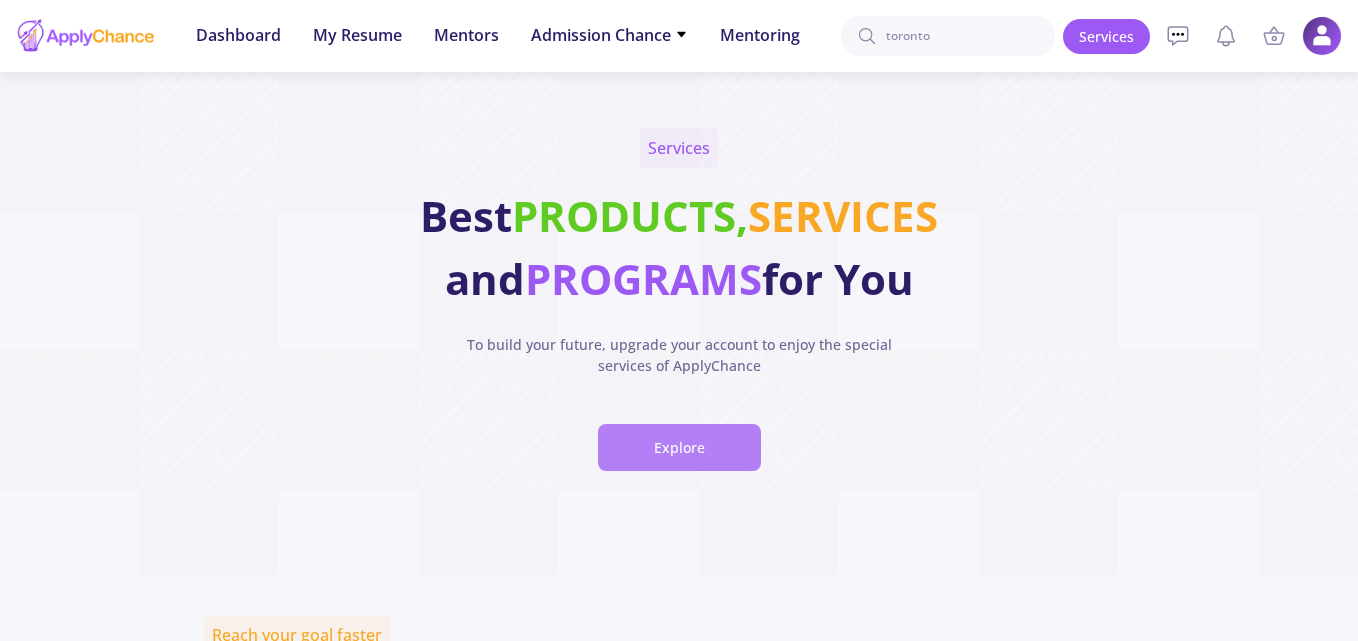 click on "Explore" 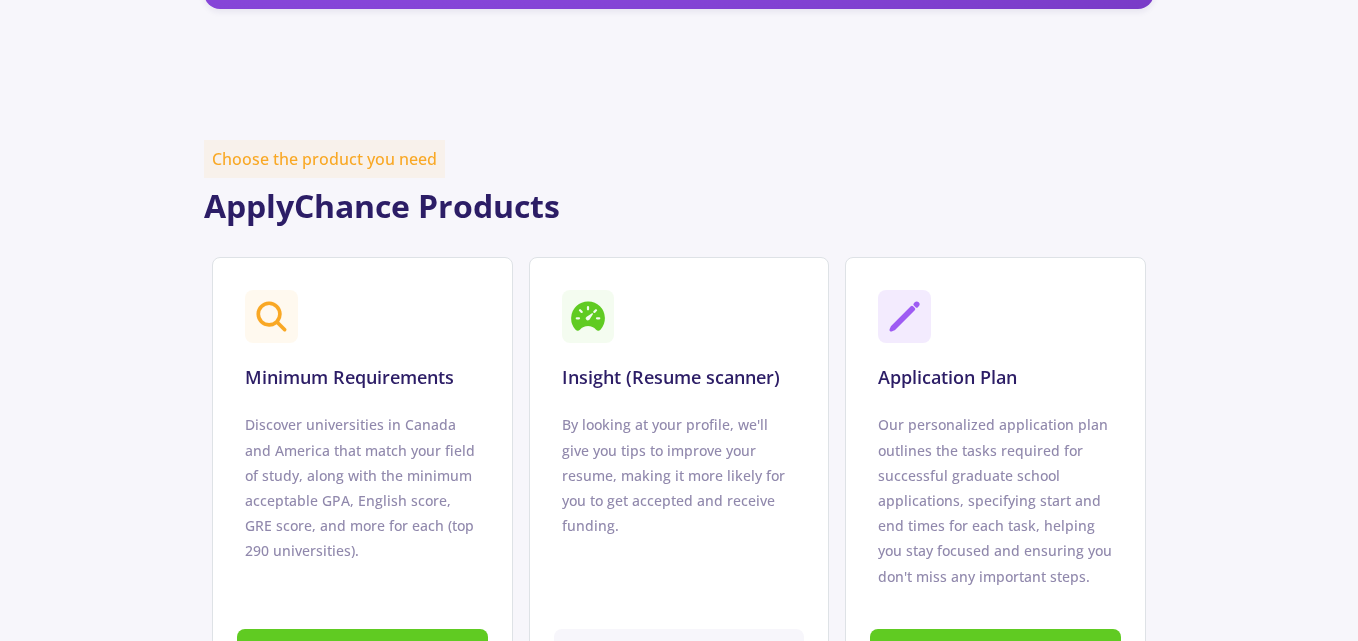 scroll, scrollTop: 1230, scrollLeft: 0, axis: vertical 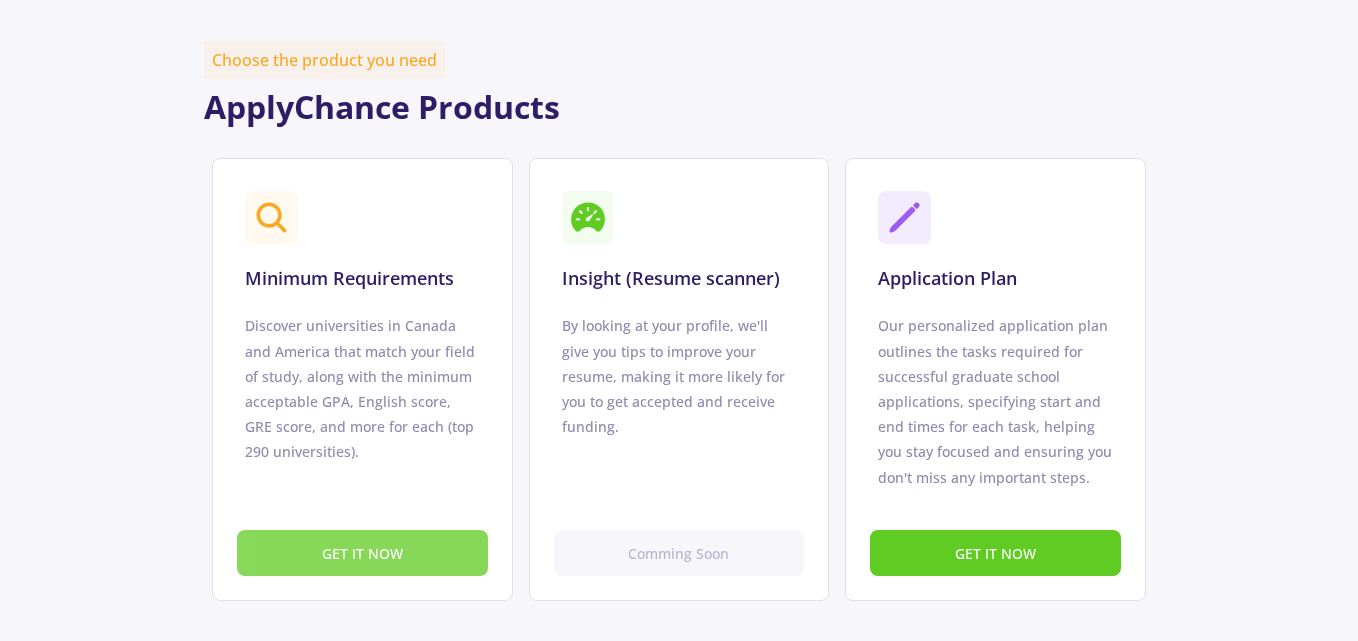 click on "GET IT NOW" 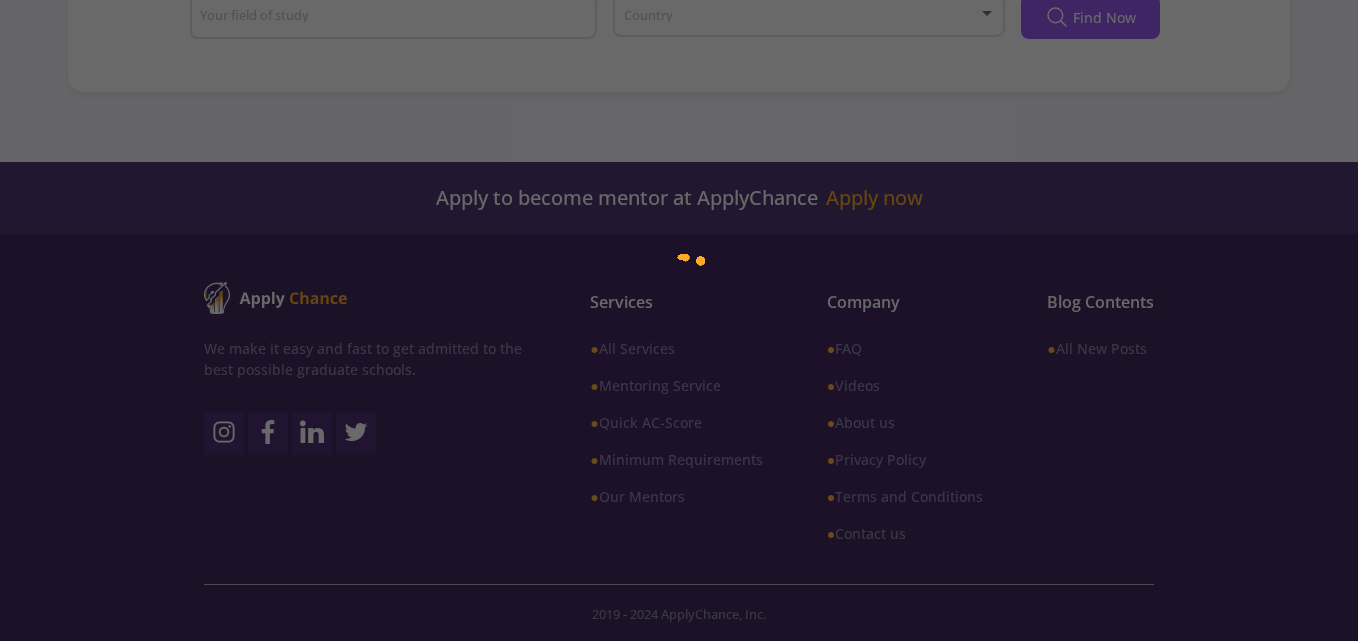 scroll, scrollTop: 516, scrollLeft: 0, axis: vertical 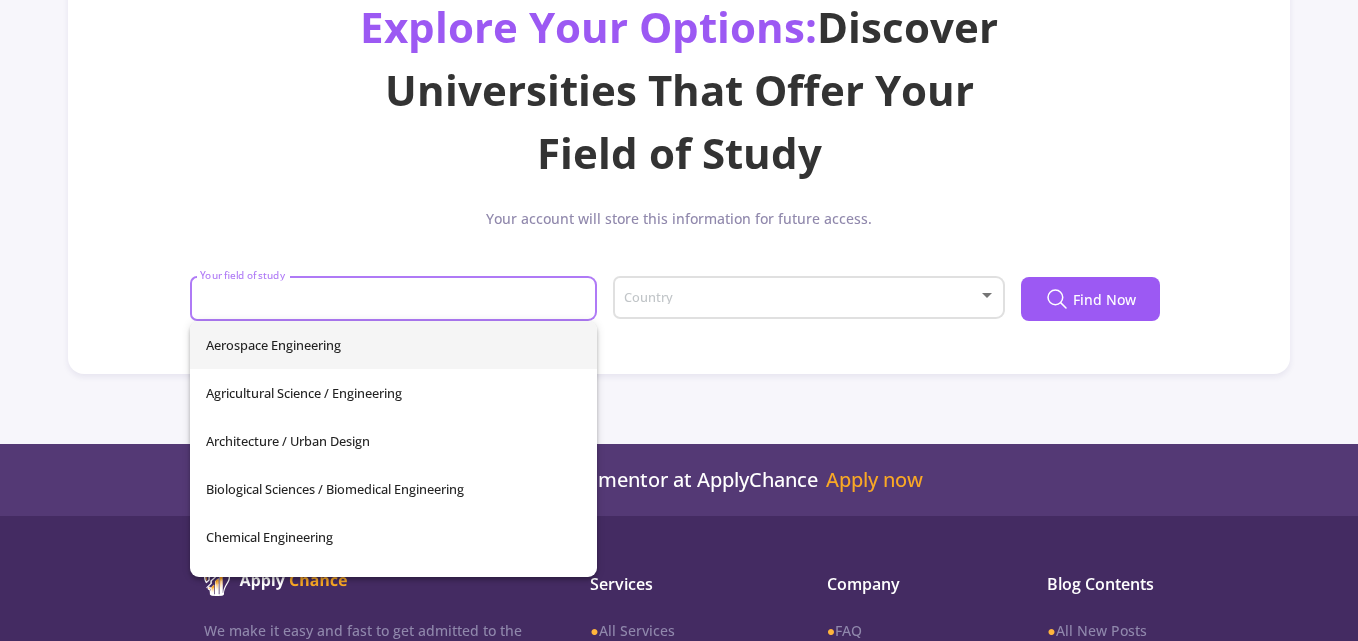 click on "Your field of study" at bounding box center [396, 300] 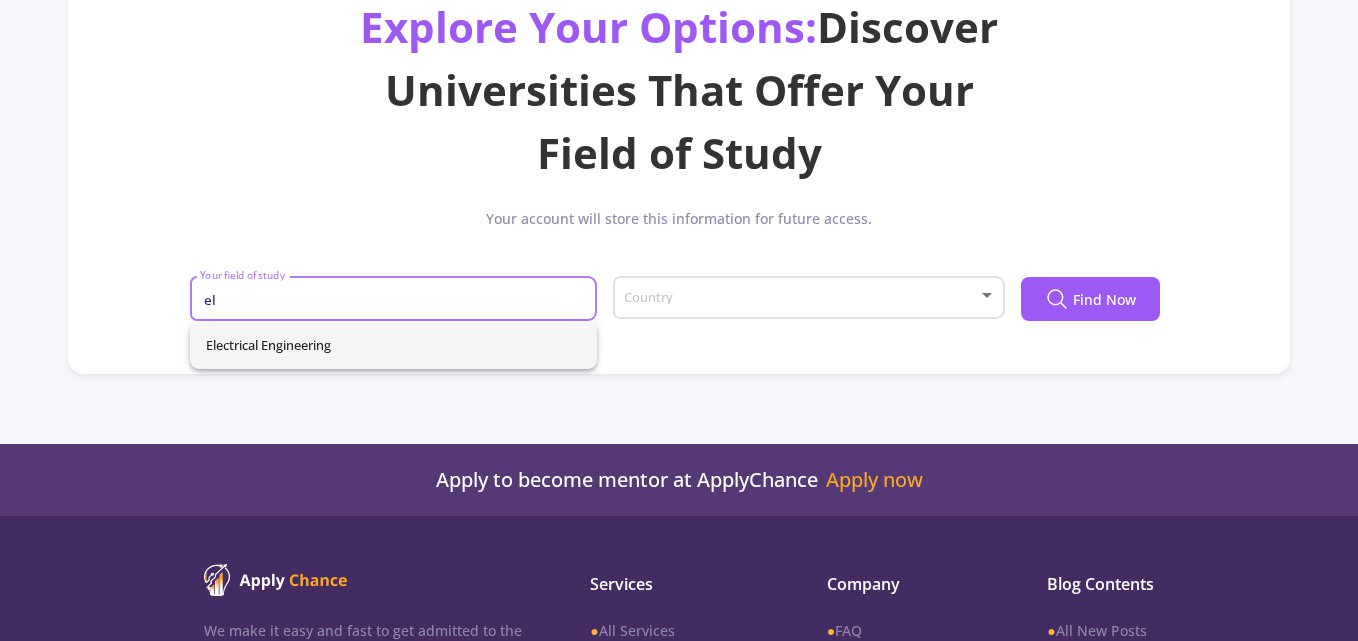 type on "el" 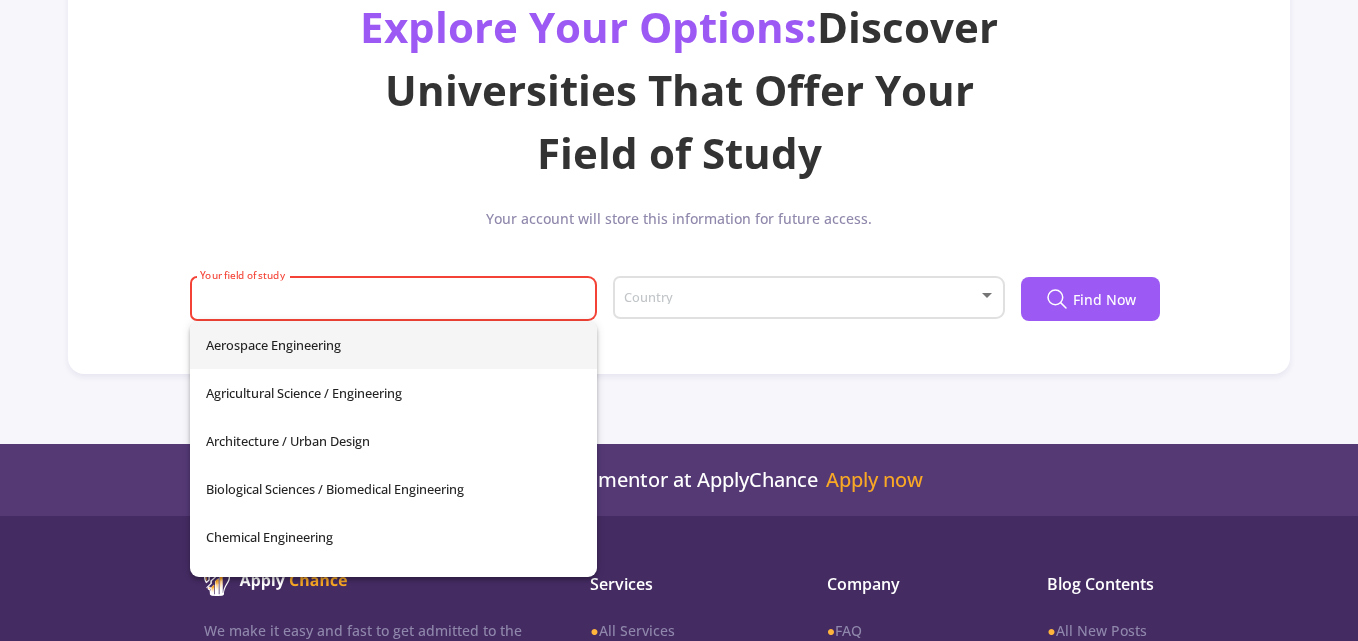 click on "Your field of study" at bounding box center [396, 300] 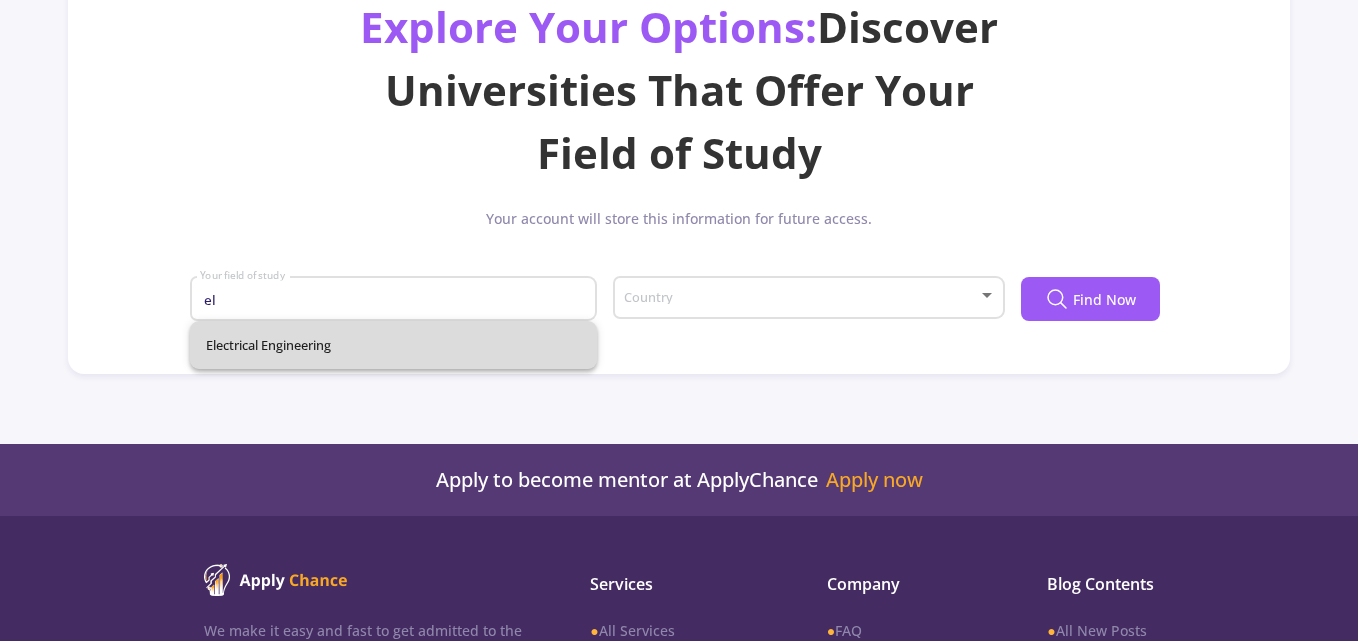 click on "Electrical Engineering" at bounding box center (394, 345) 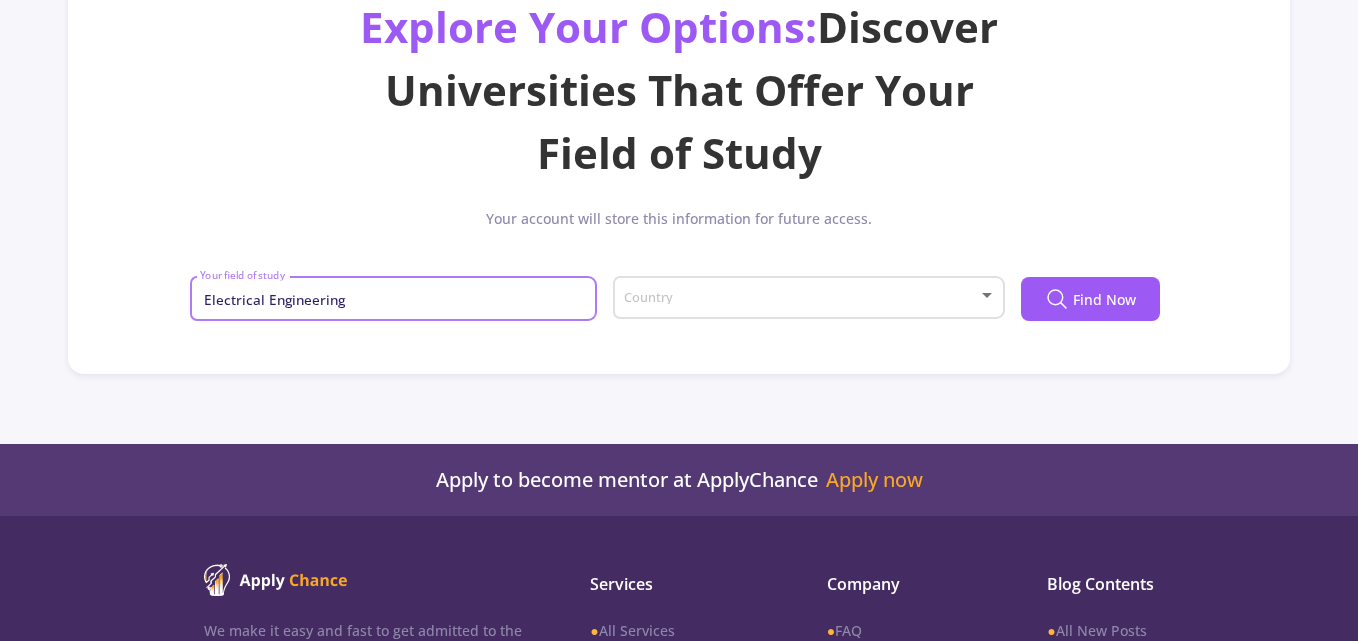 click at bounding box center (803, 298) 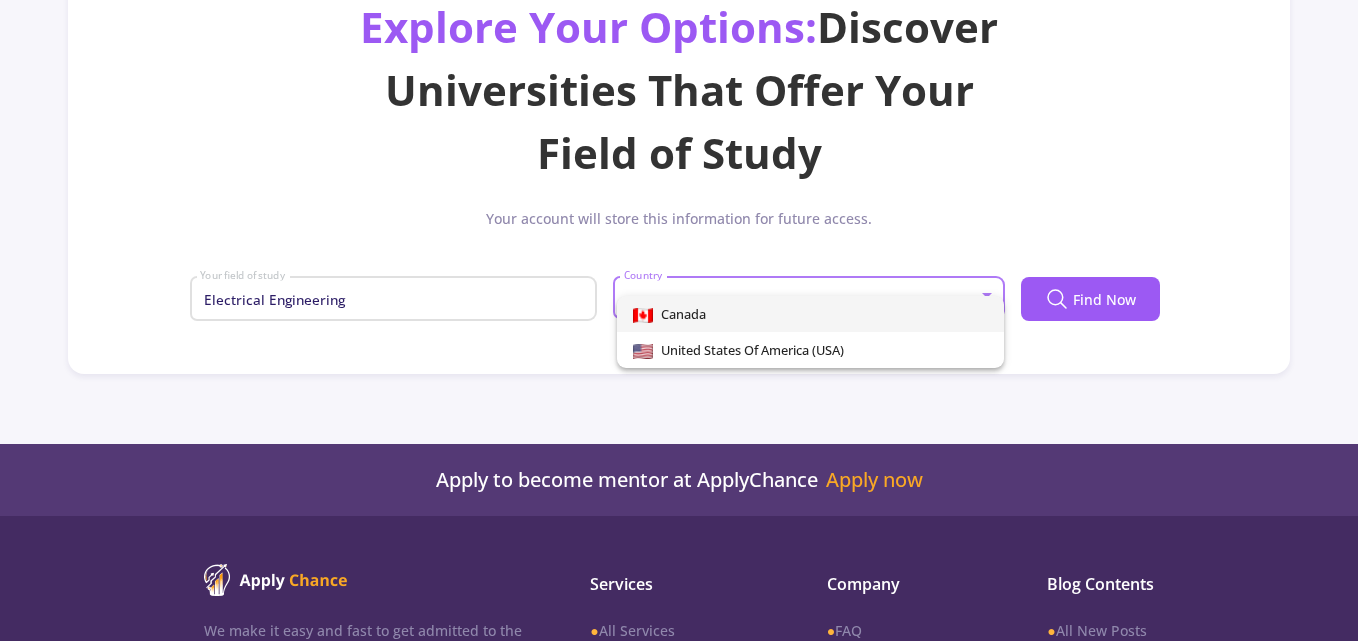 click on "Canada" at bounding box center [810, 314] 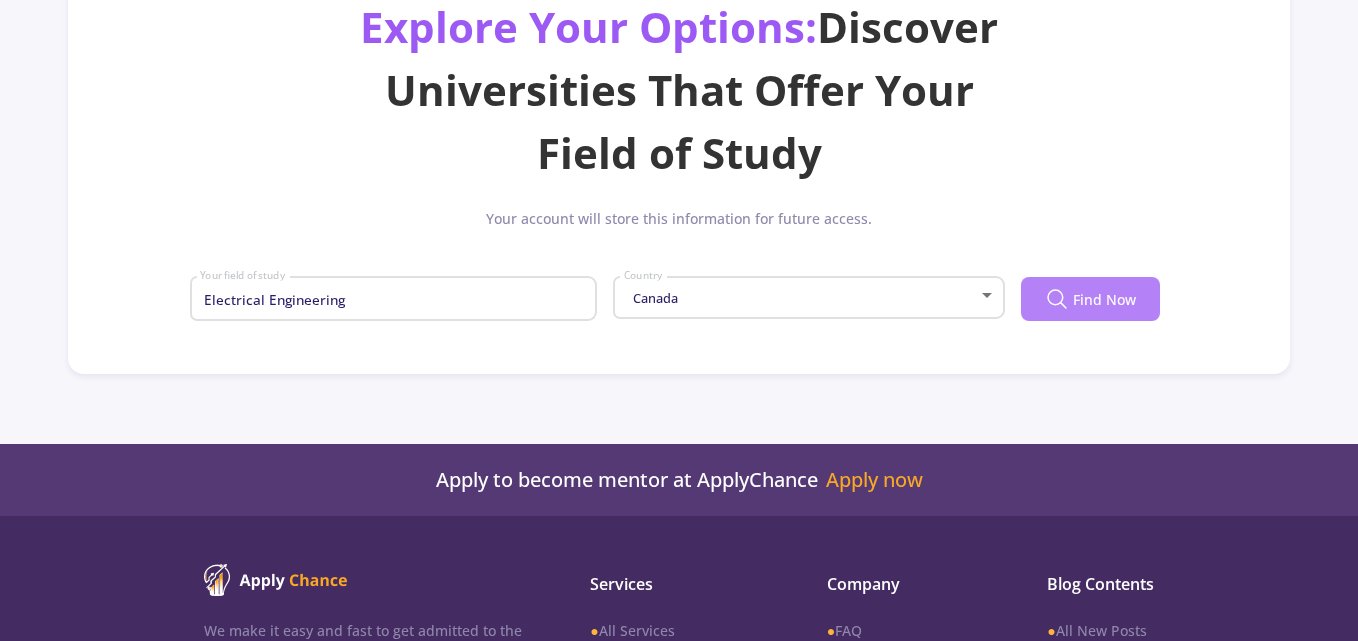 click on "Find Now" 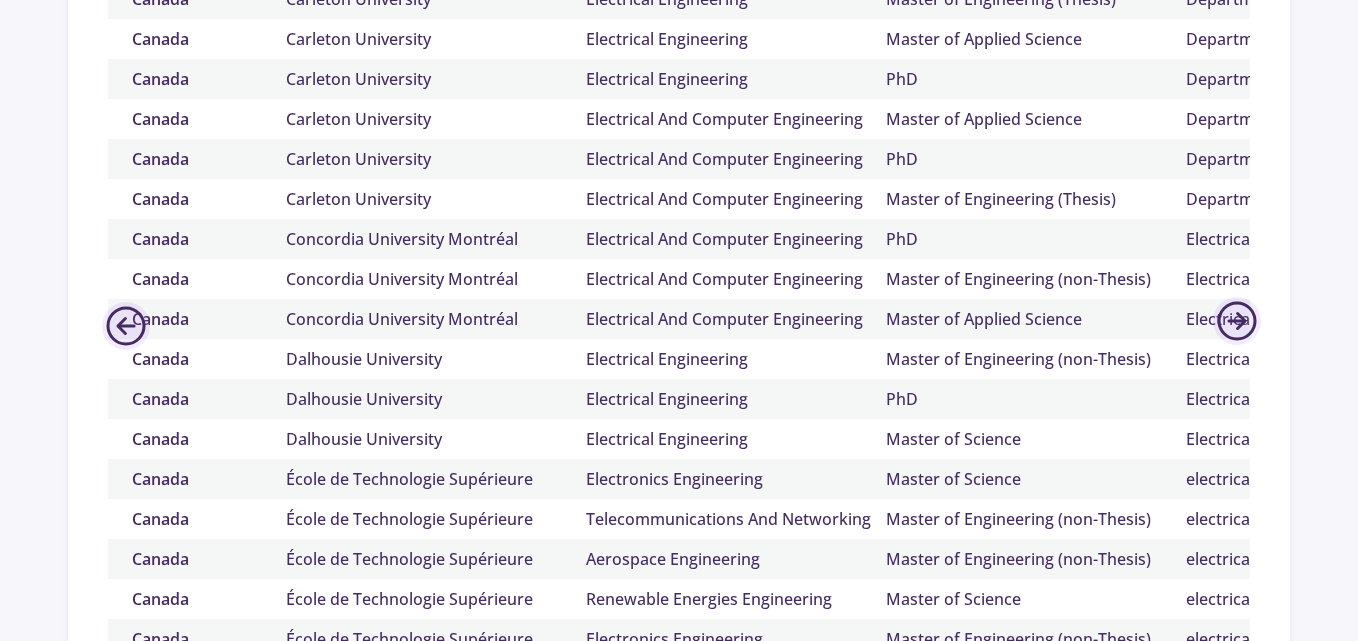 scroll, scrollTop: 706, scrollLeft: 0, axis: vertical 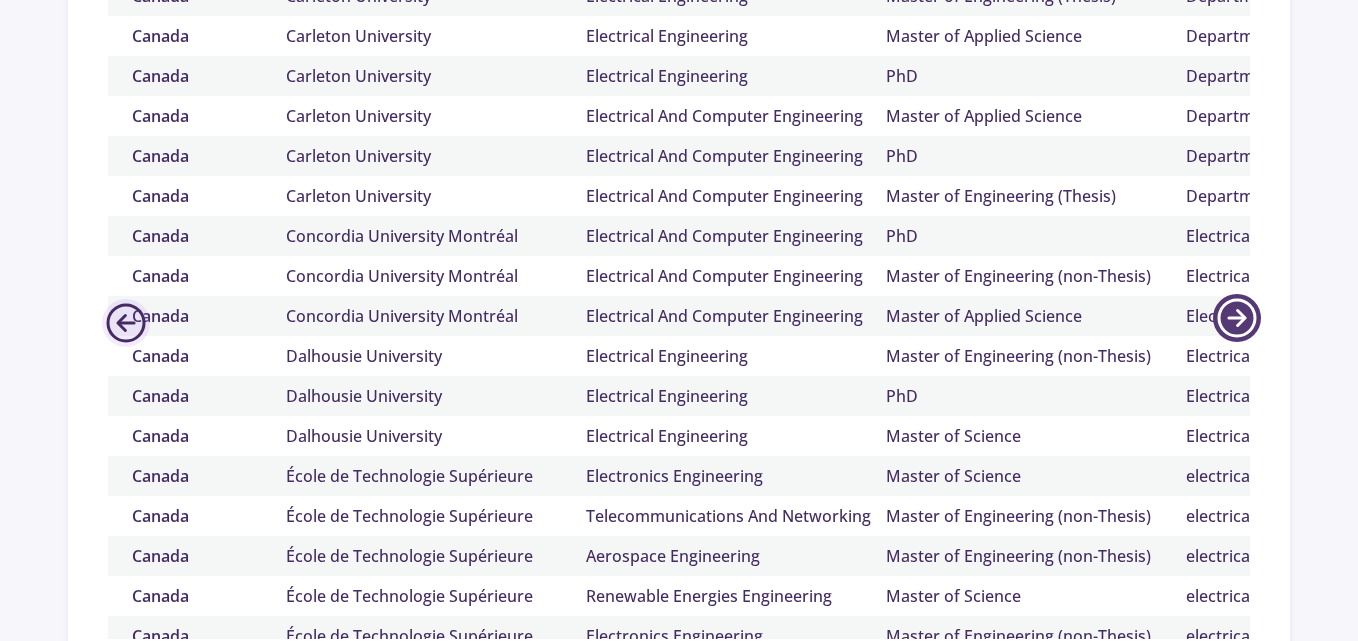 click 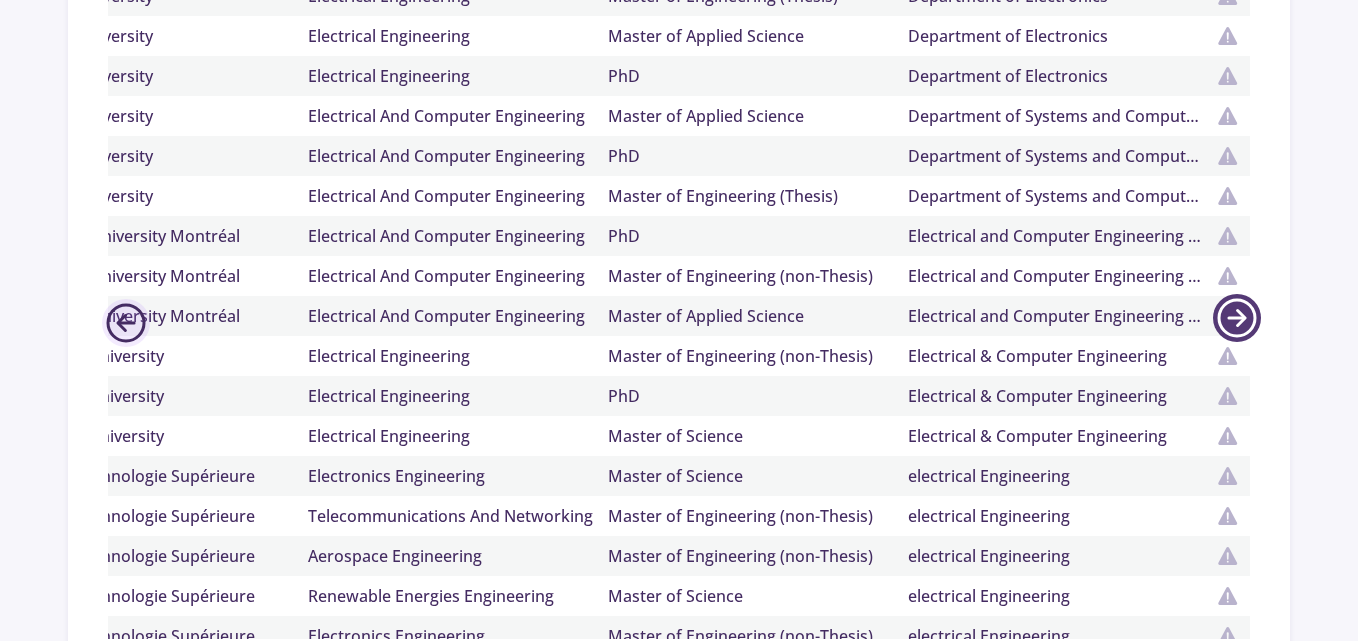 scroll, scrollTop: 0, scrollLeft: 300, axis: horizontal 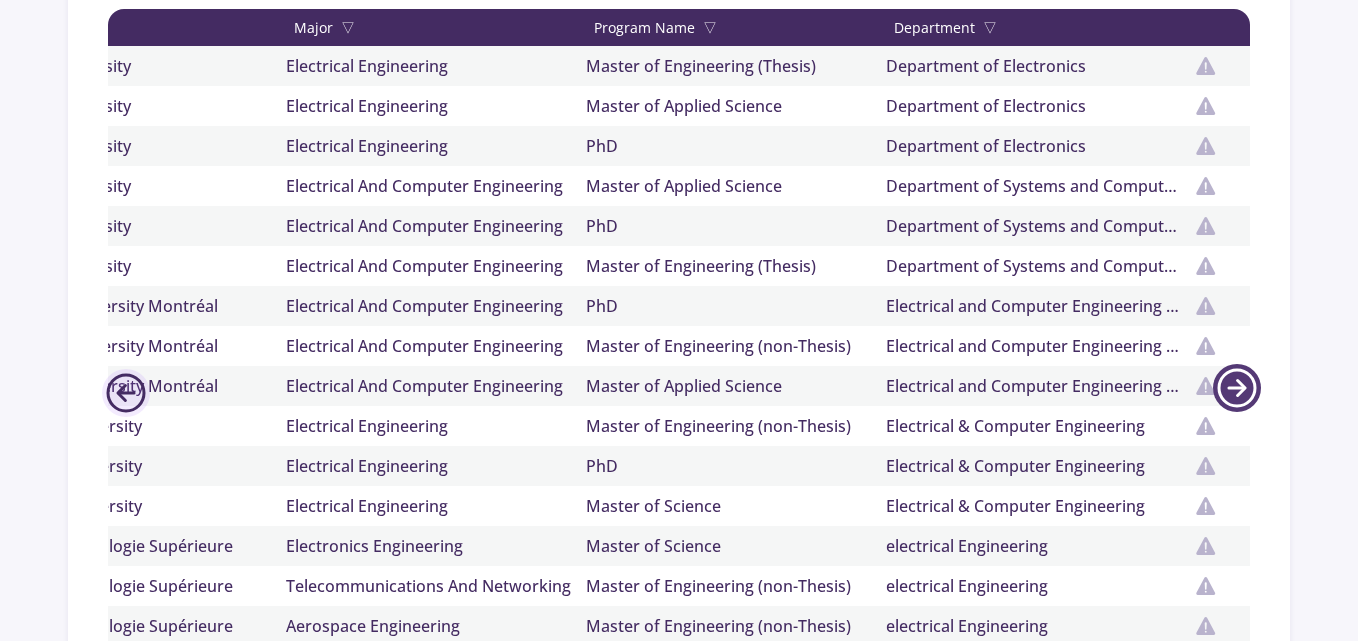 click 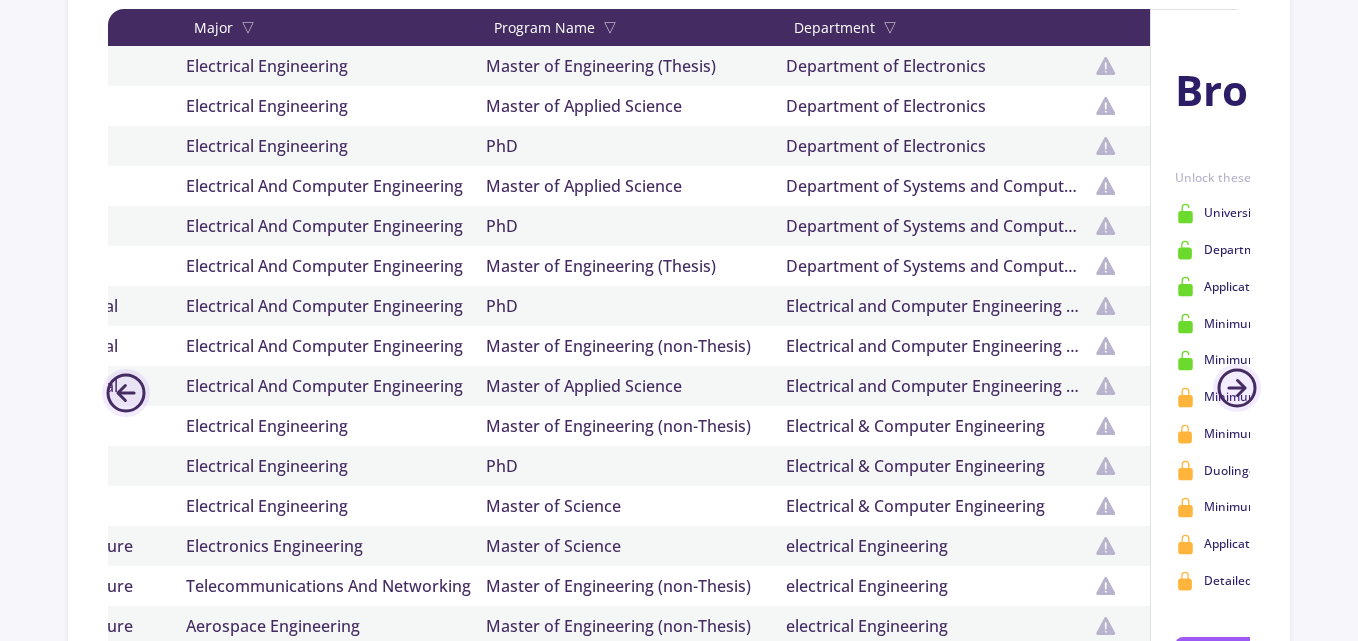 click on "University Location" 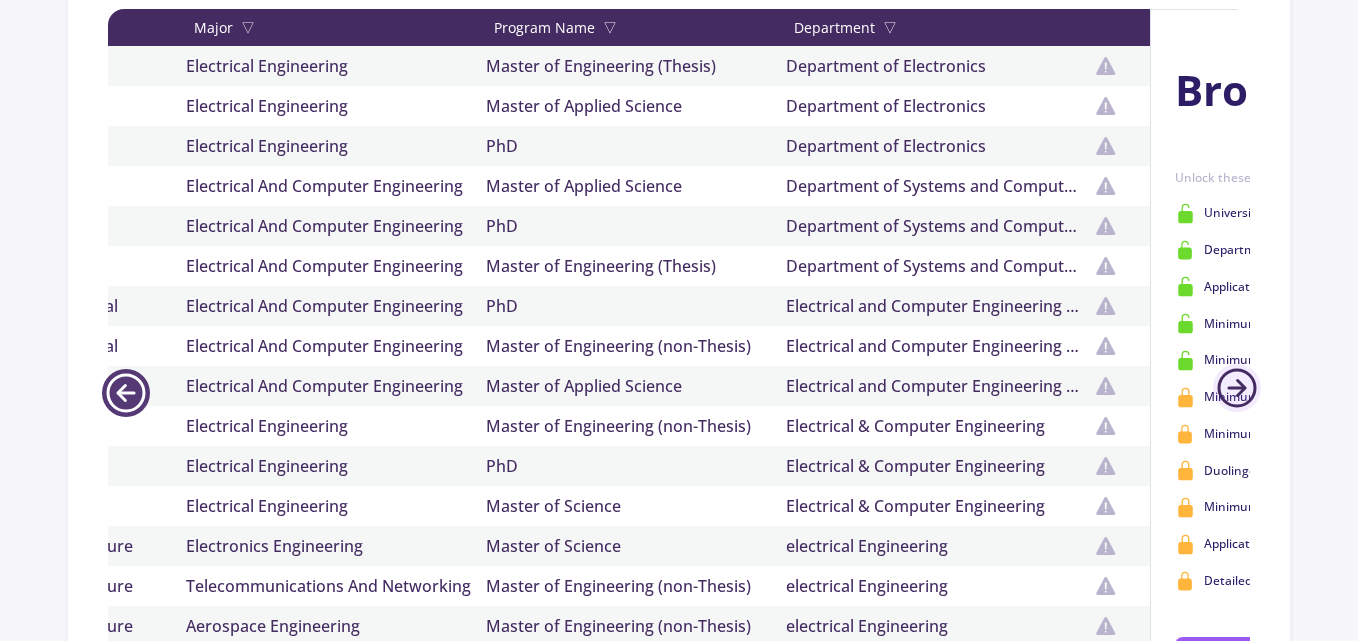 click 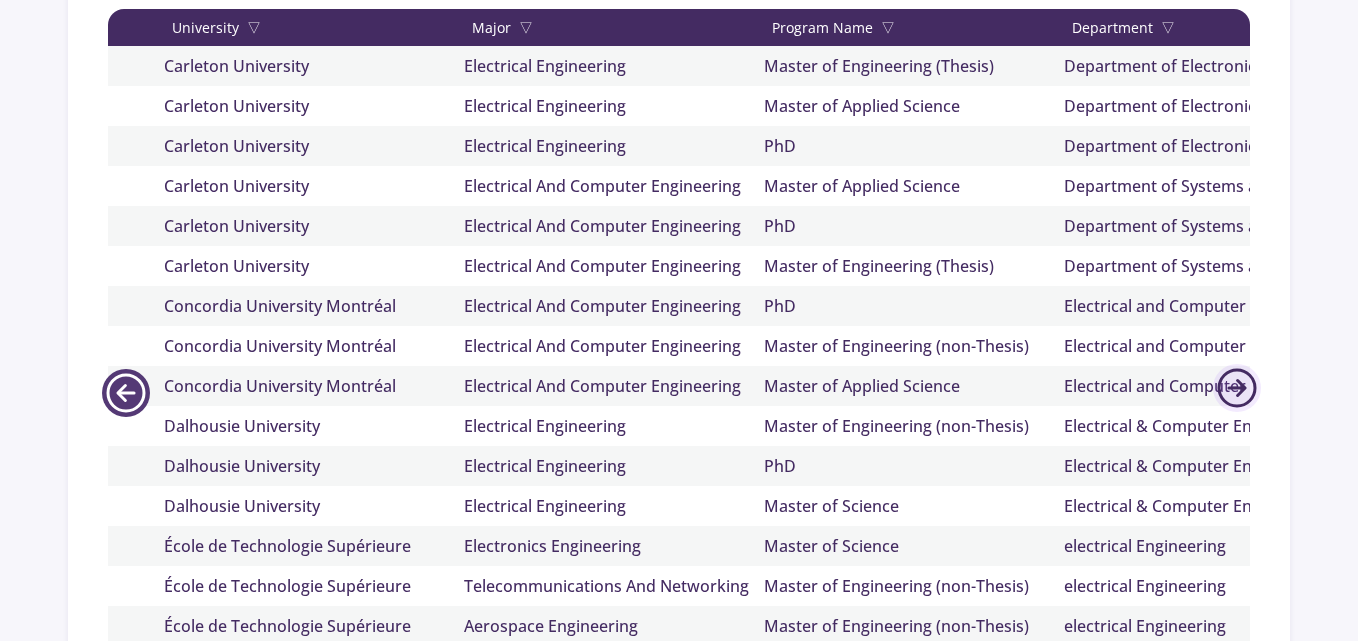 scroll, scrollTop: 0, scrollLeft: 100, axis: horizontal 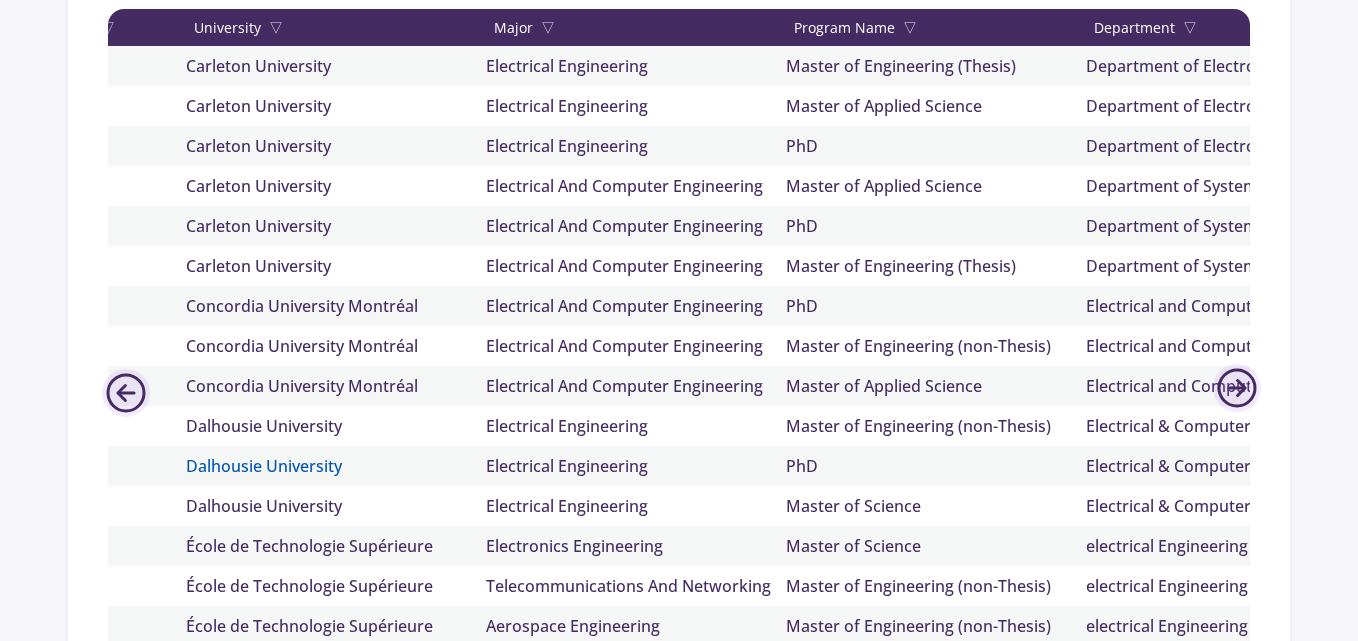 click on "Dalhousie University" 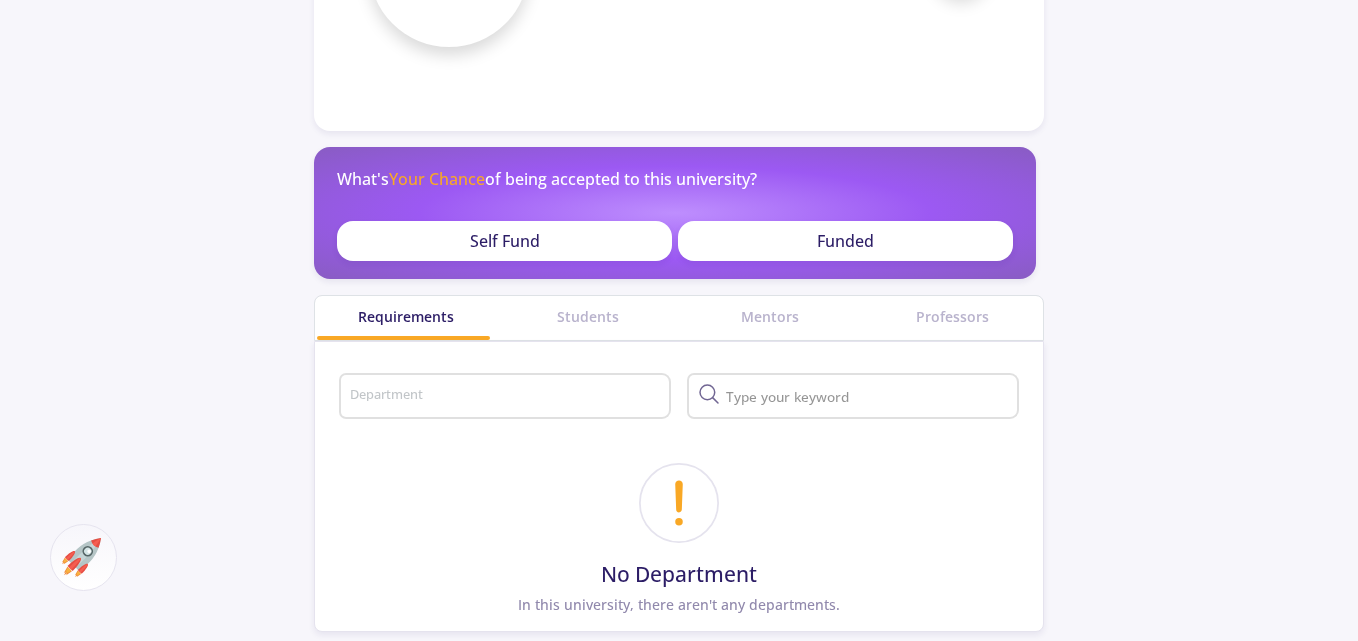 scroll, scrollTop: 334, scrollLeft: 0, axis: vertical 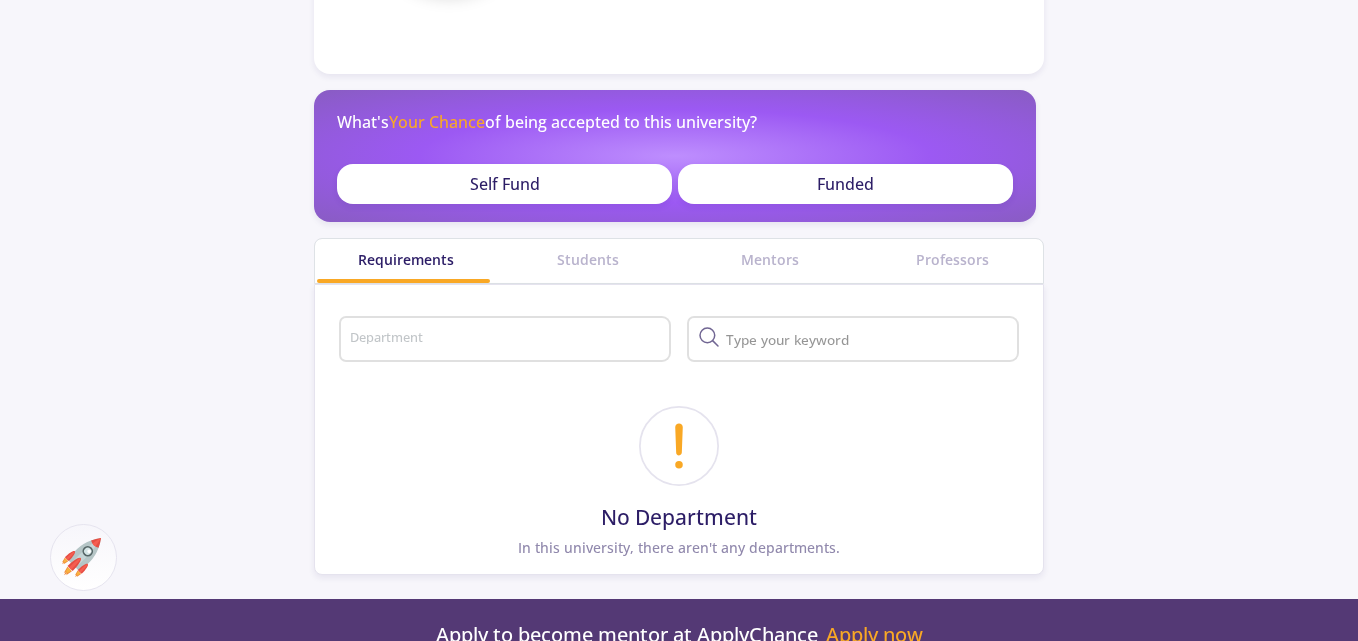 click on "Funded" 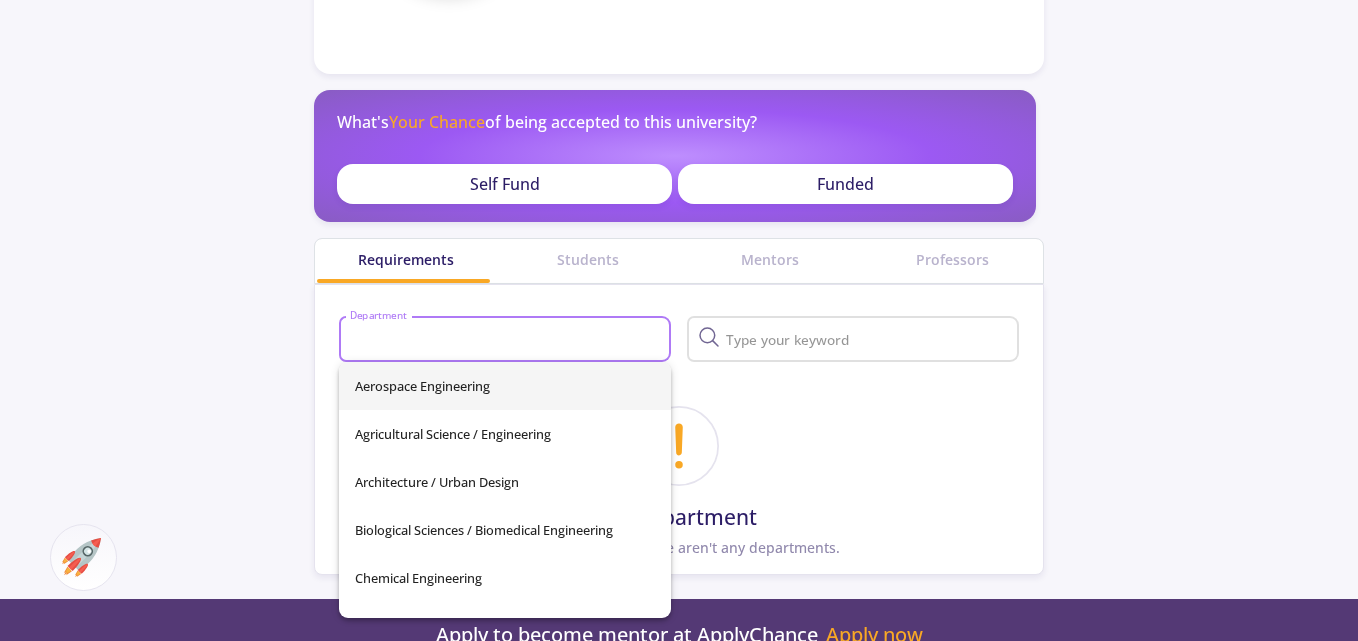 click on "Department" at bounding box center (508, 340) 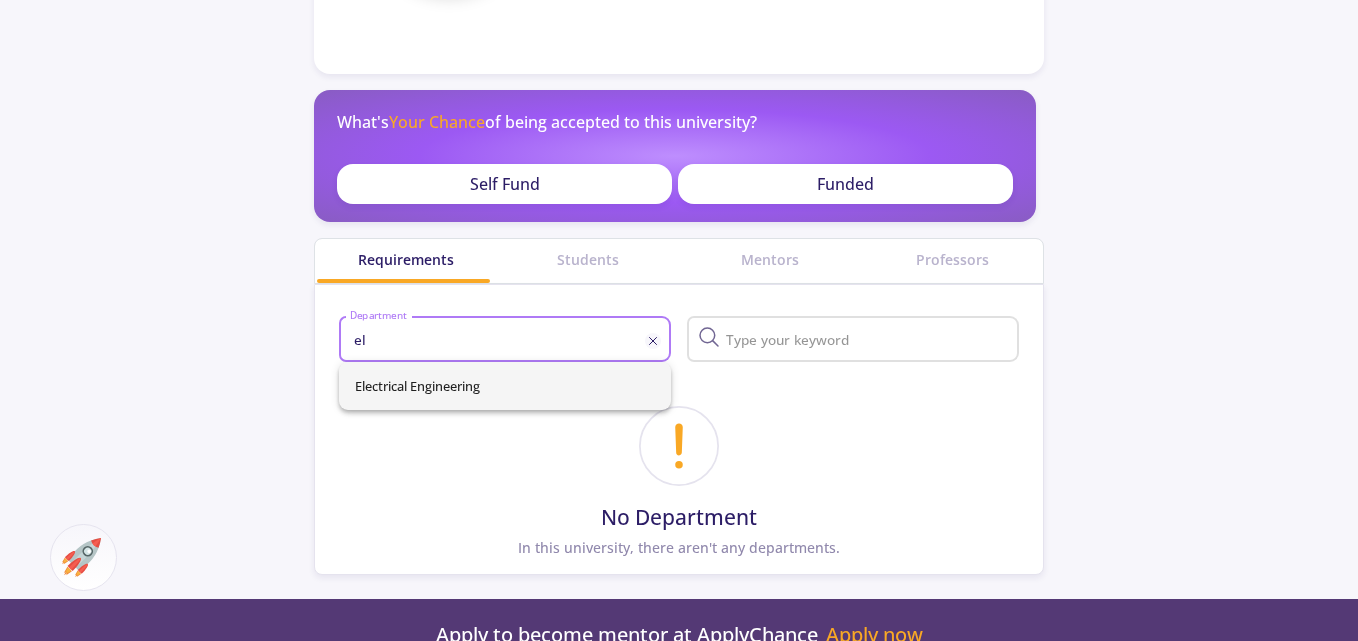 type on "el" 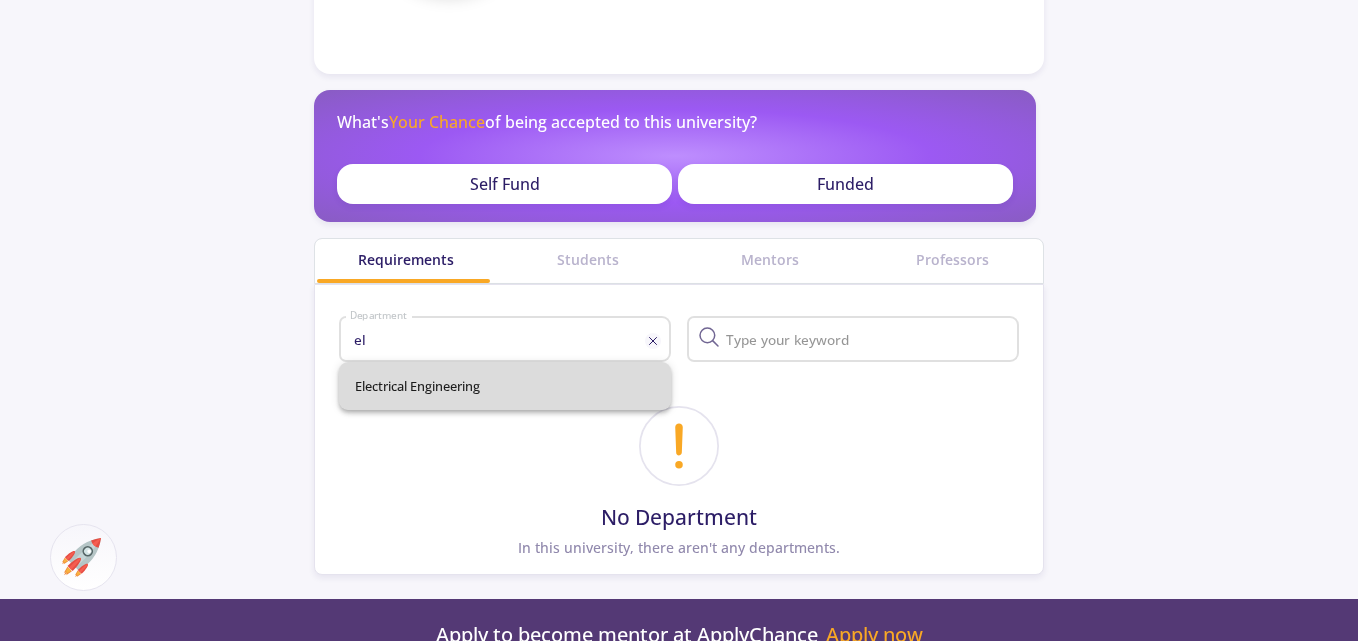 click on "Electrical Engineering" at bounding box center [505, 386] 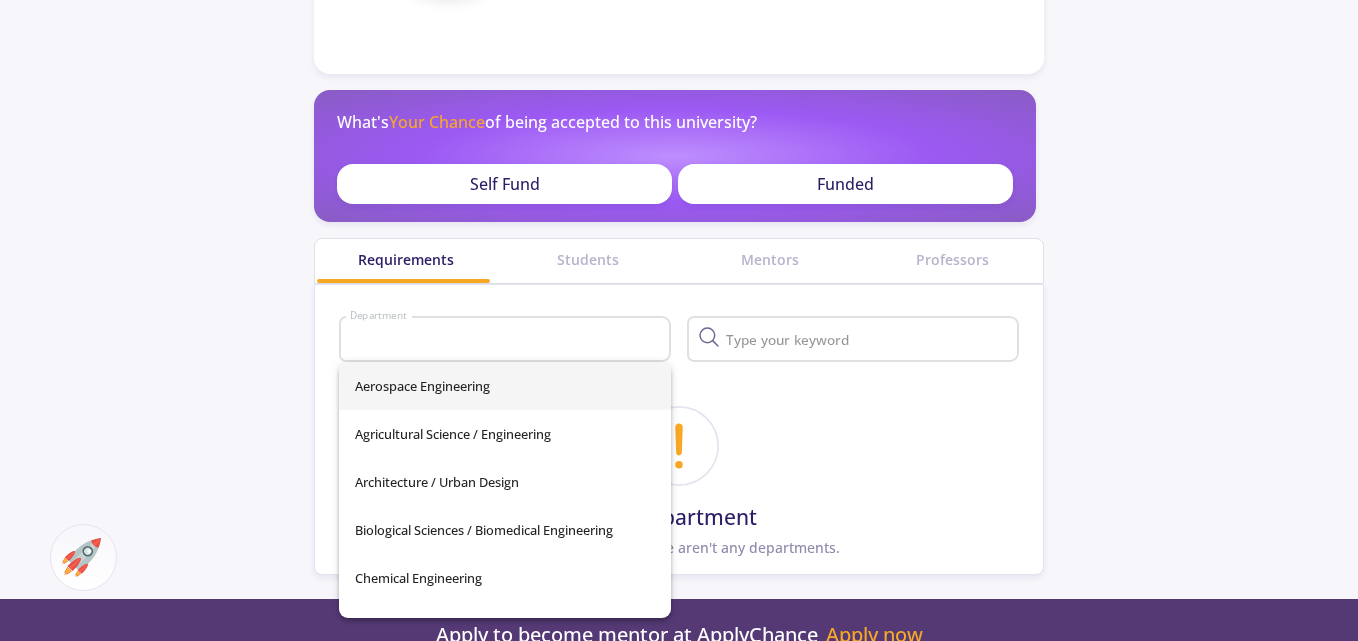 click on "Department" 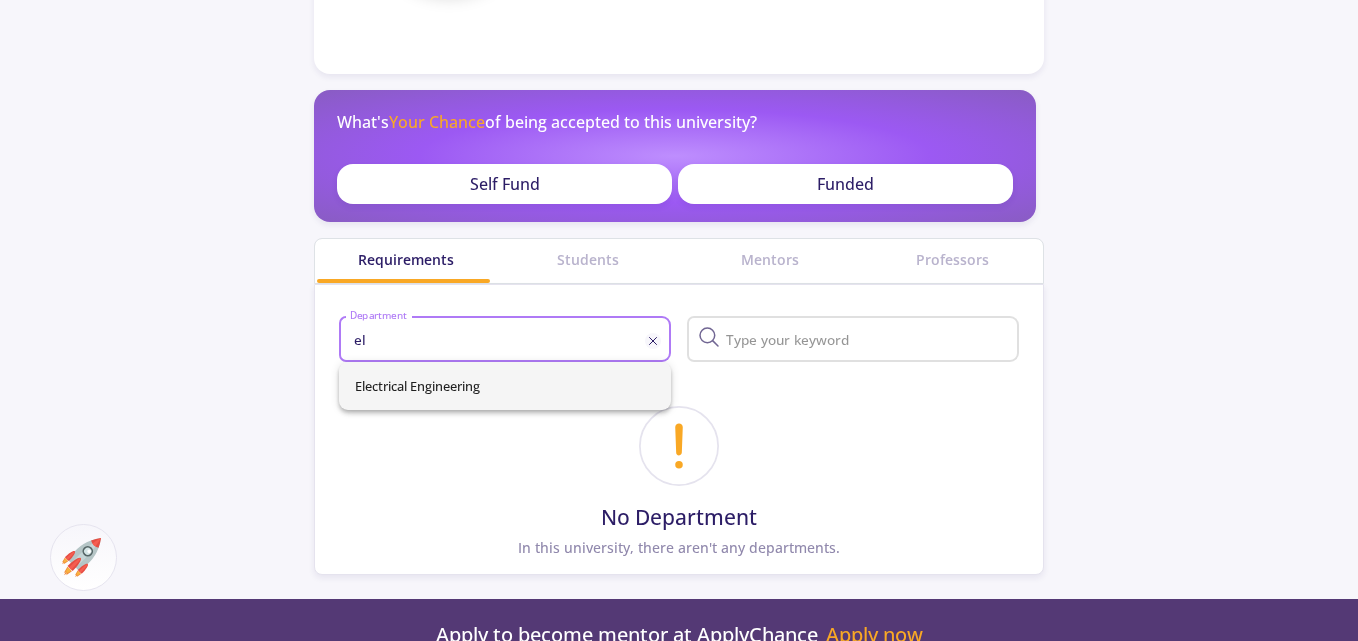 type on "el" 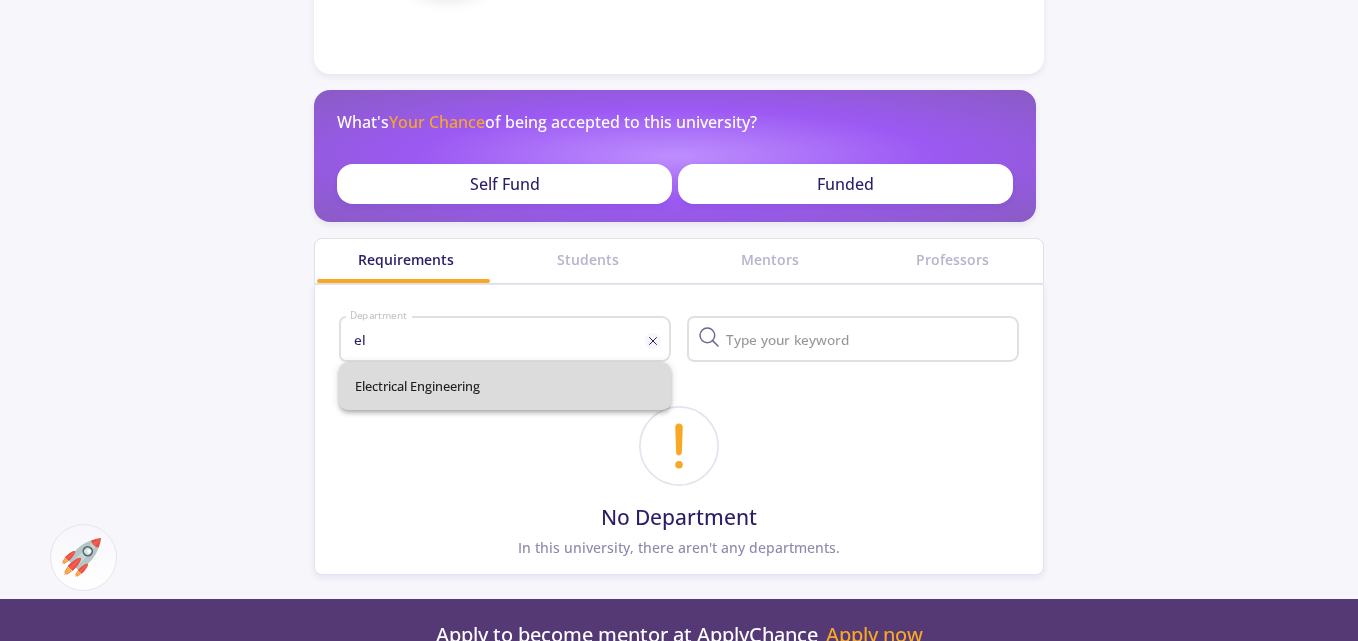 click on "Electrical Engineering" at bounding box center [505, 386] 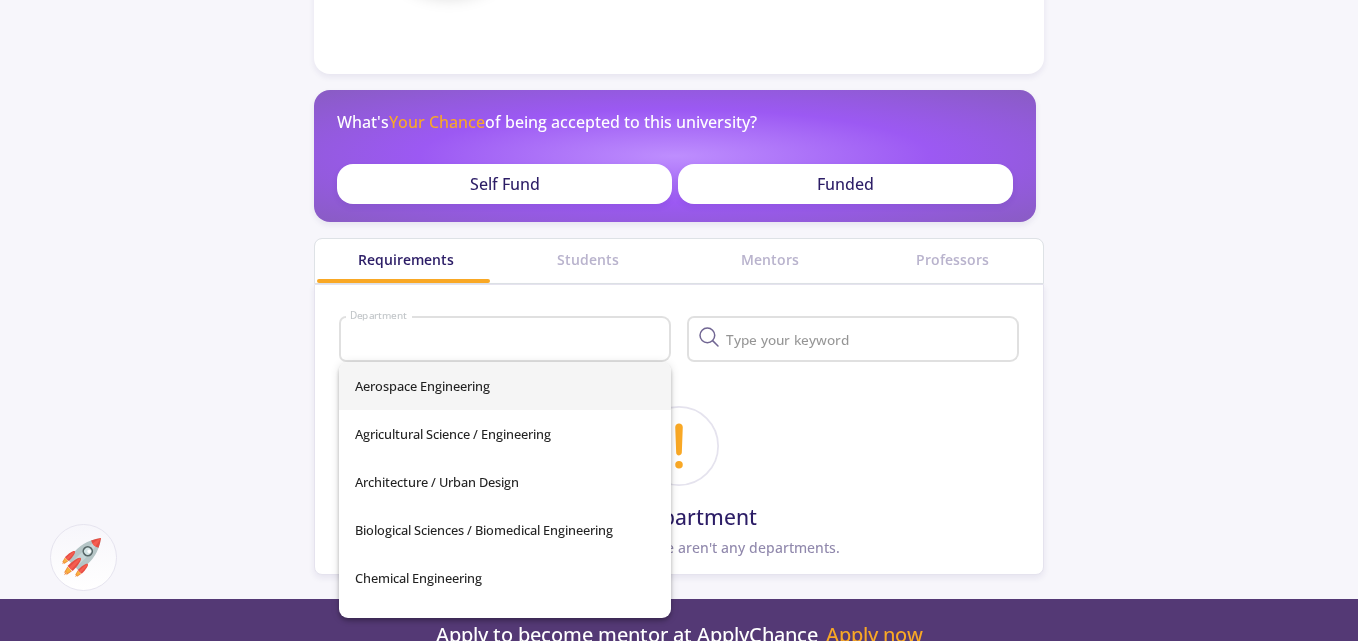 click on "Share × What's   Your Chance   of being accepted to this university?  Self Fund Funded Requirements Students Mentors Professors Department
No Department In this university, there aren't any departments." 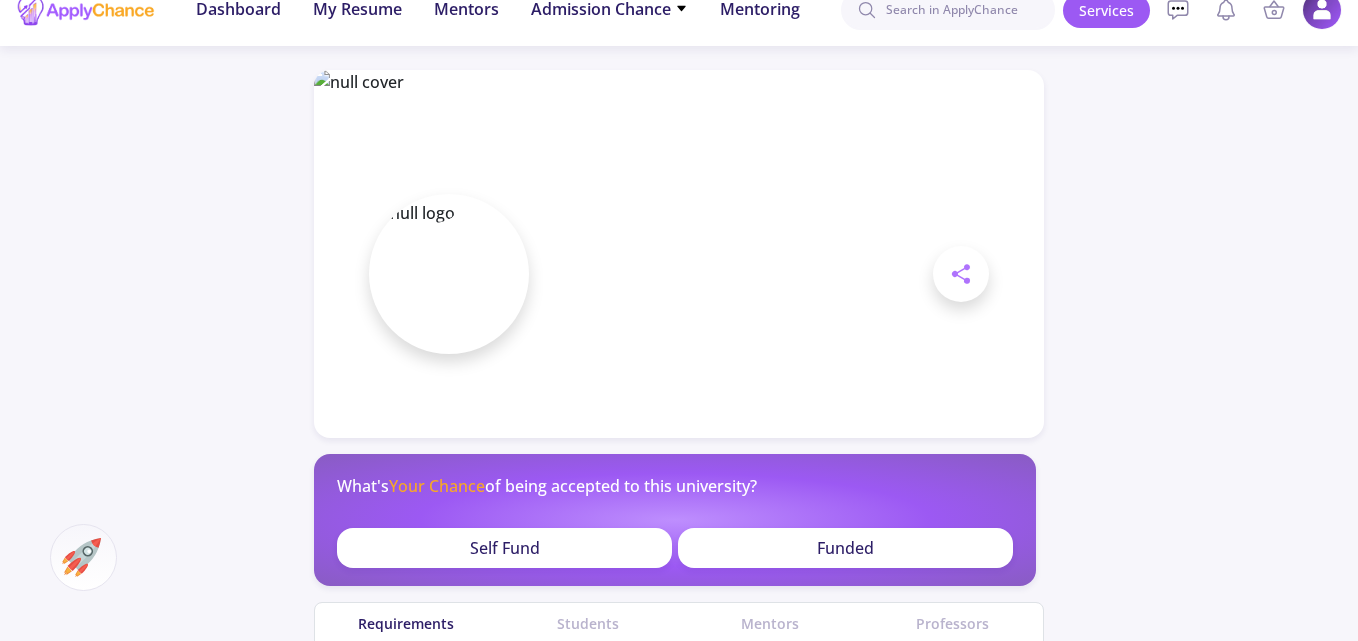 scroll, scrollTop: 0, scrollLeft: 0, axis: both 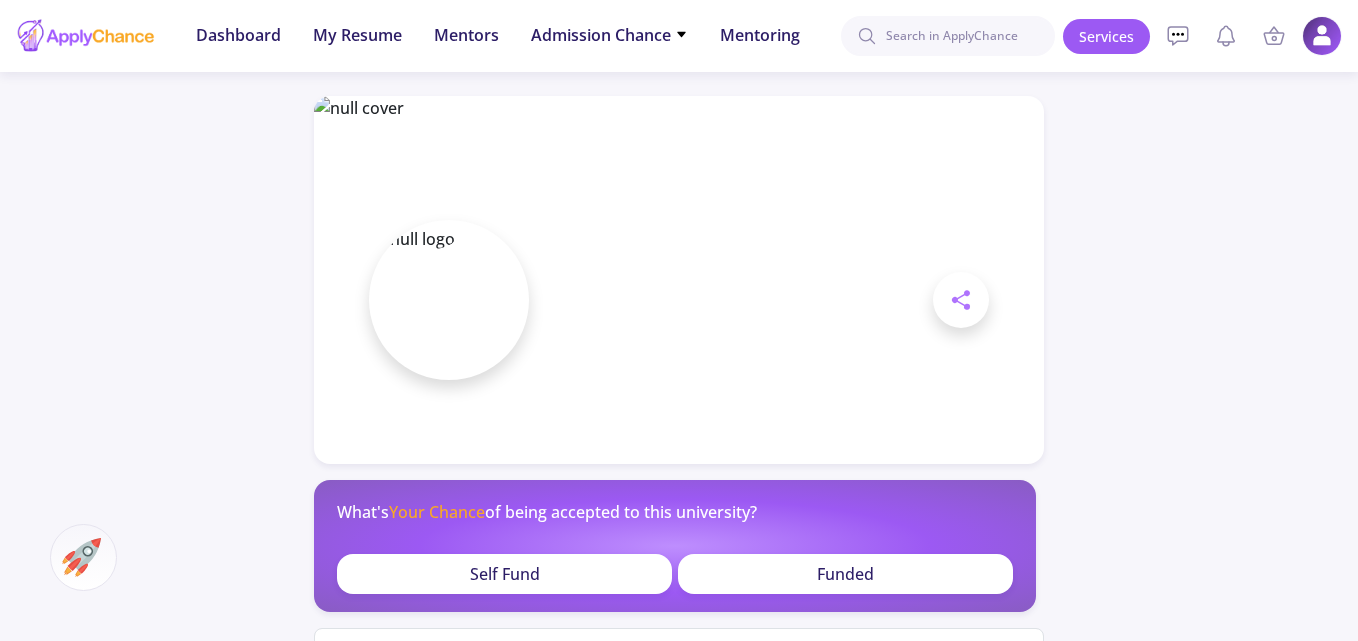 click on "Funded" 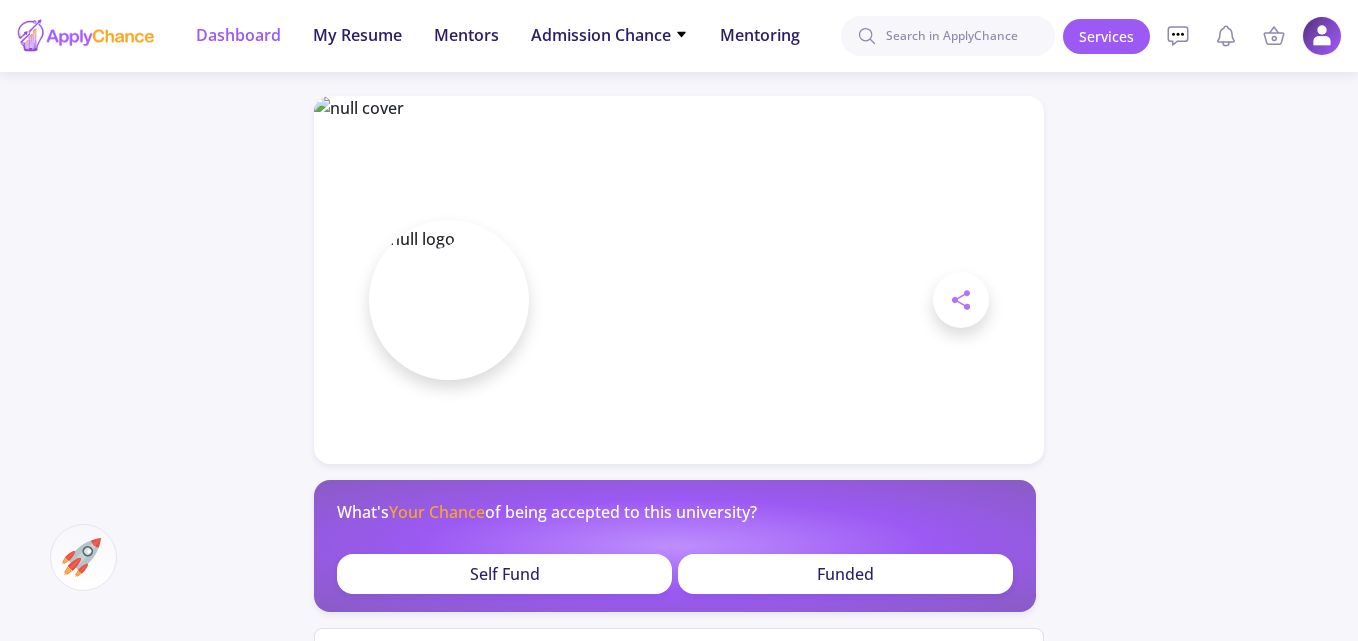 click on "Dashboard" 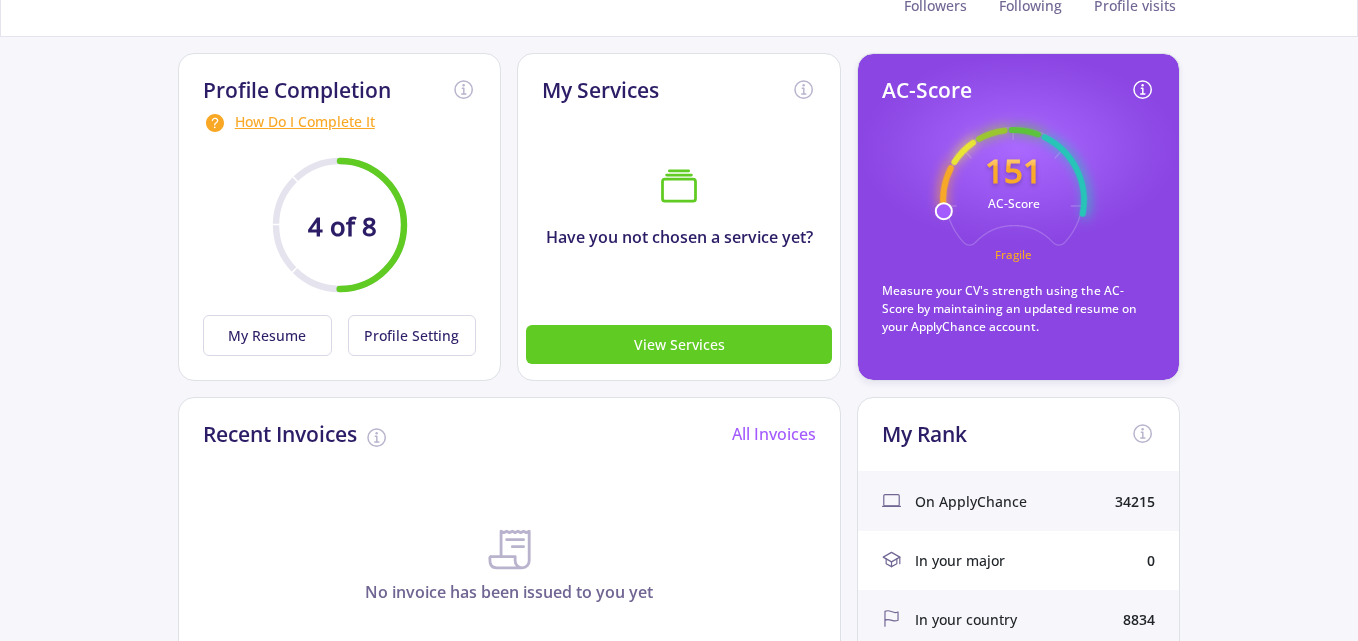 scroll, scrollTop: 114, scrollLeft: 0, axis: vertical 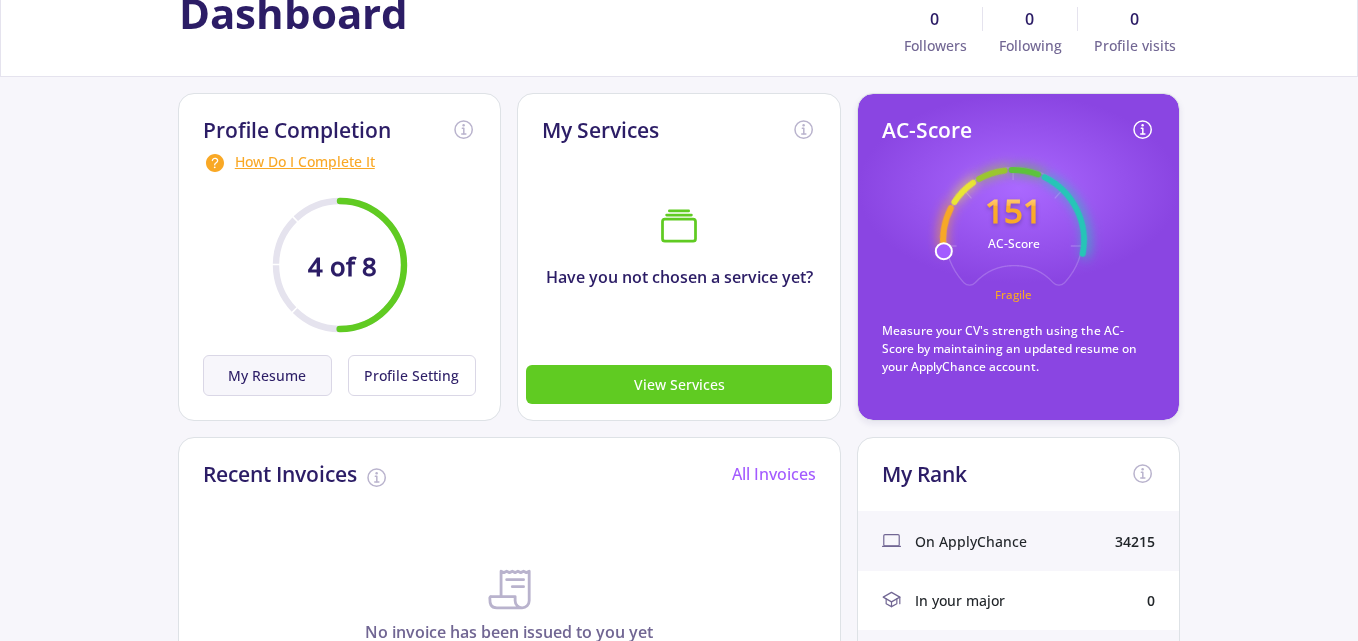click on "My Resume" 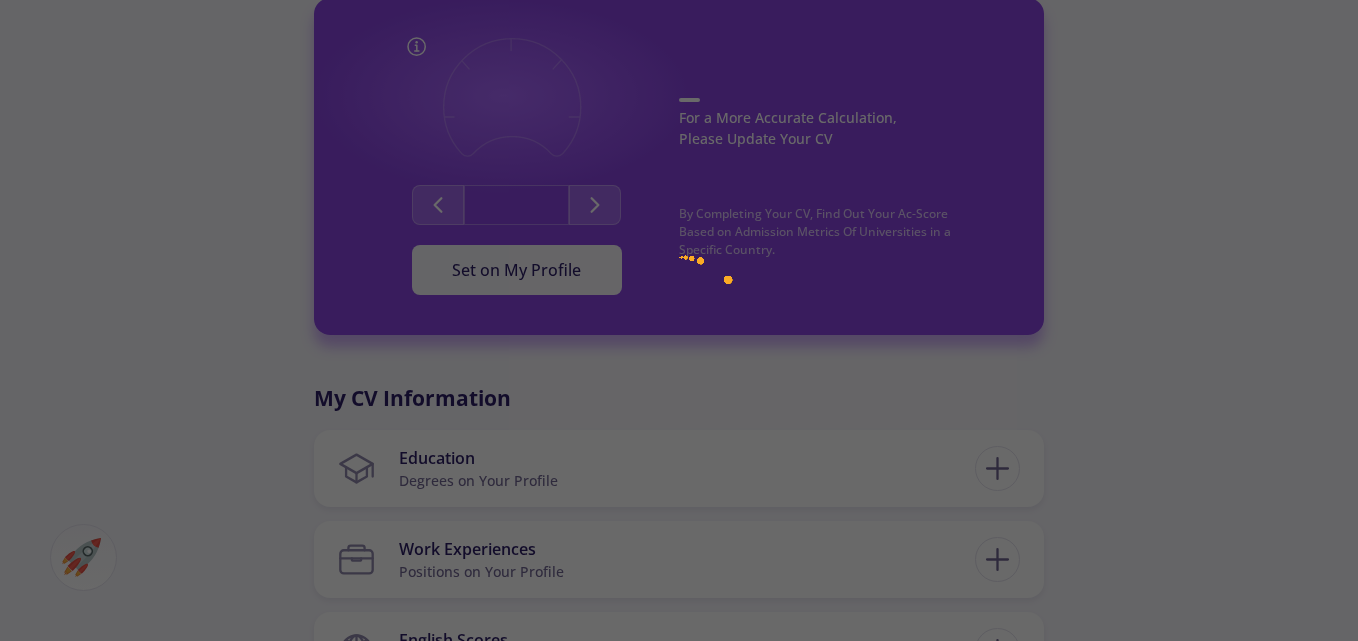 scroll, scrollTop: 0, scrollLeft: 0, axis: both 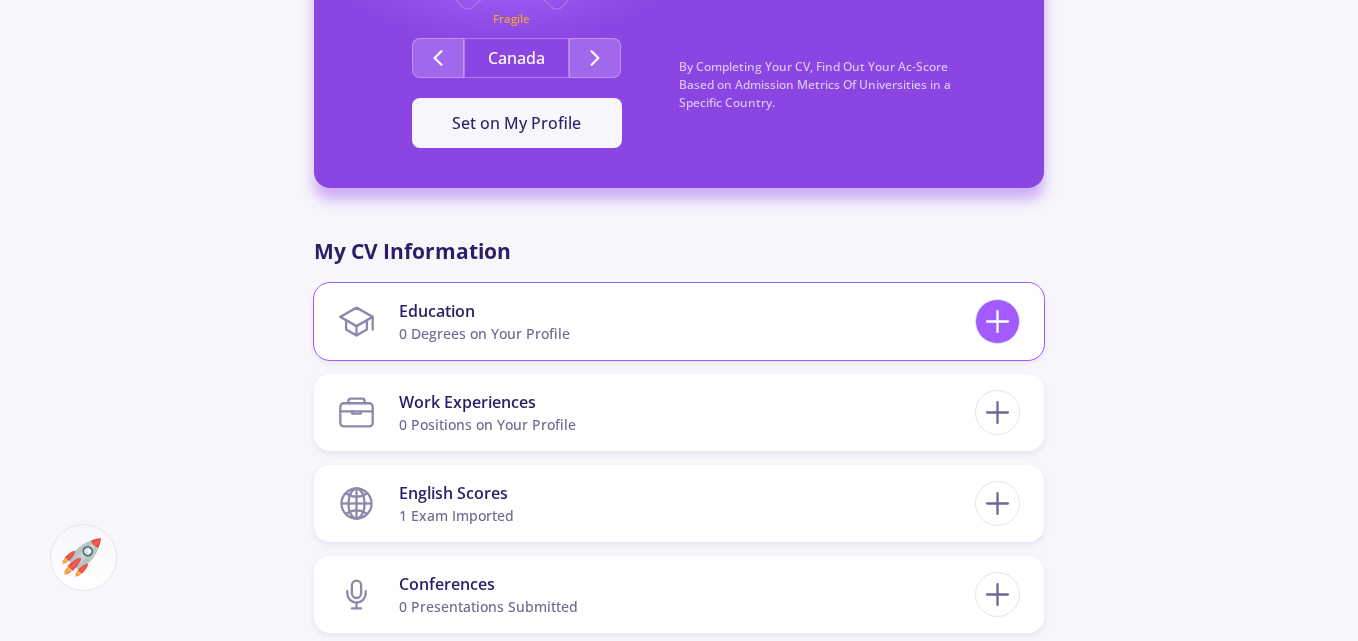 click 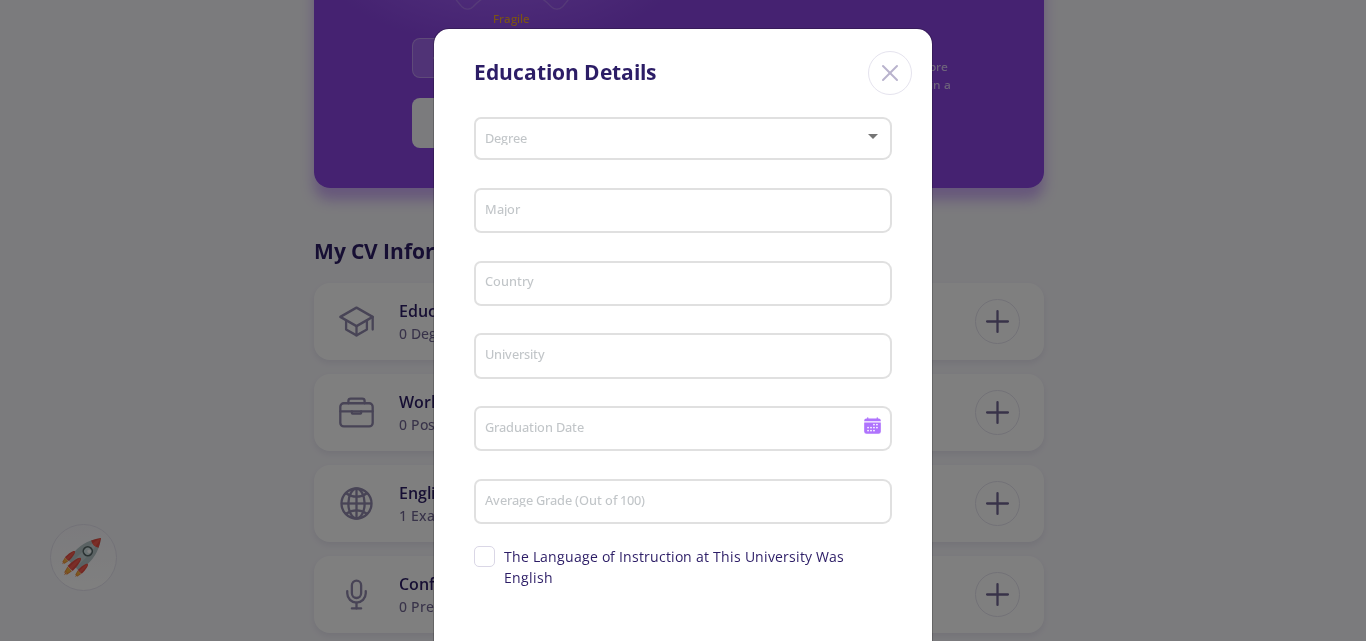 click on "Degree" at bounding box center (683, 135) 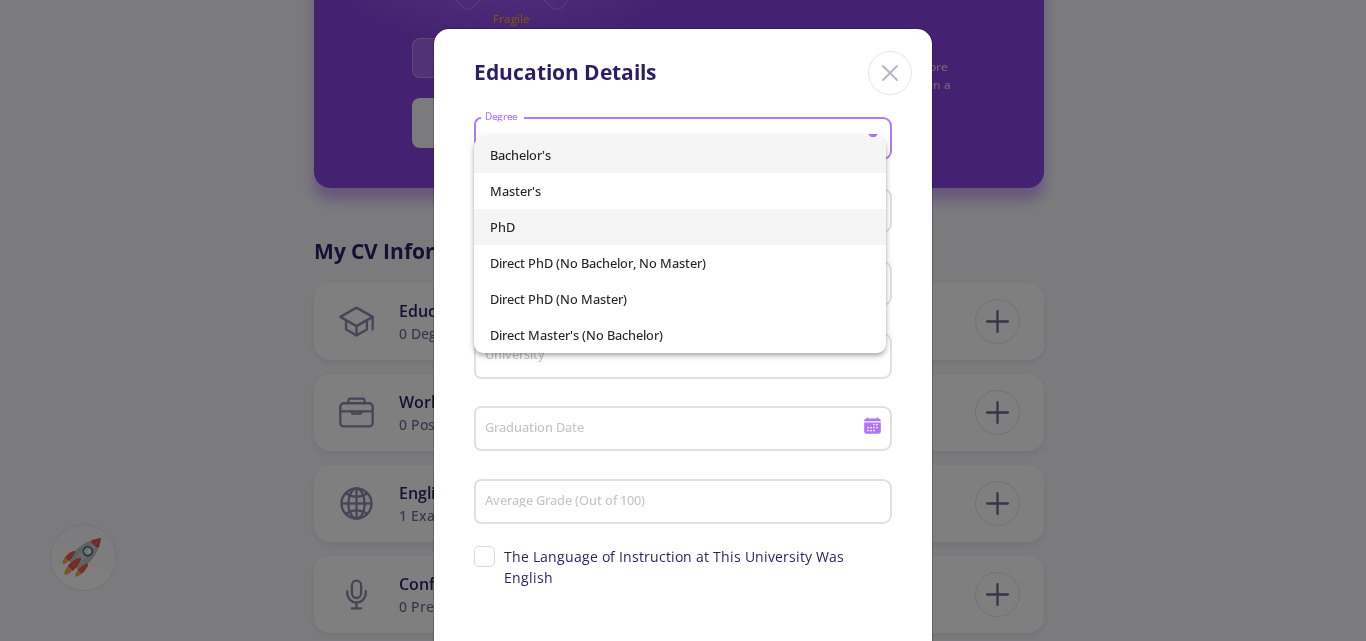 click on "PhD" at bounding box center [680, 227] 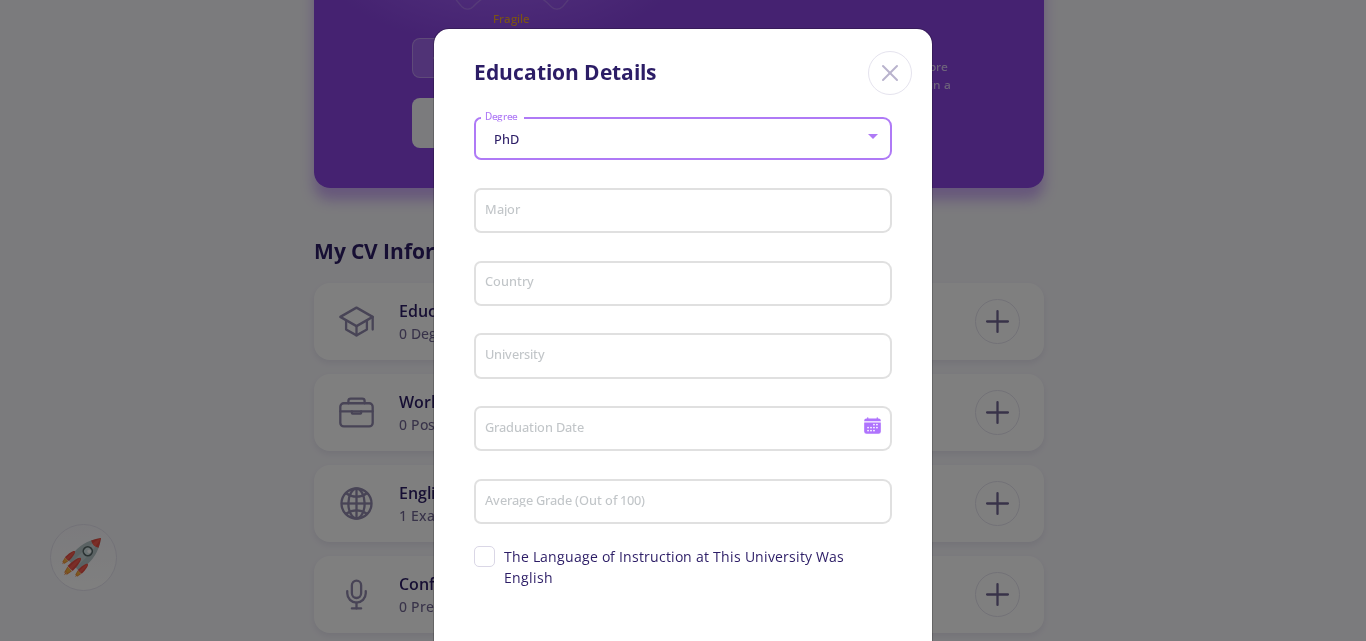 click on "Major" 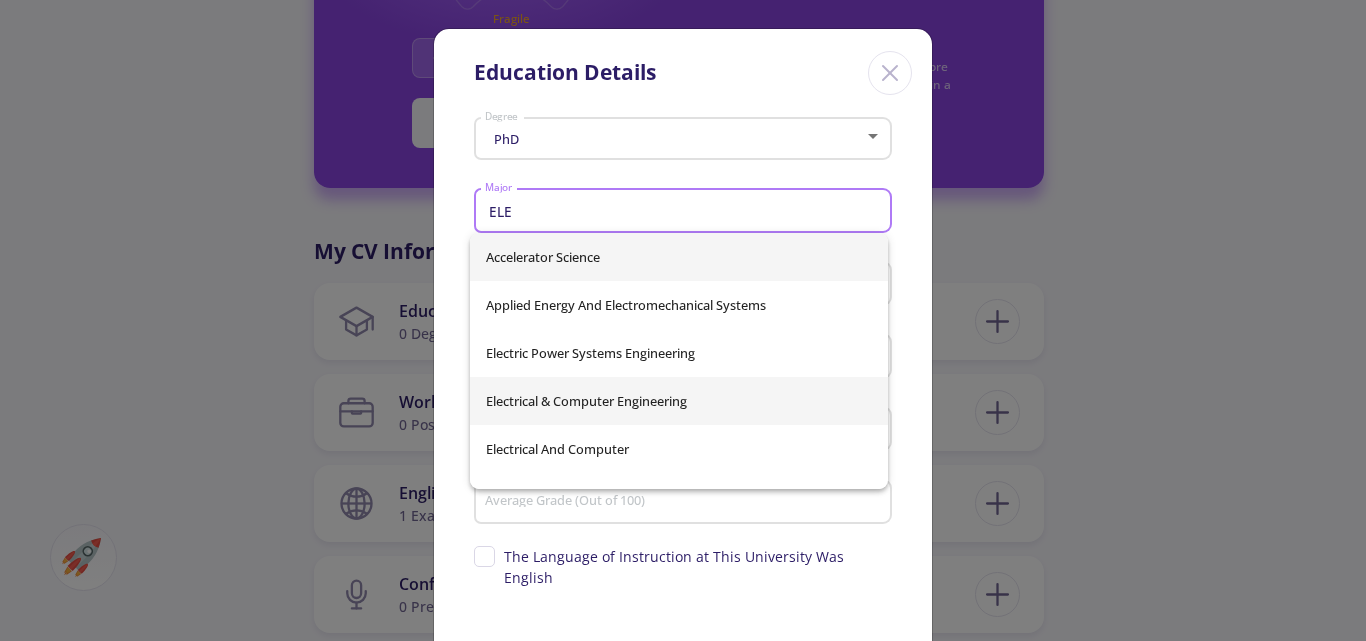 click on "Electrical & Computer Engineering" at bounding box center (679, 401) 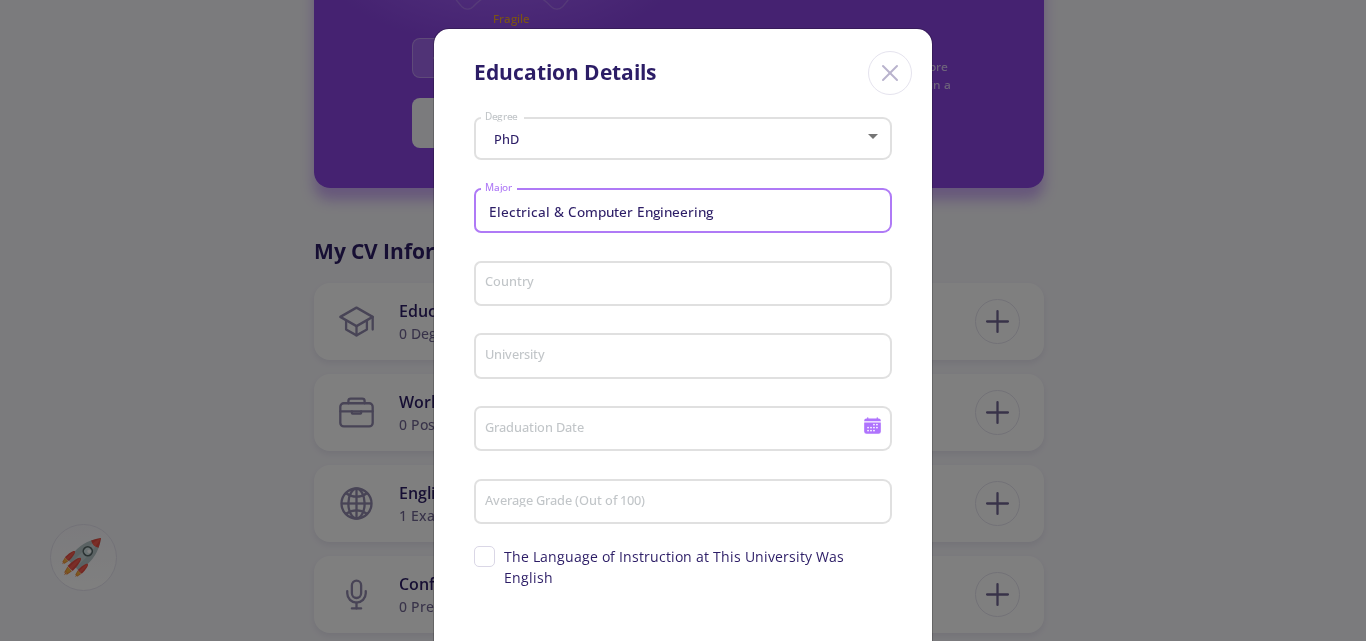 click on "Country" at bounding box center (686, 285) 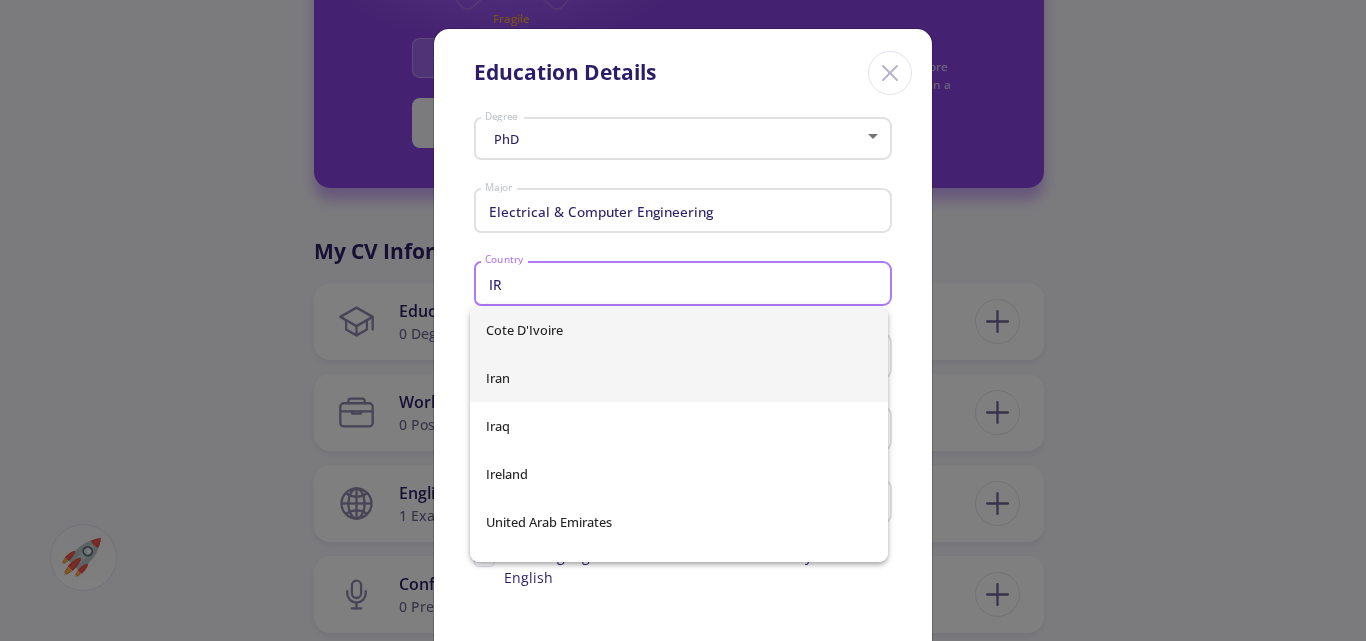 click on "Iran" at bounding box center [679, 378] 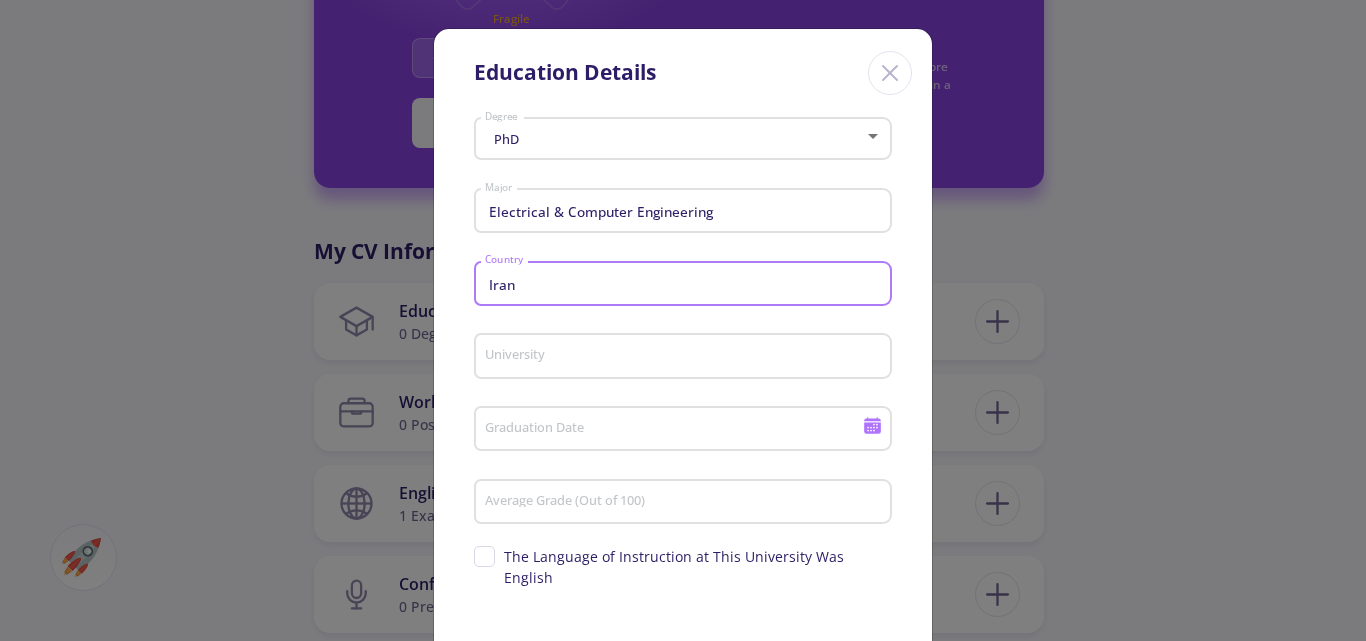 click on "University" at bounding box center [686, 357] 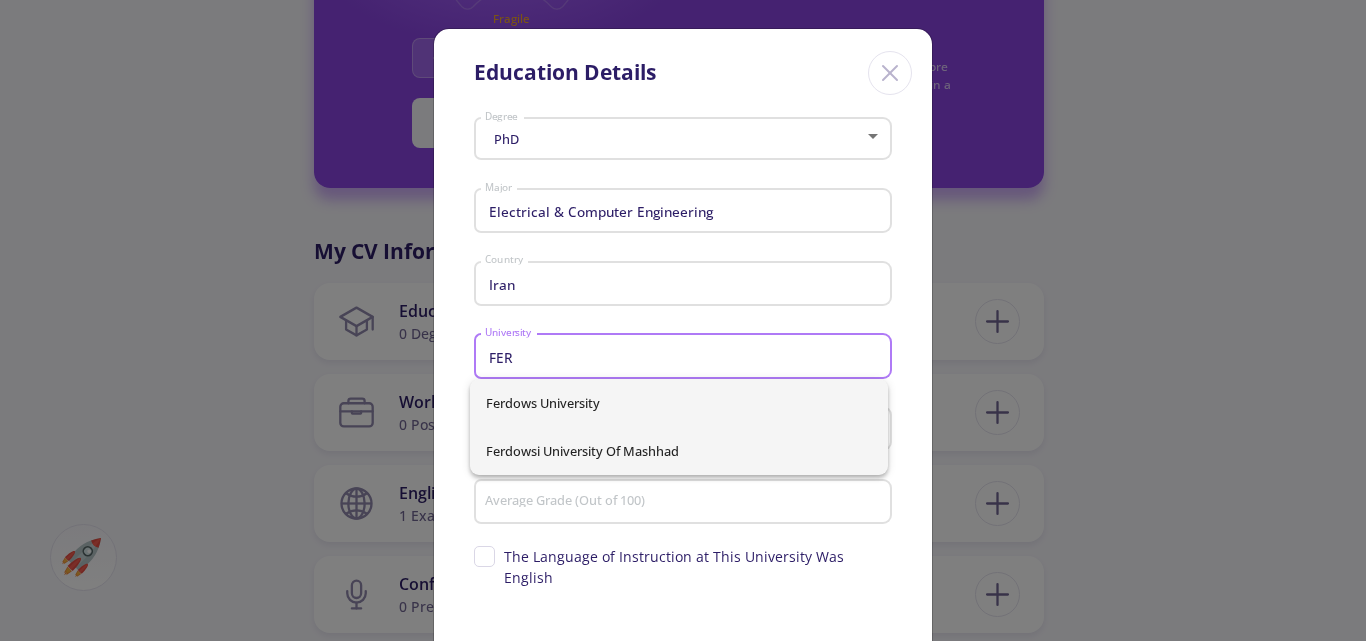 type on "FER" 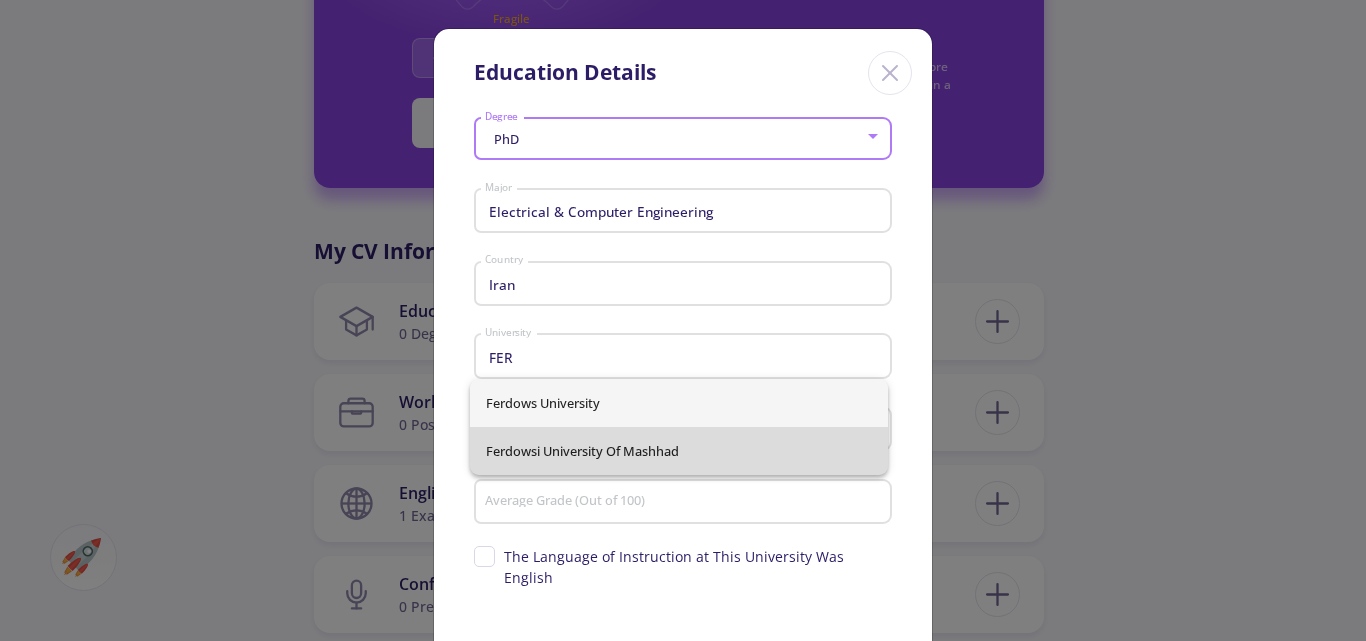 click on "Ferdows University   Ferdowsi University of Mashhad" at bounding box center [679, 427] 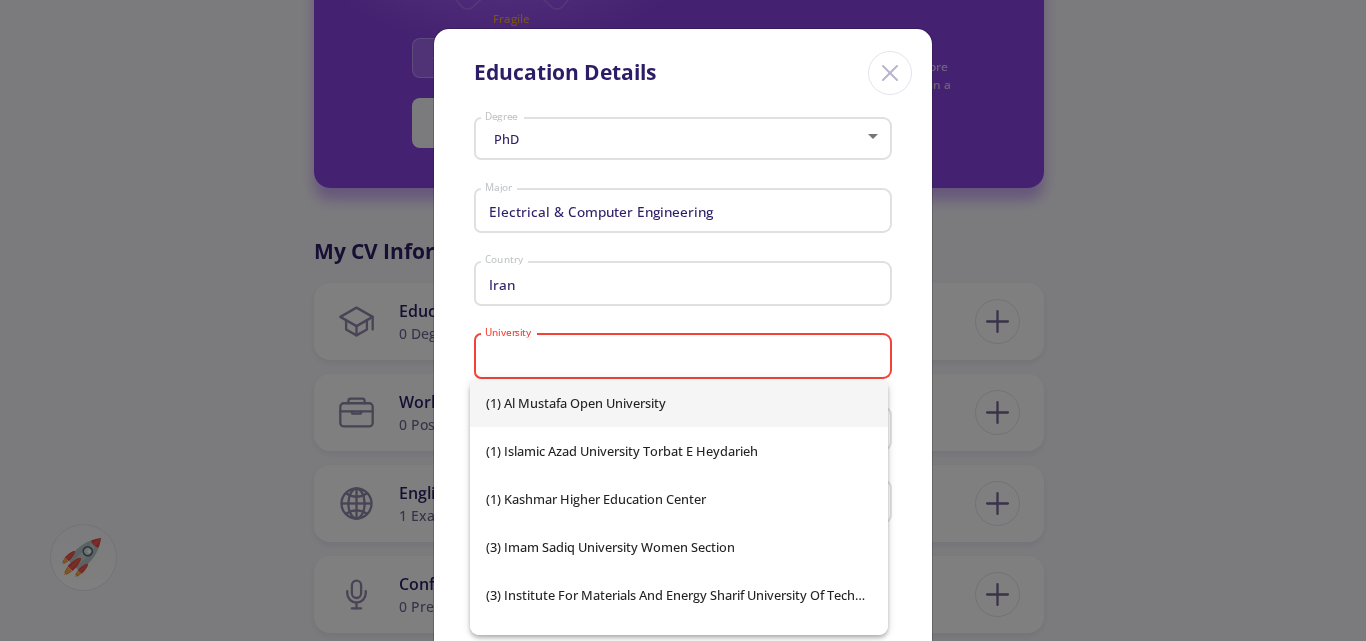 click on "University" at bounding box center (686, 357) 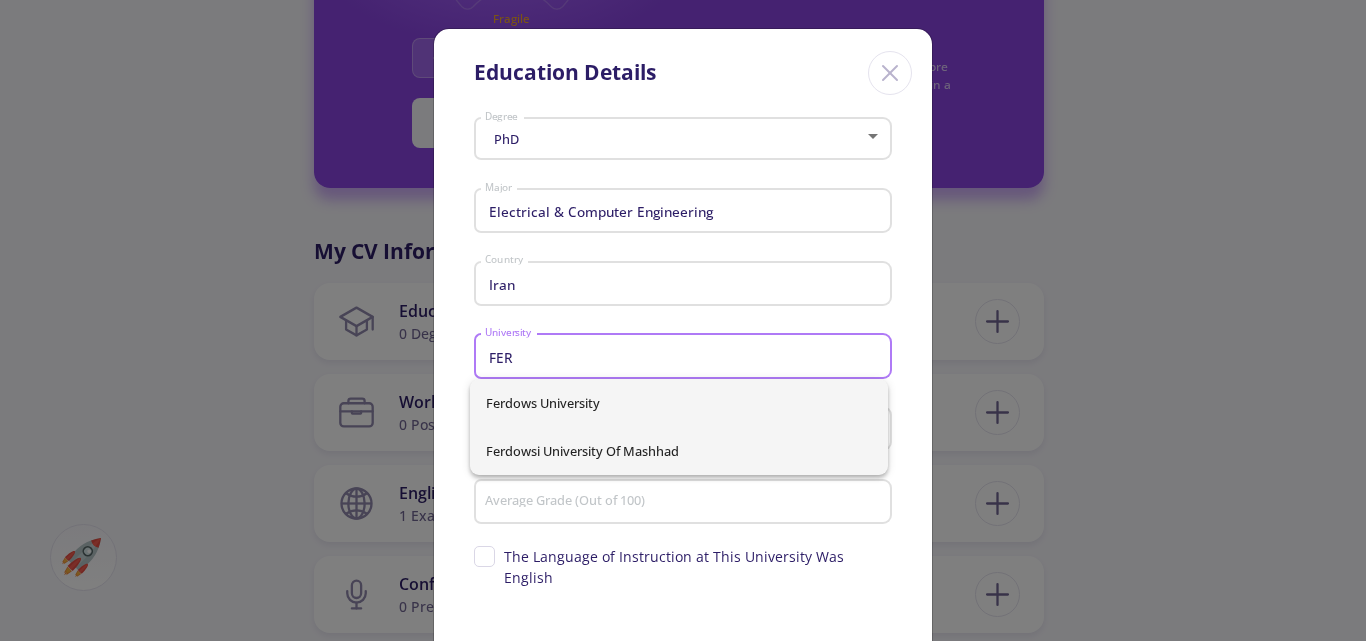 type on "FER" 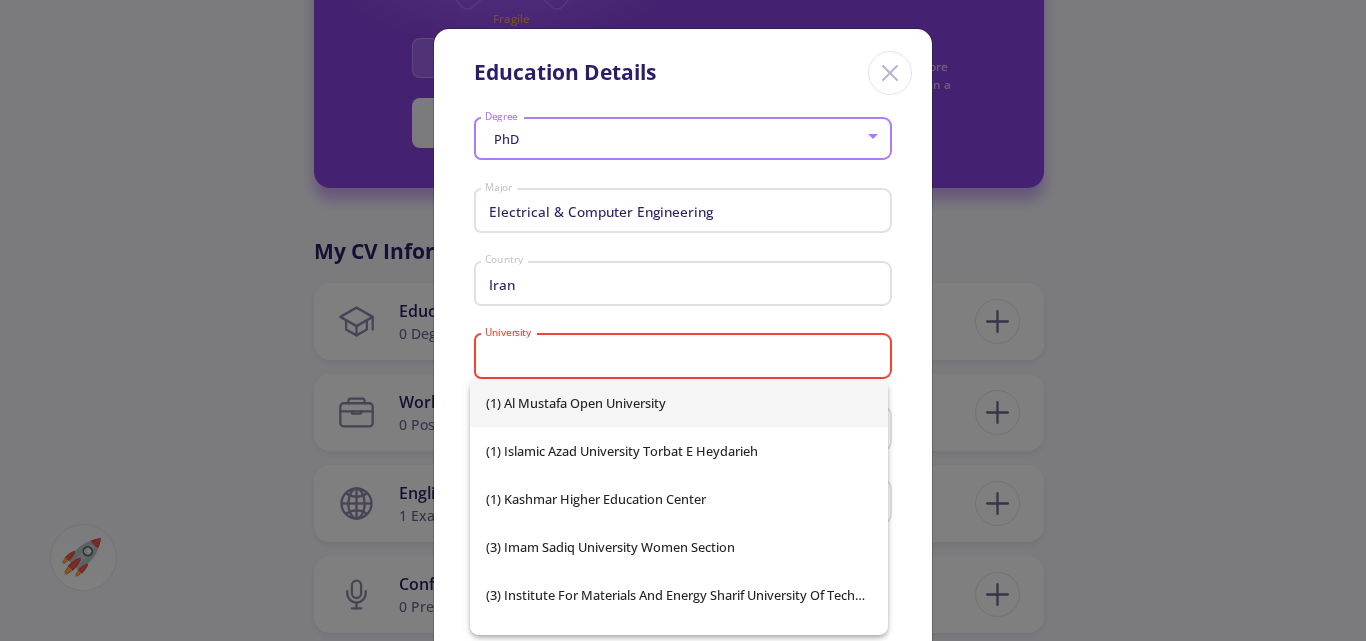 click on "University" 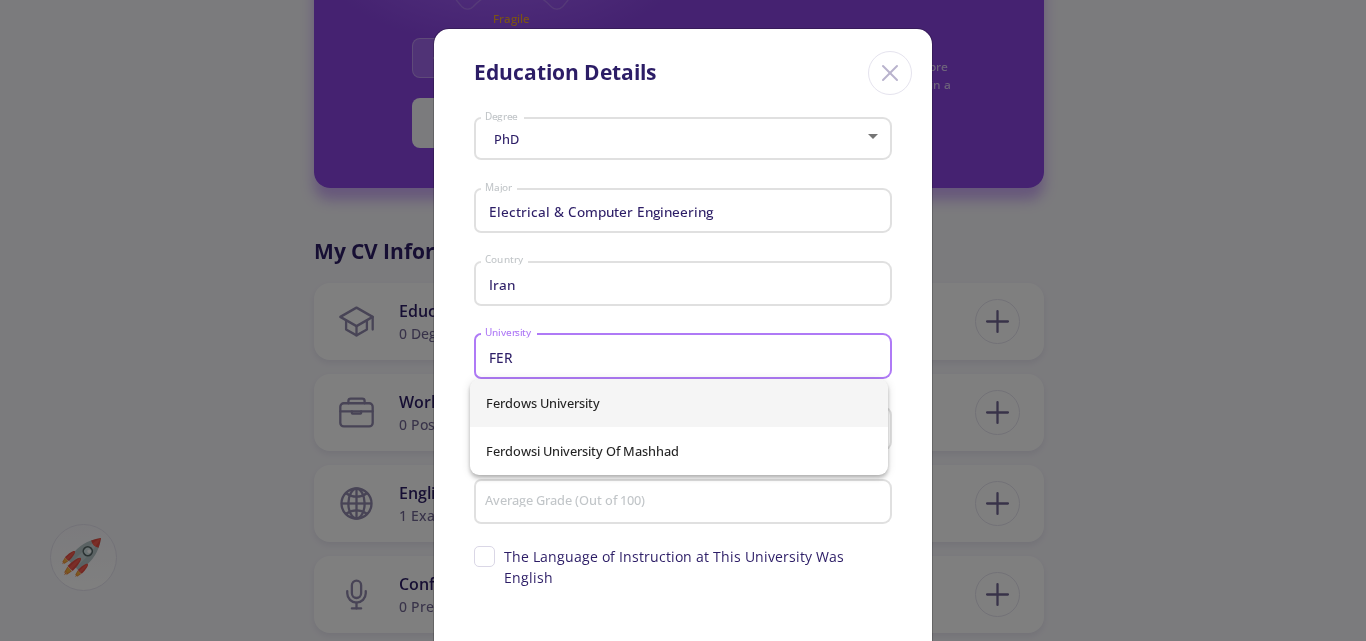 type on "FER" 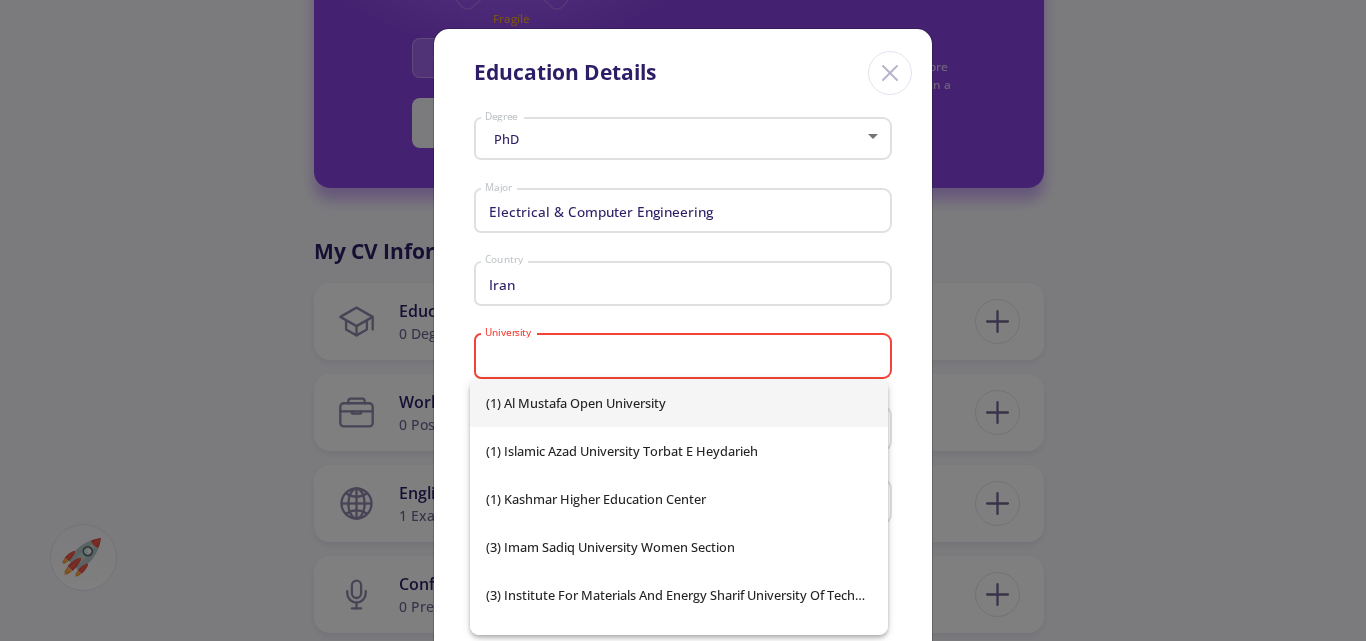 click on "PhD Degree Electrical & Computer Engineering Major Iran Country University University is required Graduation Date Average Grade (Out of 100) Supervisor's name The Language of Instruction at This University Was English Save  Cancel" at bounding box center [683, 425] 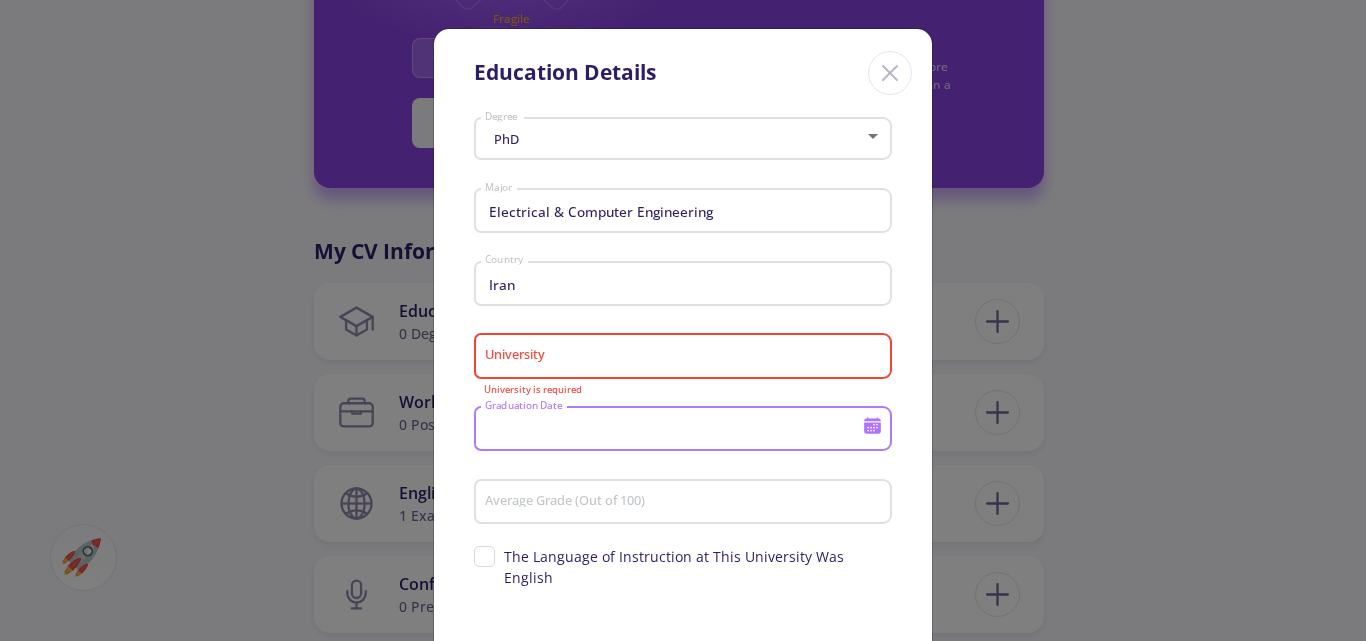click on "Graduation Date" at bounding box center [676, 430] 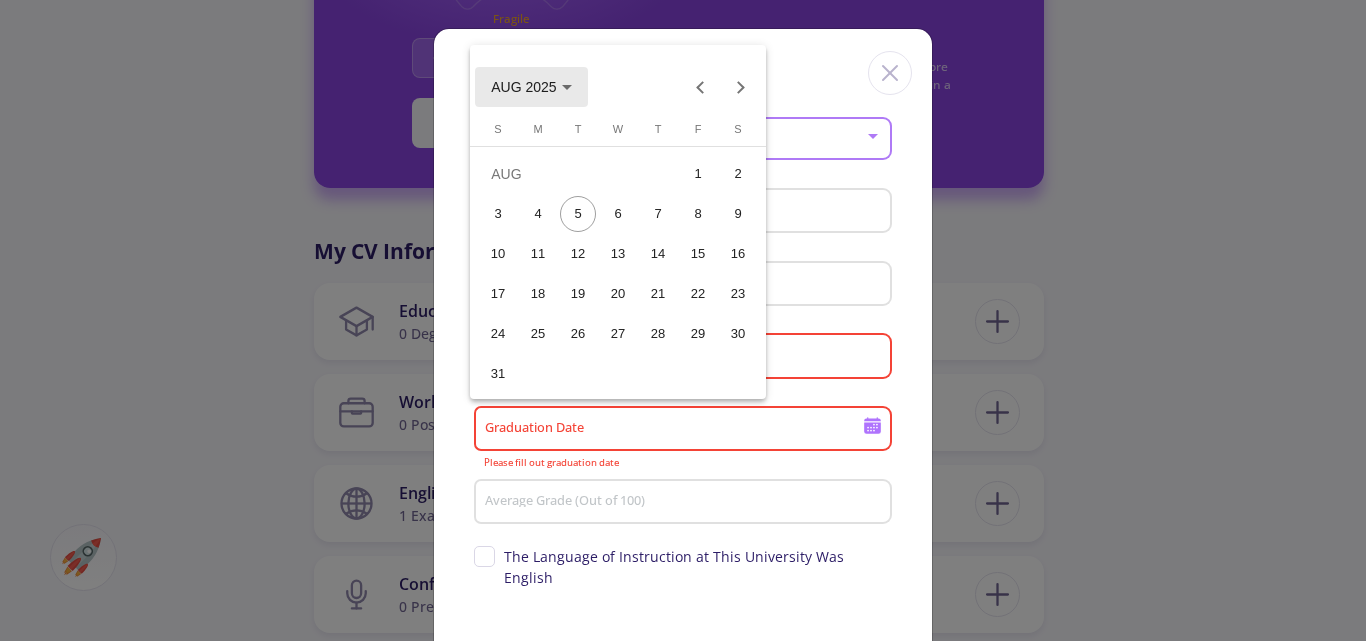 click 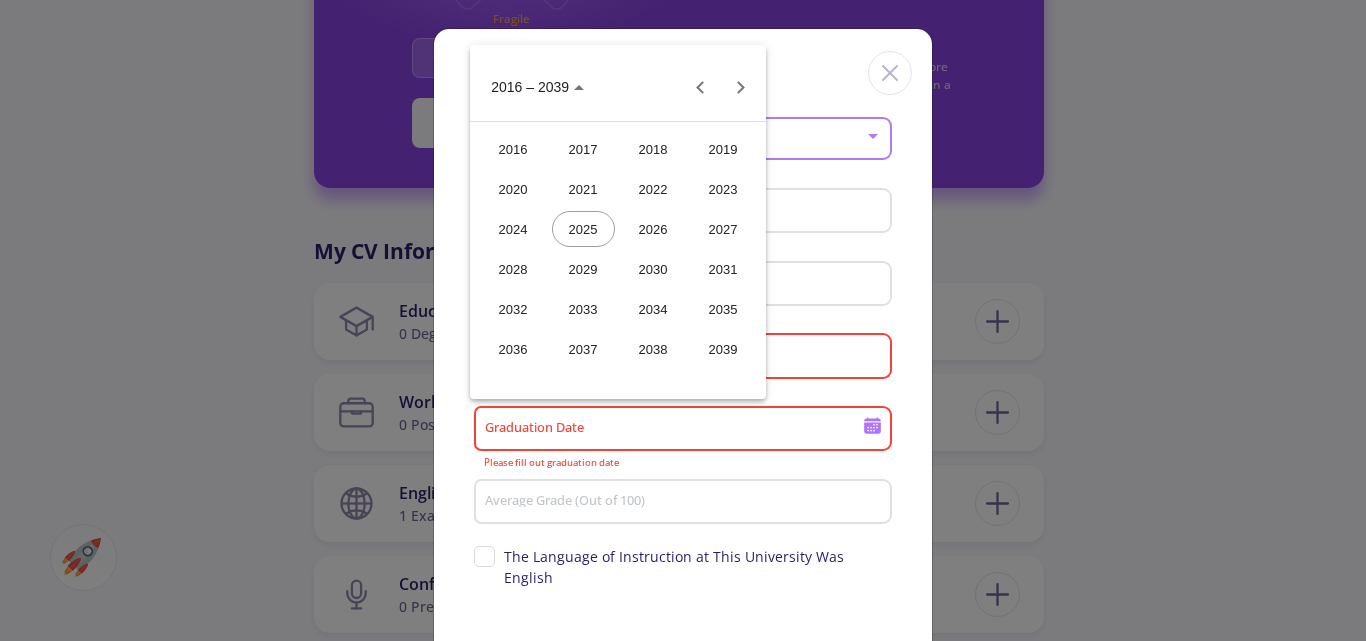click on "2020" at bounding box center (513, 189) 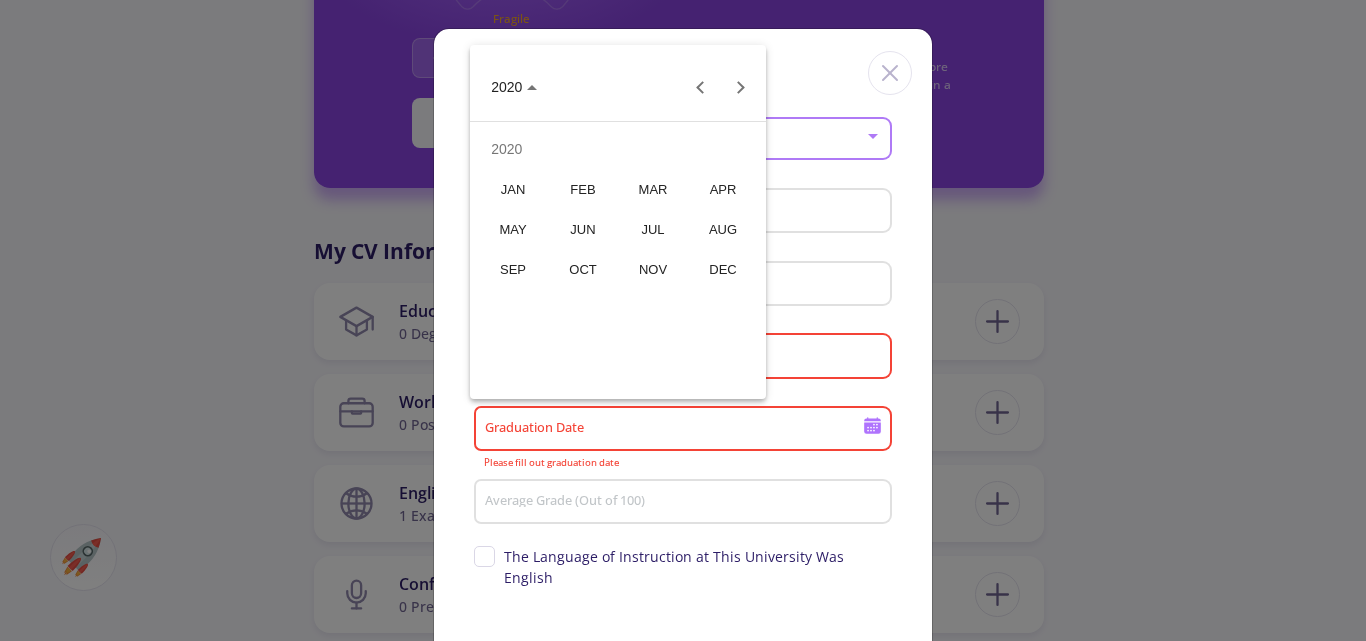 click on "SEP" at bounding box center [513, 269] 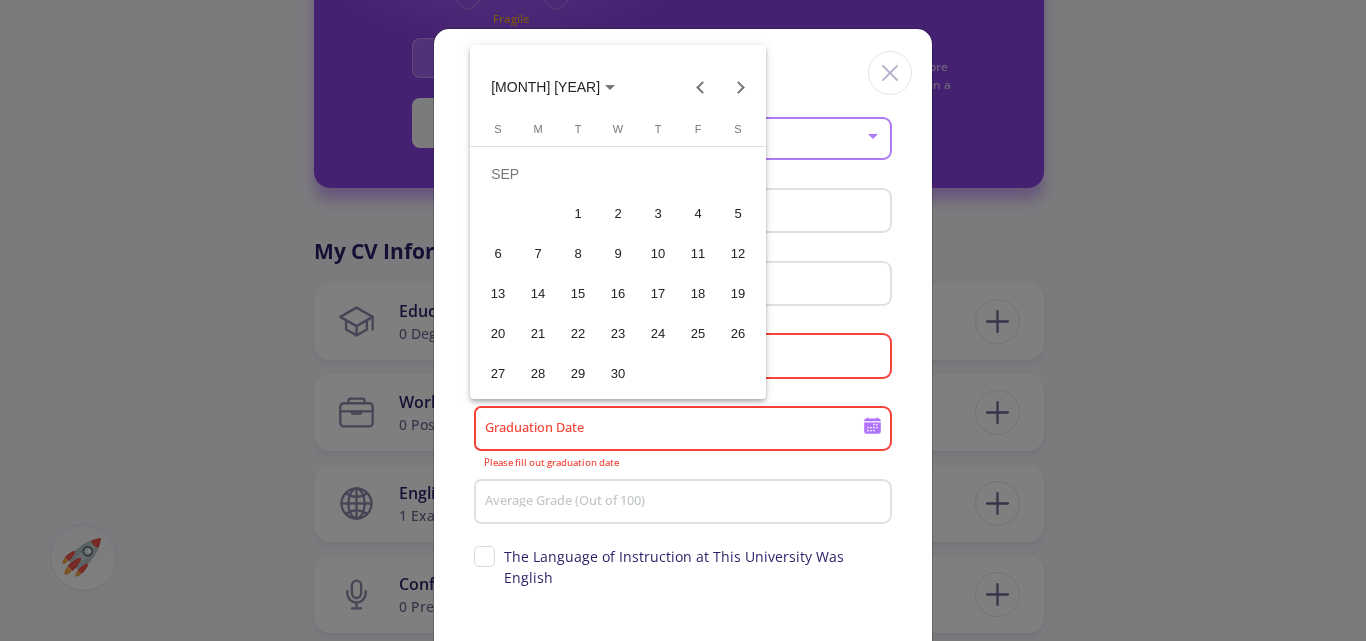 click on "17" at bounding box center [658, 294] 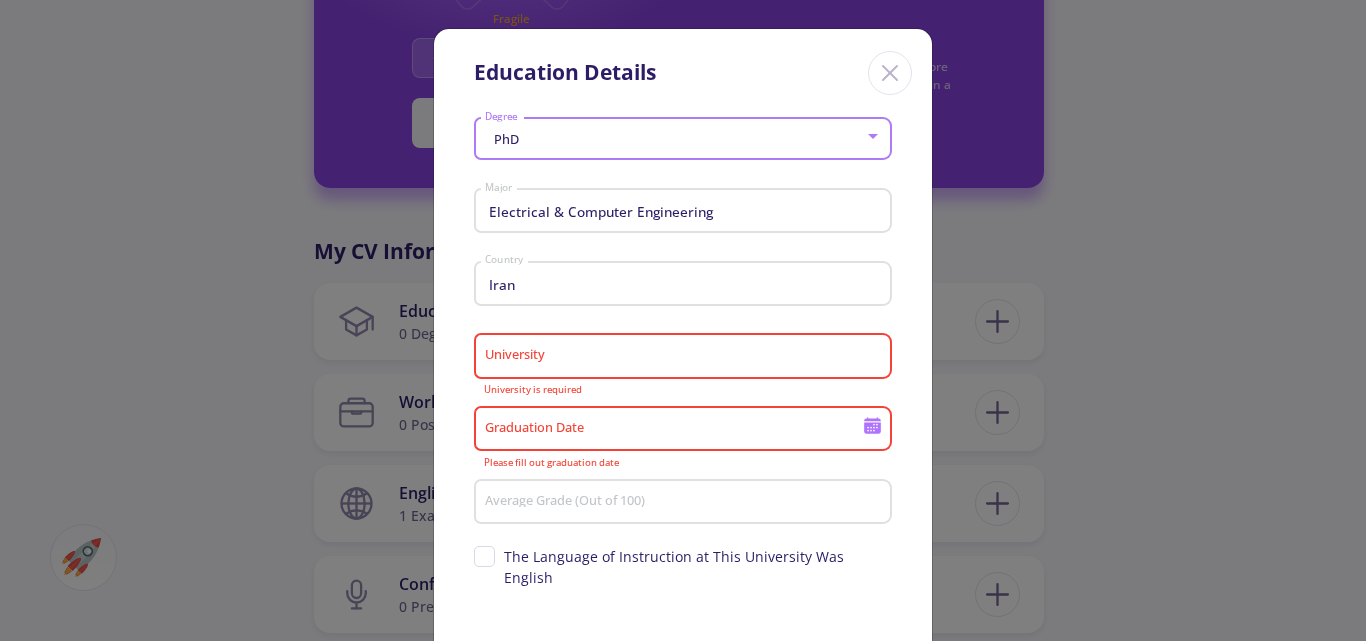 type on "9/17/2020" 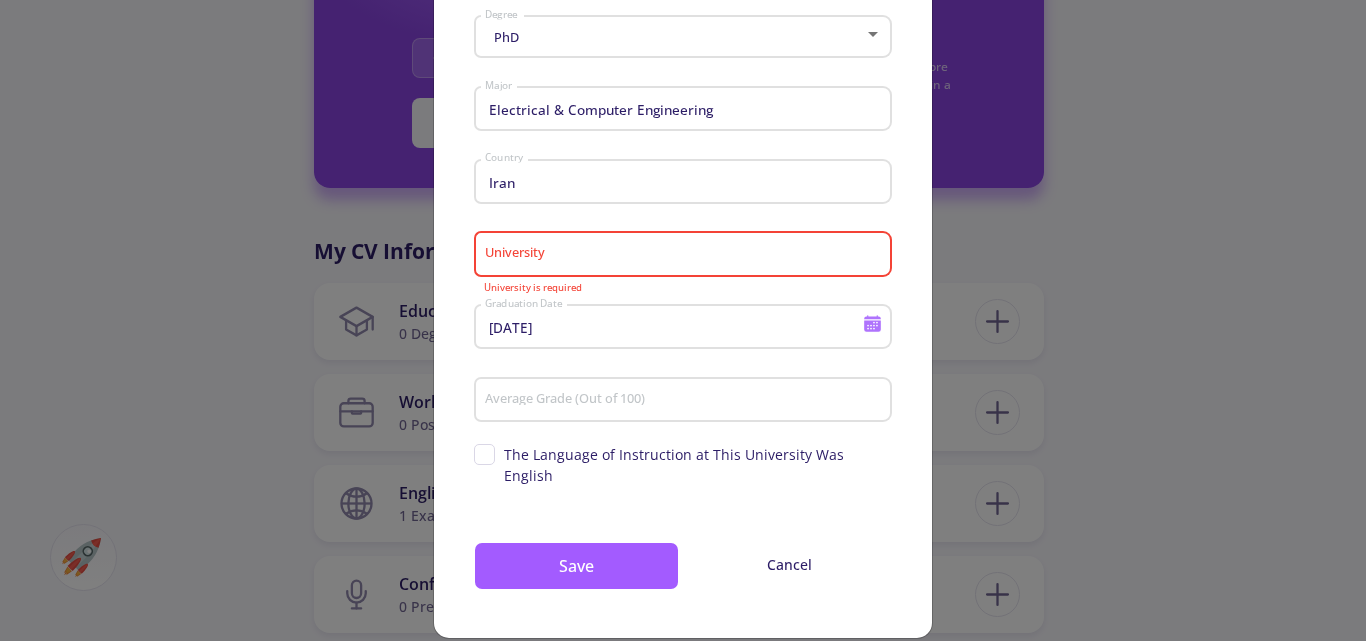 scroll, scrollTop: 107, scrollLeft: 0, axis: vertical 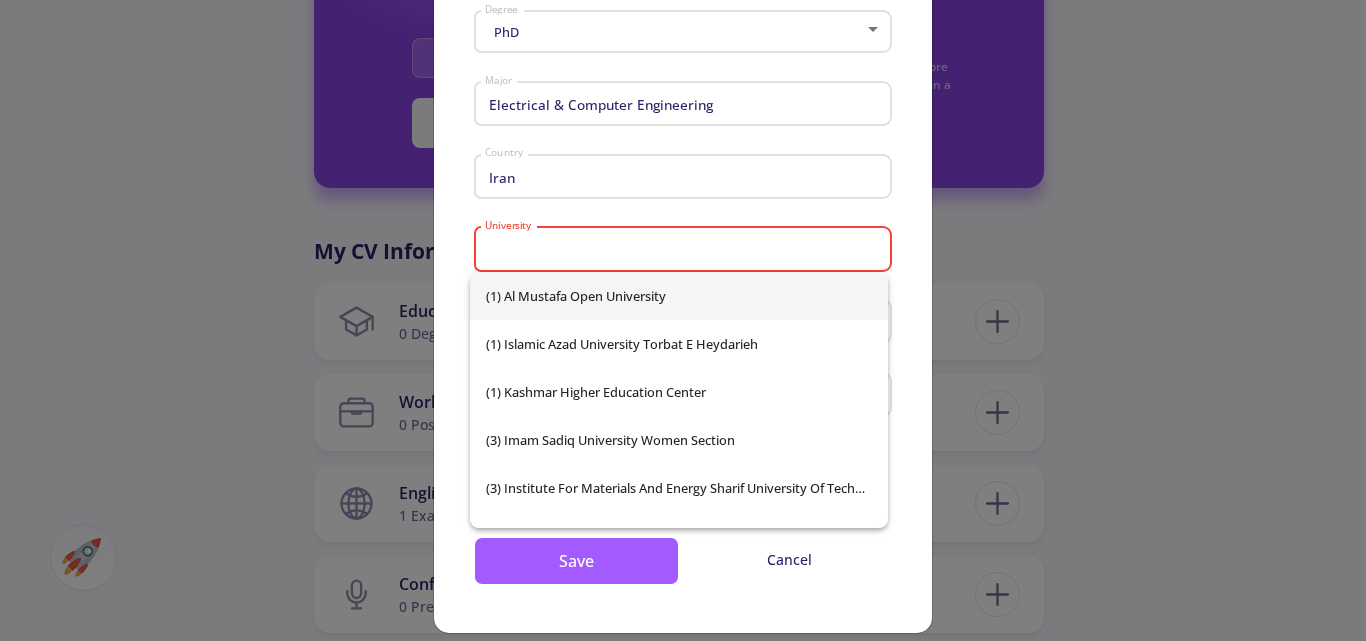 click on "University" at bounding box center [686, 250] 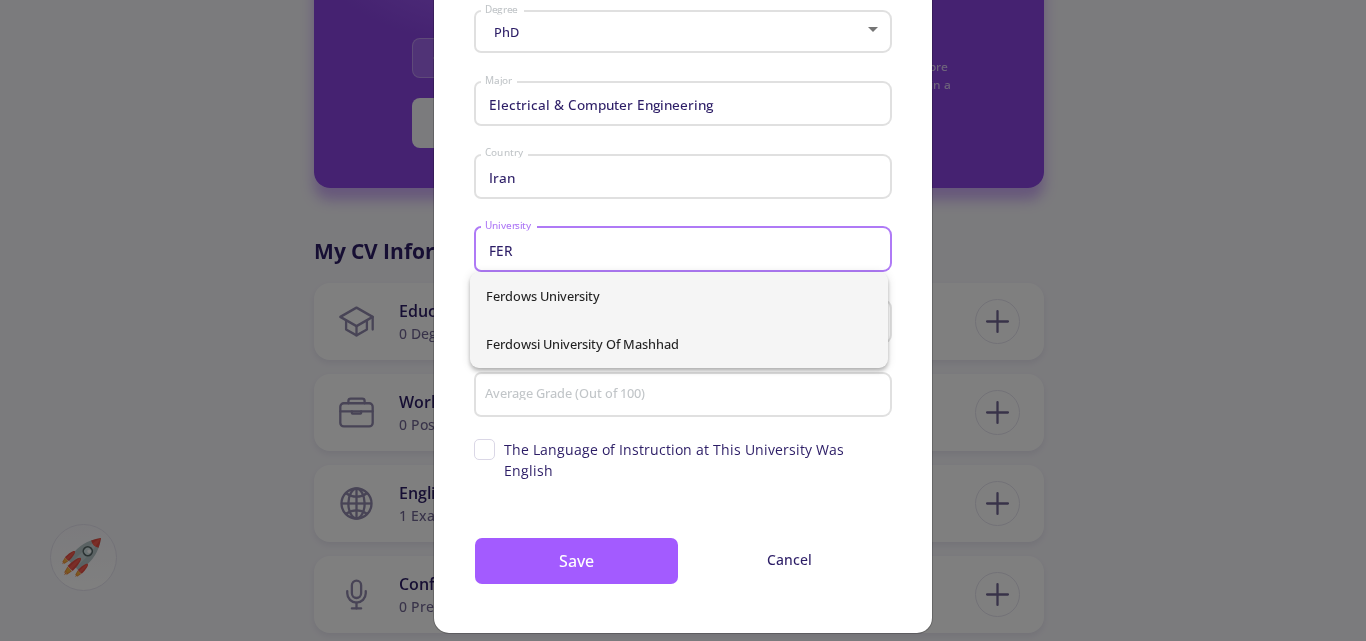 type on "FER" 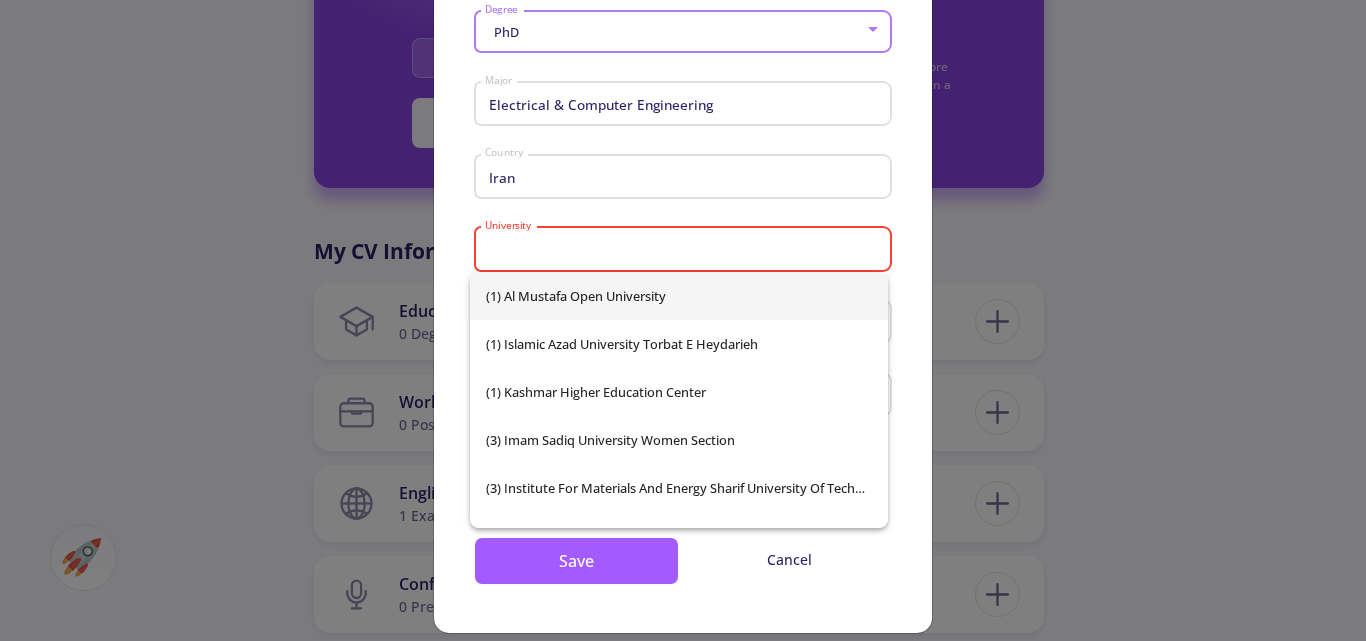 click on "University" 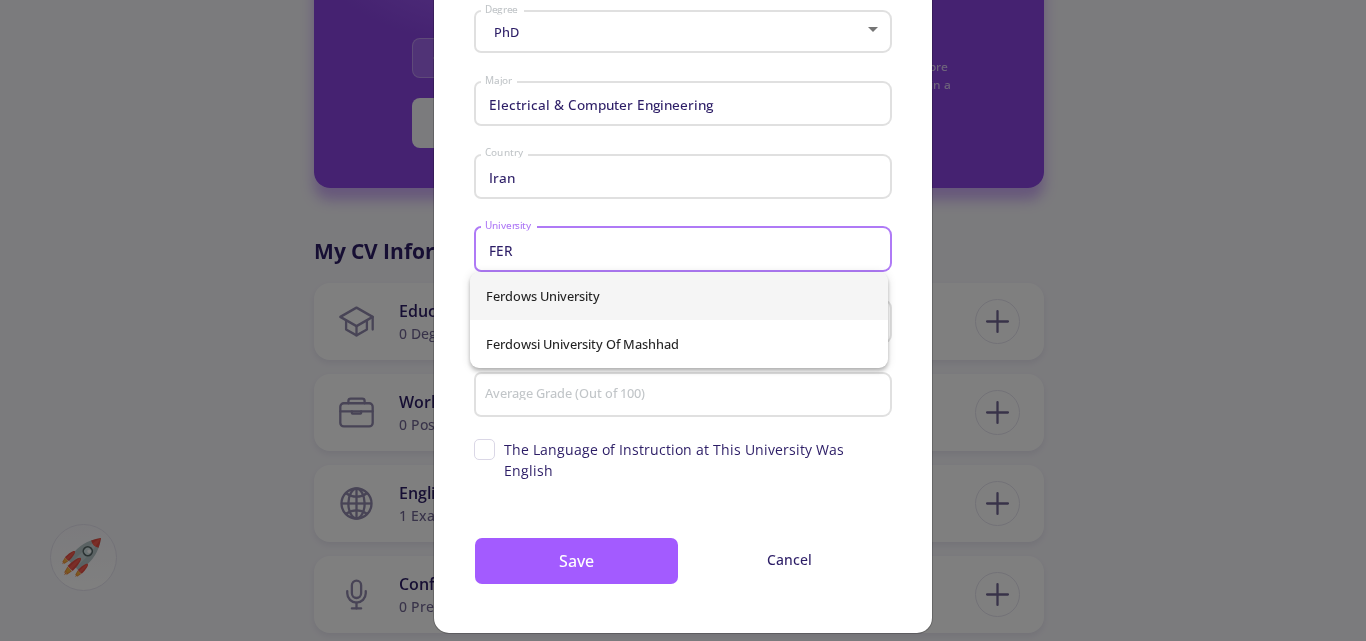 click on "Ferdows University" at bounding box center (679, 296) 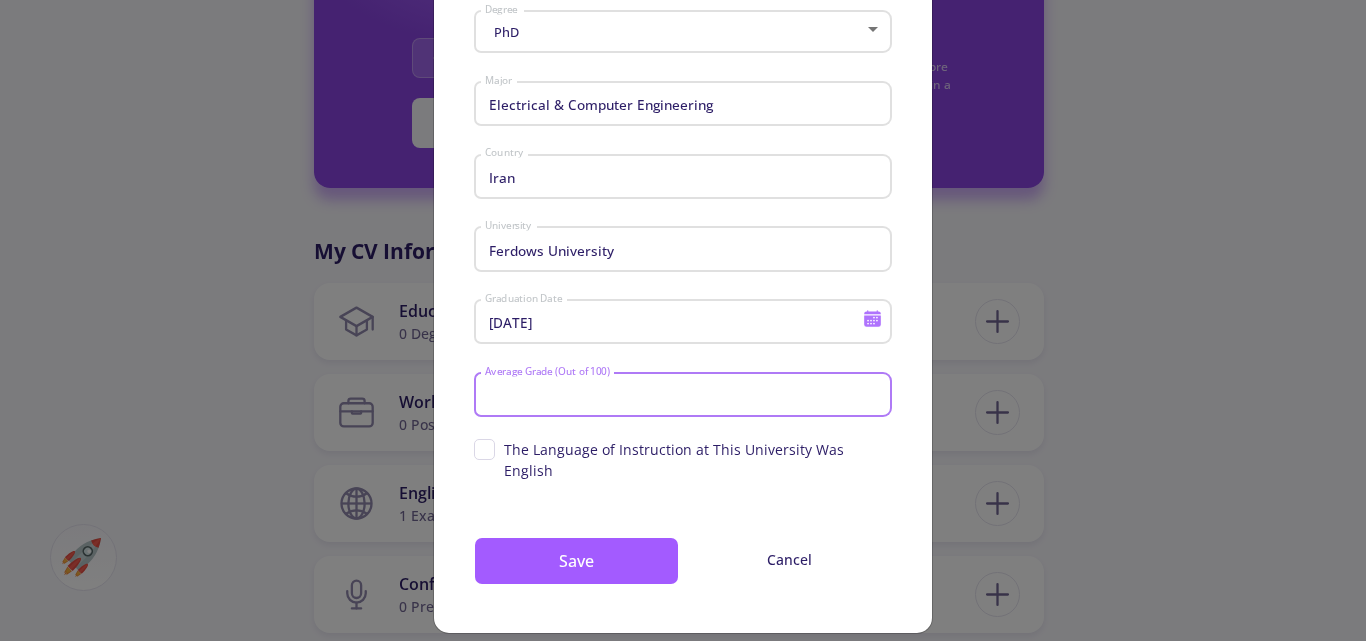 click on "Average Grade (Out of 100)" at bounding box center [686, 396] 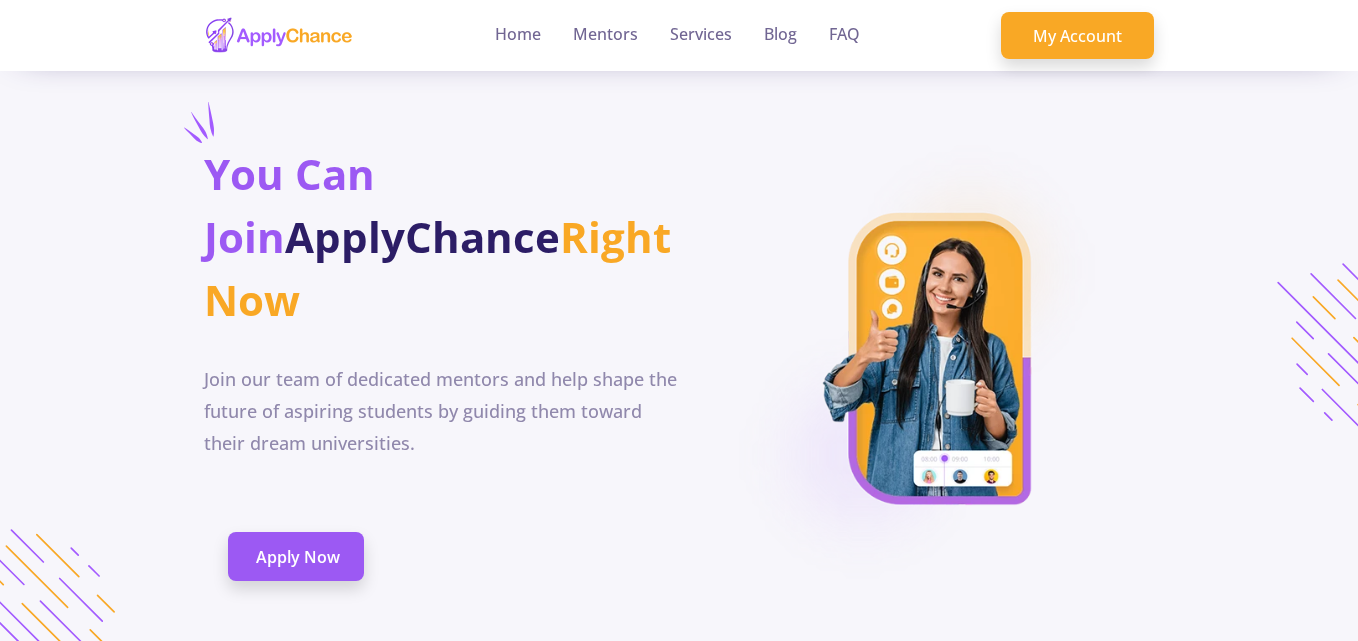scroll, scrollTop: 0, scrollLeft: 0, axis: both 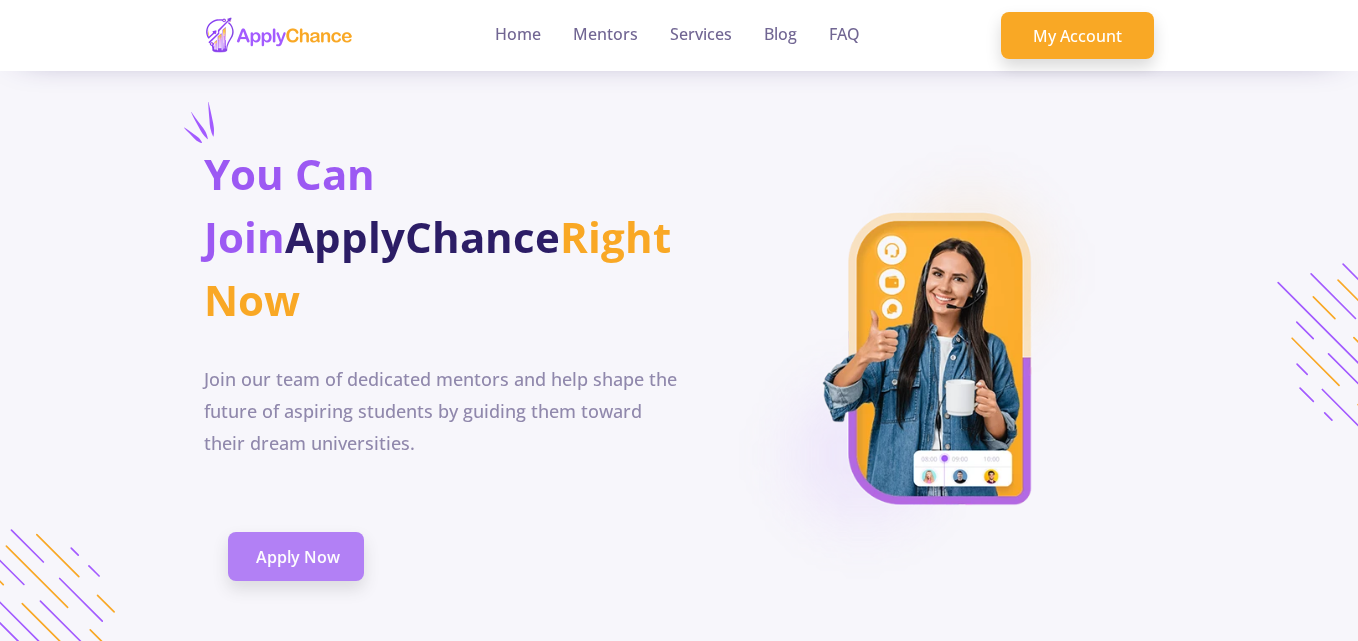 click on "Apply Now" 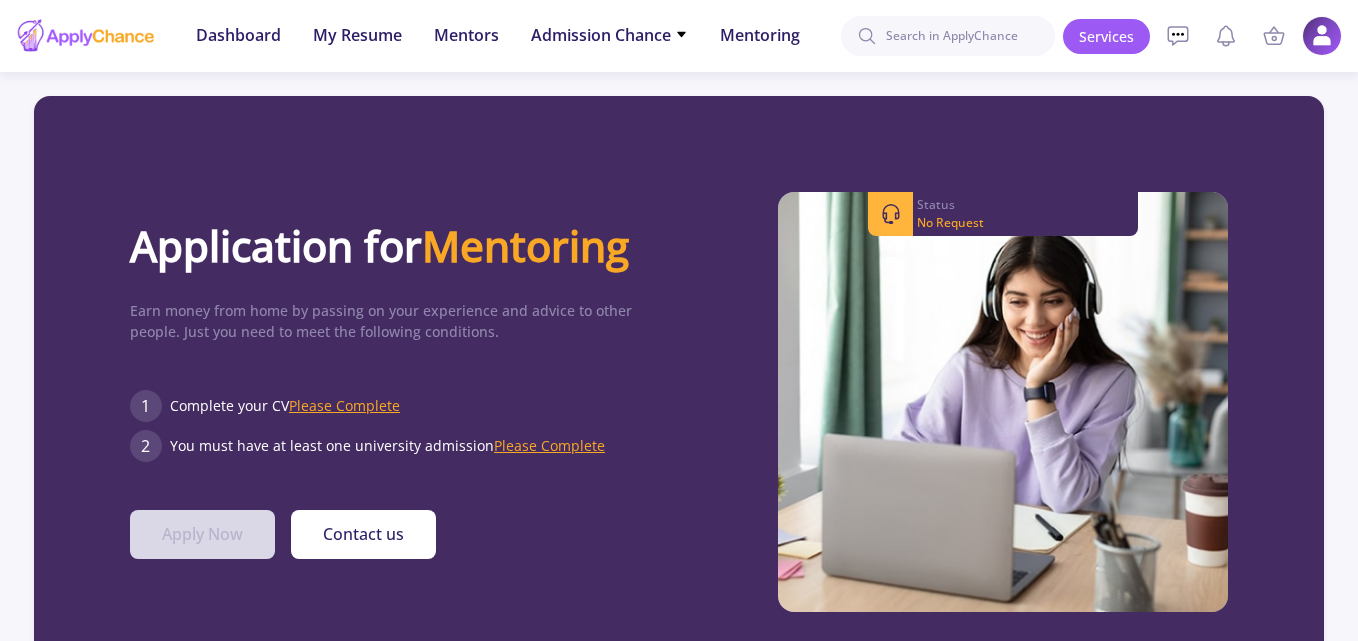 click on "Please Complete" 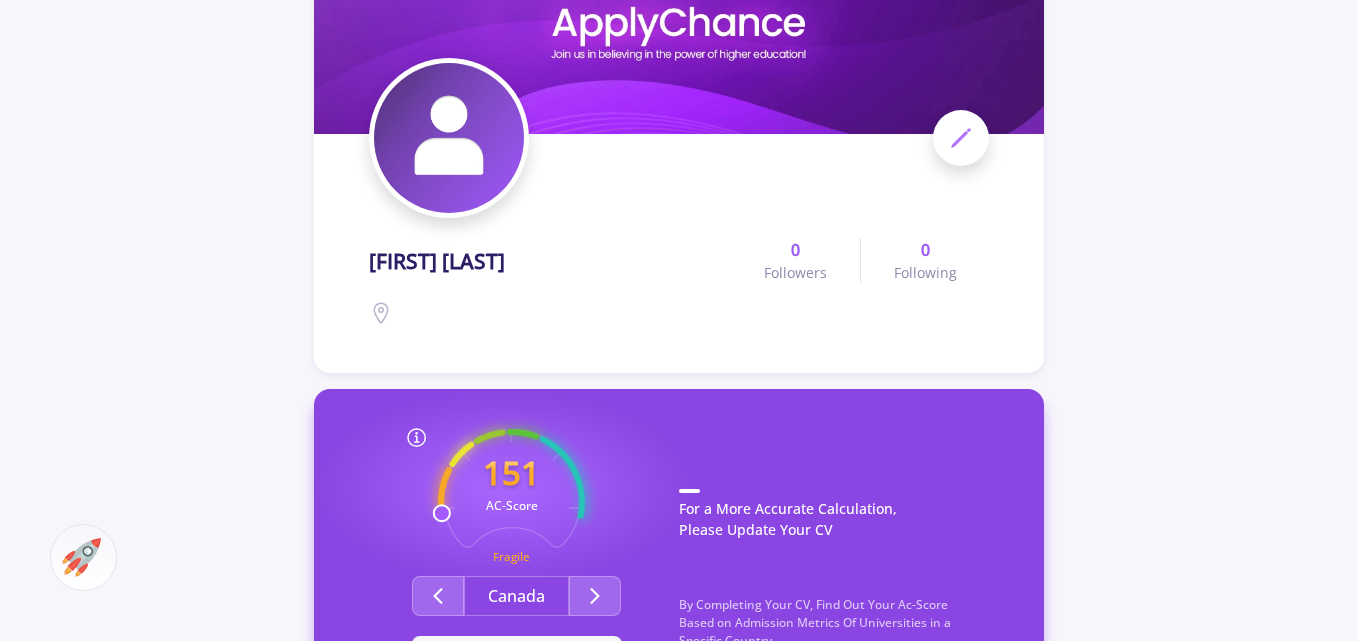 scroll, scrollTop: 0, scrollLeft: 0, axis: both 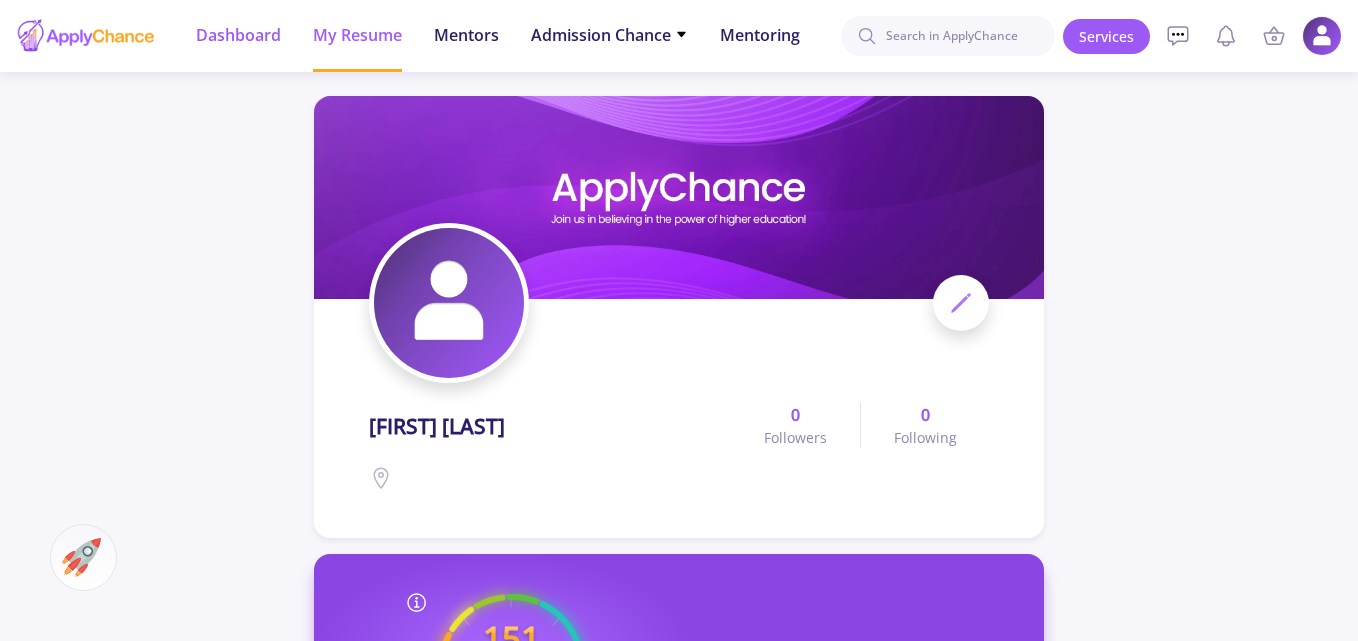click on "Dashboard" 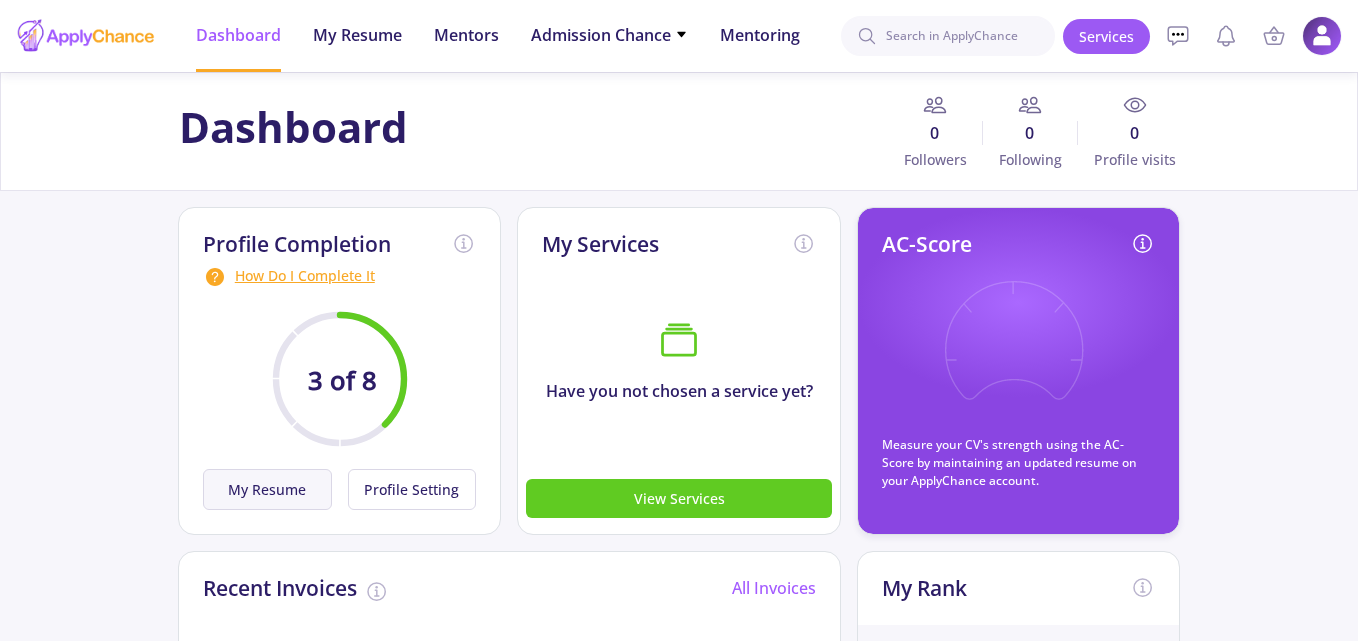 click on "My Resume" 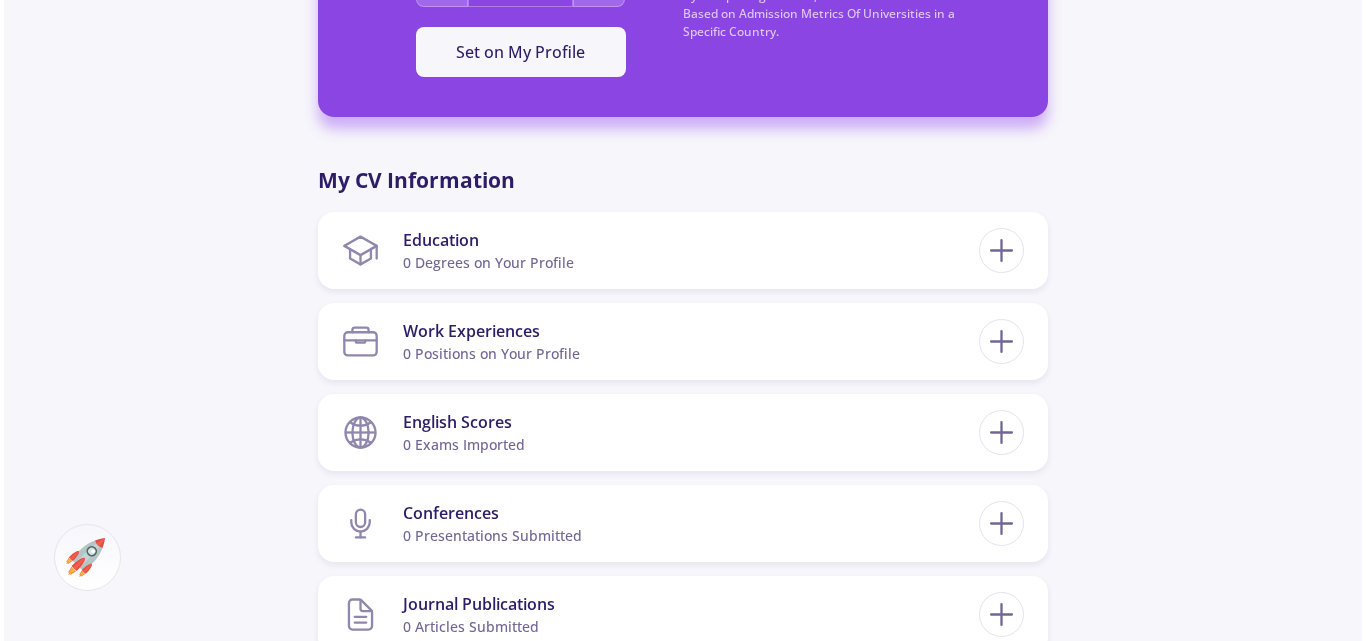 scroll, scrollTop: 817, scrollLeft: 0, axis: vertical 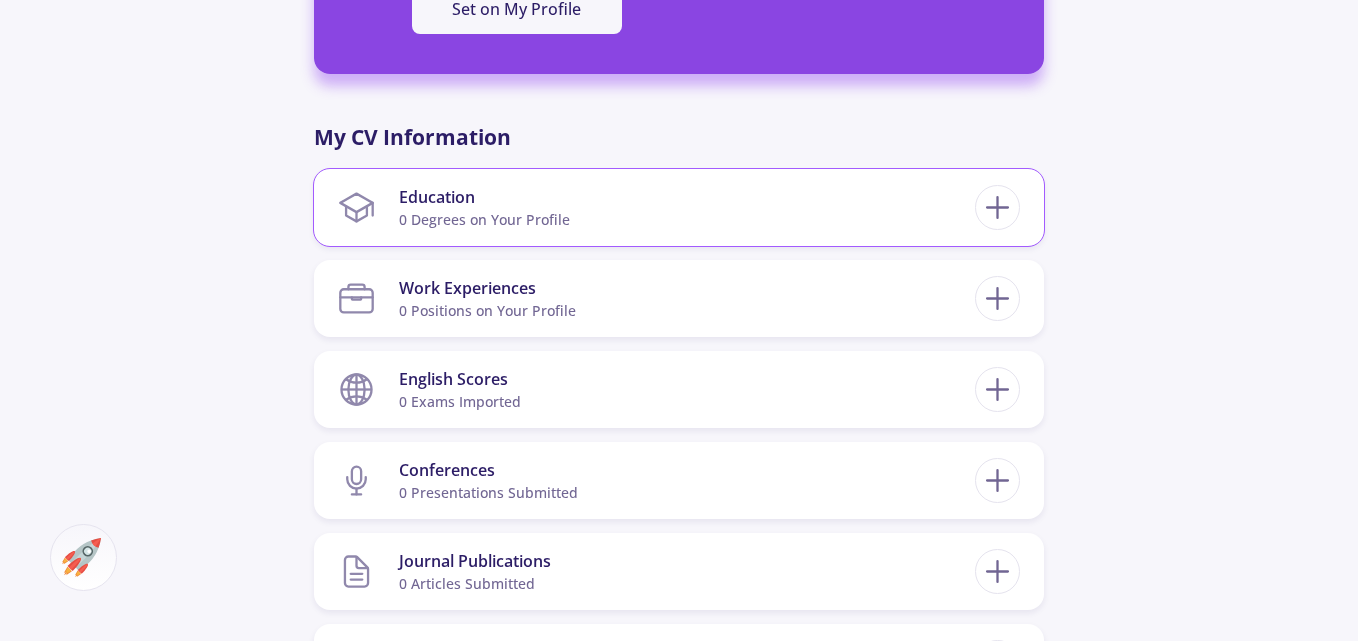 click on "Education 0 Degrees on Your Profile" at bounding box center (656, 207) 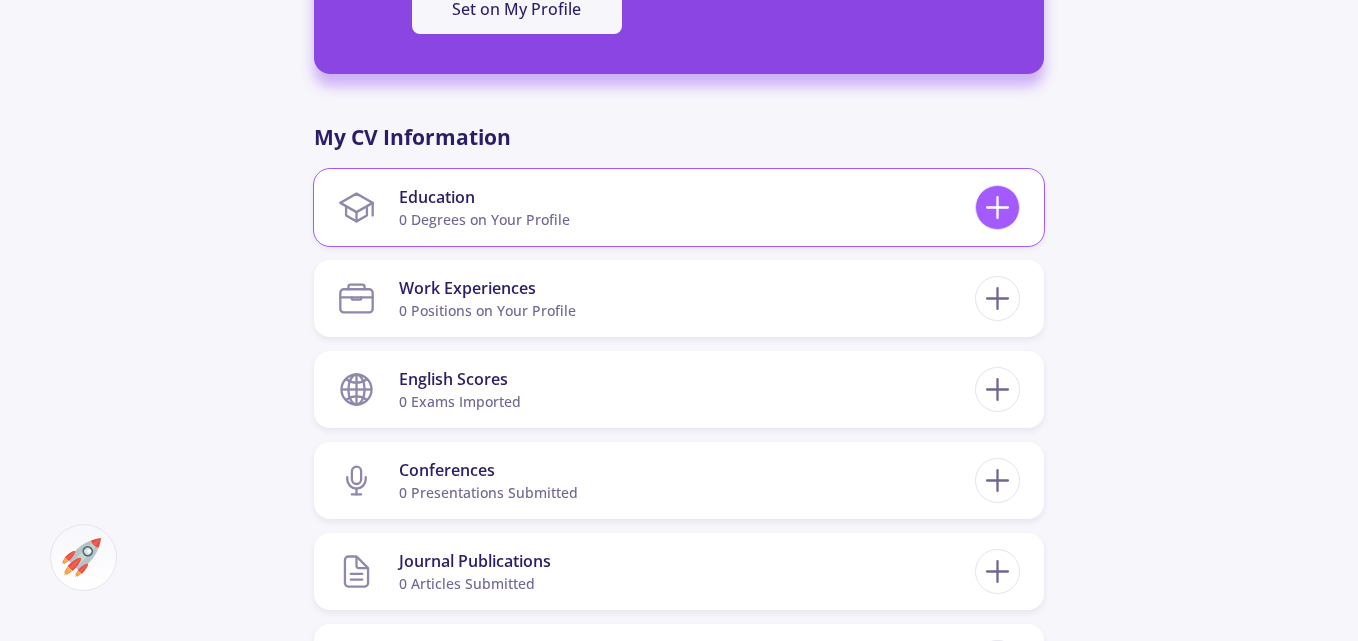click 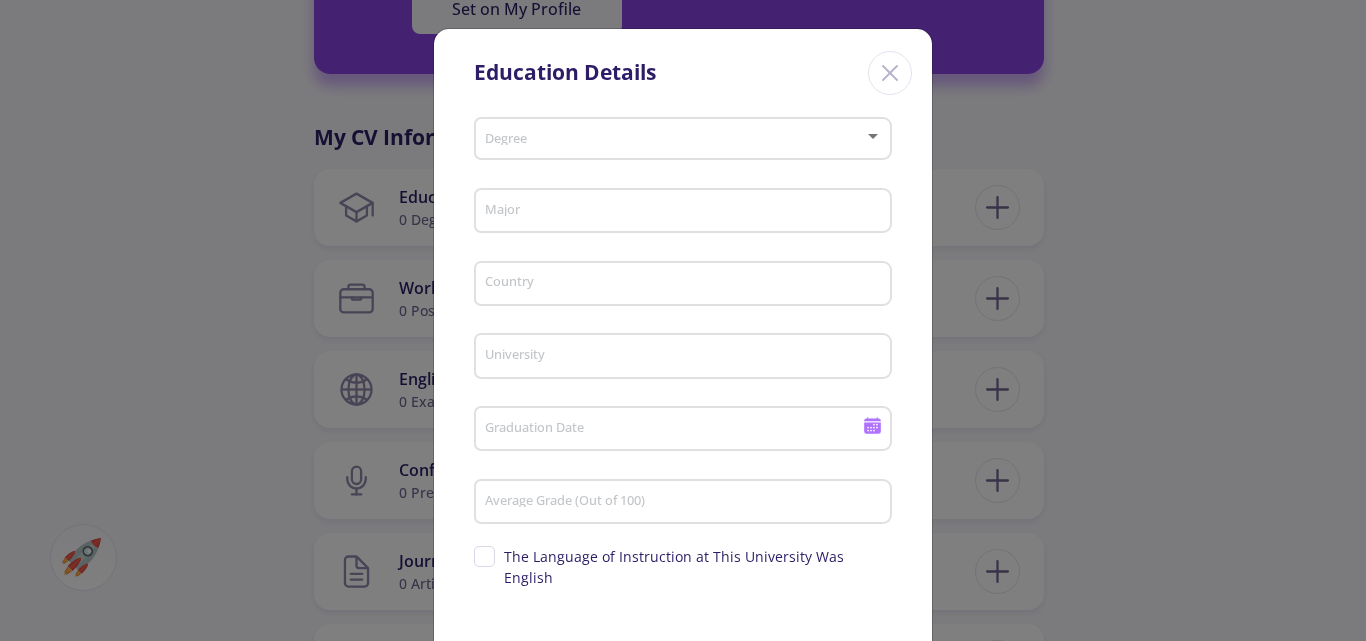 click at bounding box center [677, 139] 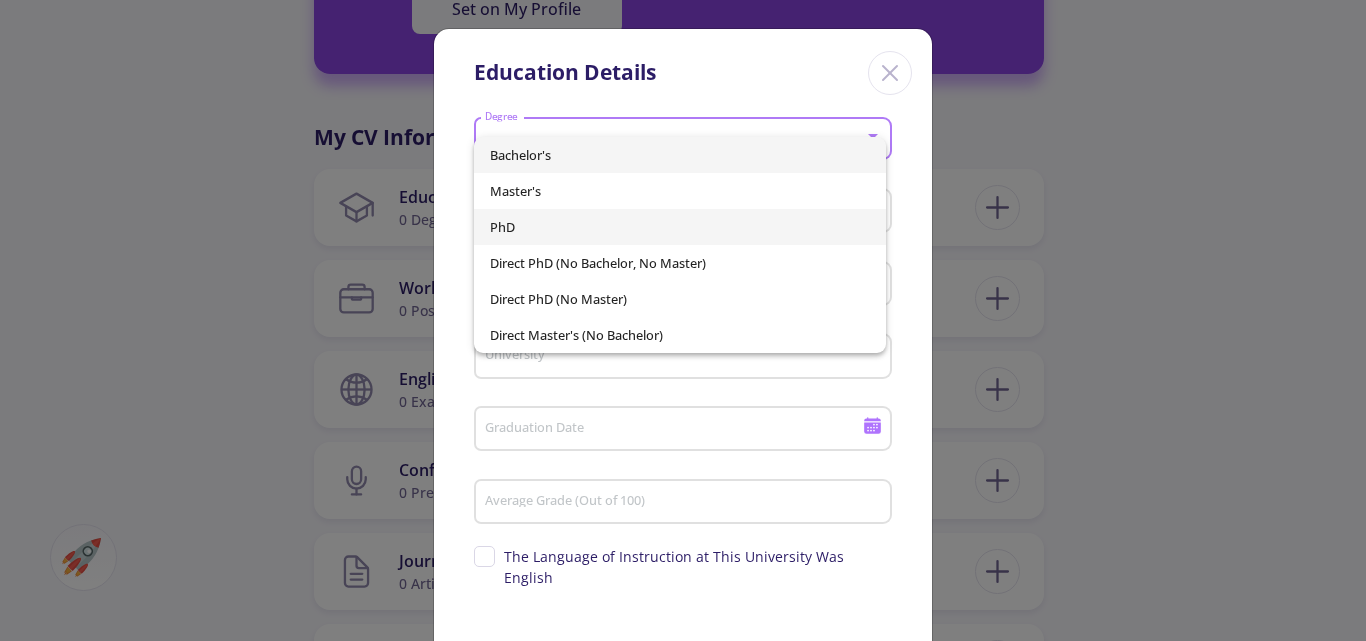 click on "PhD" at bounding box center (680, 227) 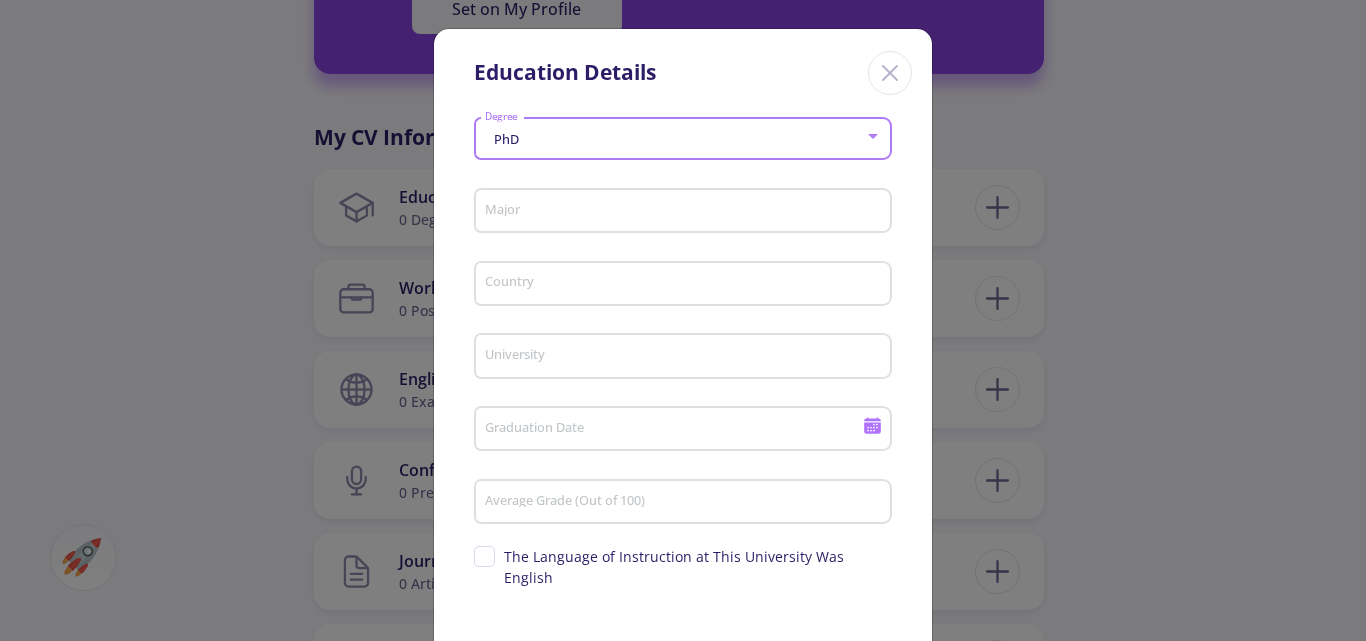 click on "Major" at bounding box center (686, 212) 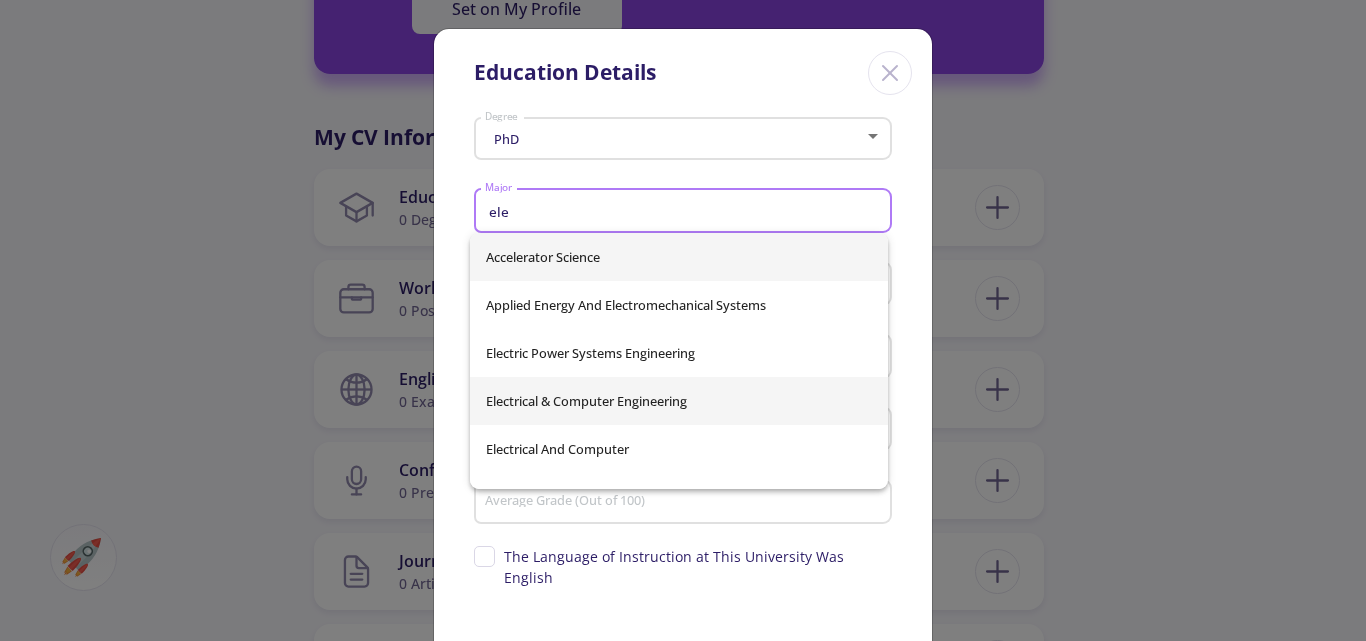 type on "ele" 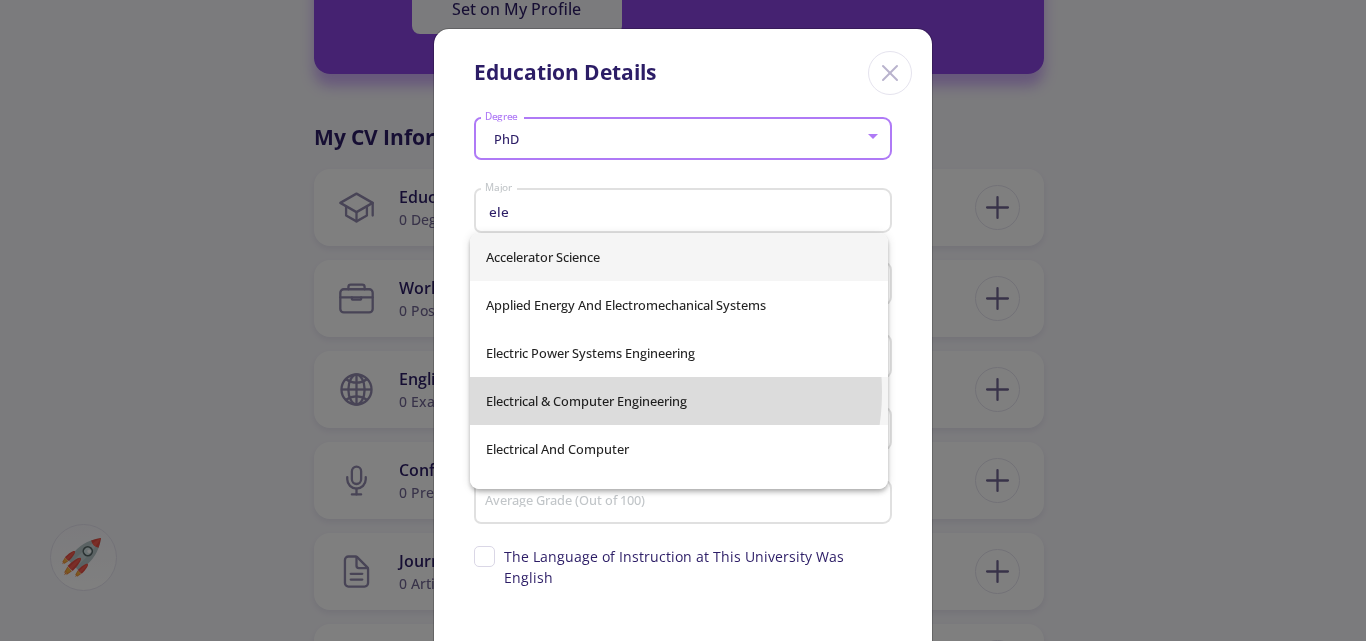 click on "Accelerator Science   Applied Energy And Electromechanical Systems   Electric Power Systems Engineering   Electrical & Computer Engineering   Electrical And Computer   Electrical And Computer Engineering   Electrical And Computer Engineering    Electrical and Systems Engineering   Electrical Engineering   Electrical Engineering And Computer Science   Electrical Engineering    Electrical, Computer And Energy Engineering   Electrical, Computer, And Systems Engineering   Electrical, Electronics, And Computer Engineering   Electromagnetics   Electronics Engineering   Elementary Education   Radio and Television   Smart Grid, Power Electronics and Electric Power Systems   Sustainable Electrical Energy   Telecommunication Engineering   Telecommunications And Networking" at bounding box center (679, 361) 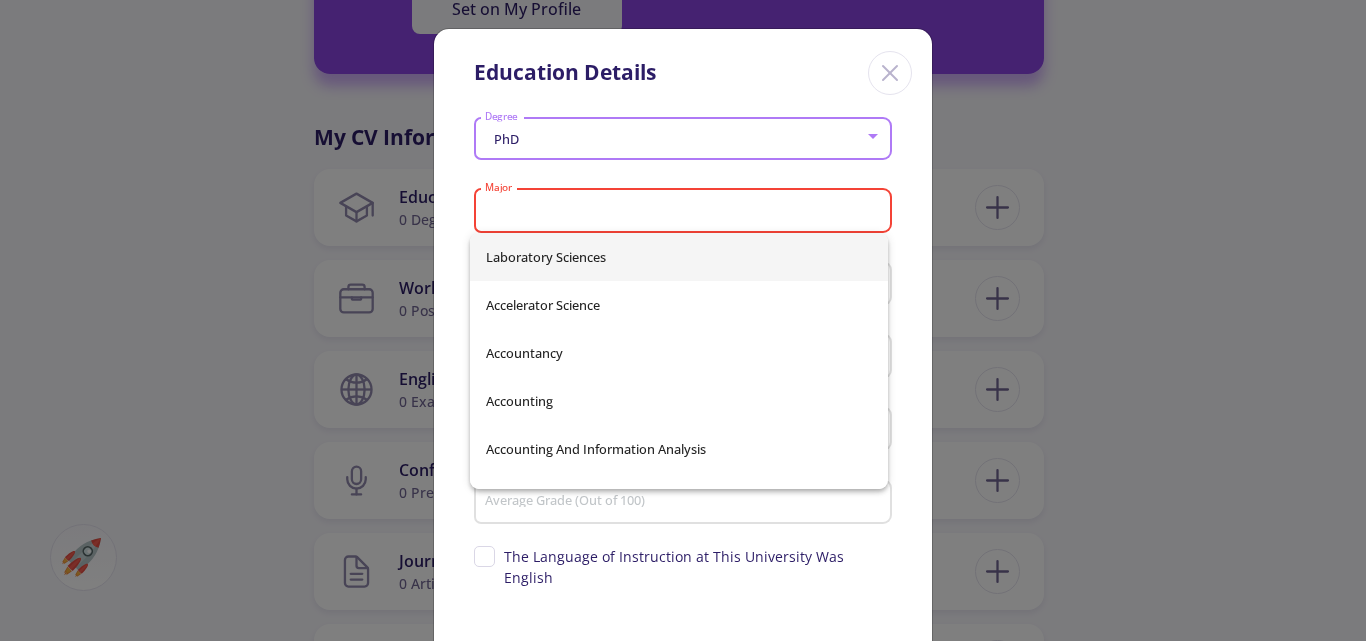click on "Major" at bounding box center (686, 212) 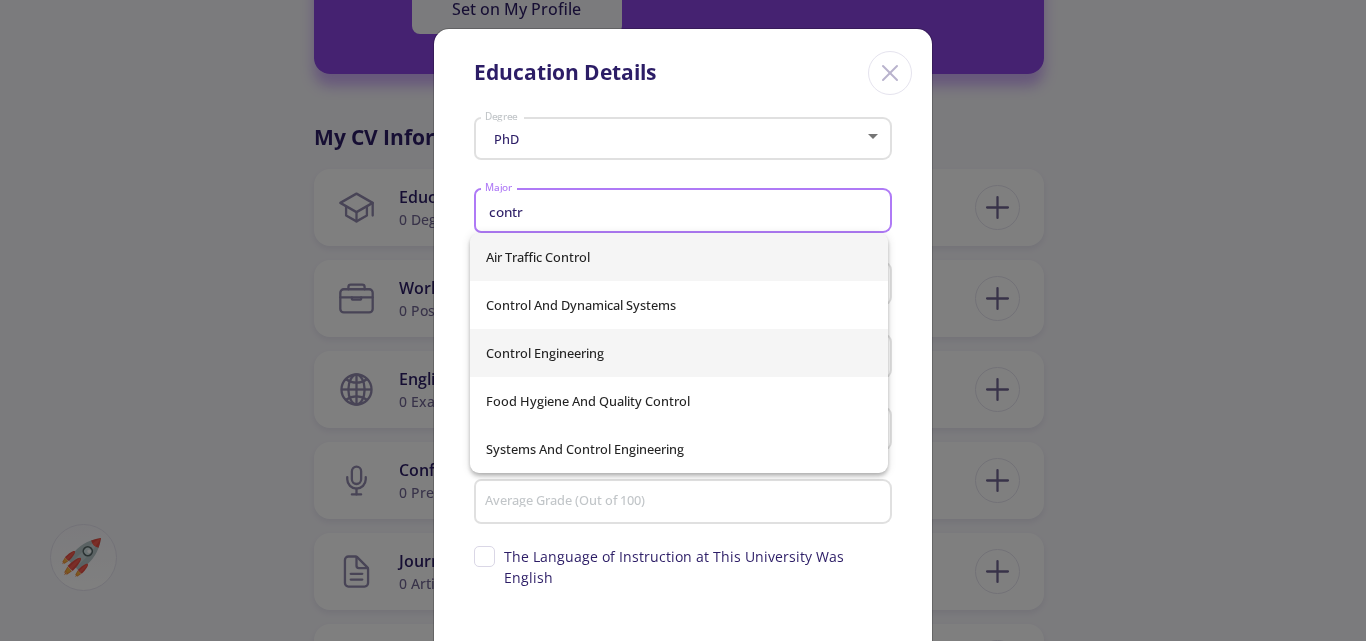 type on "contr" 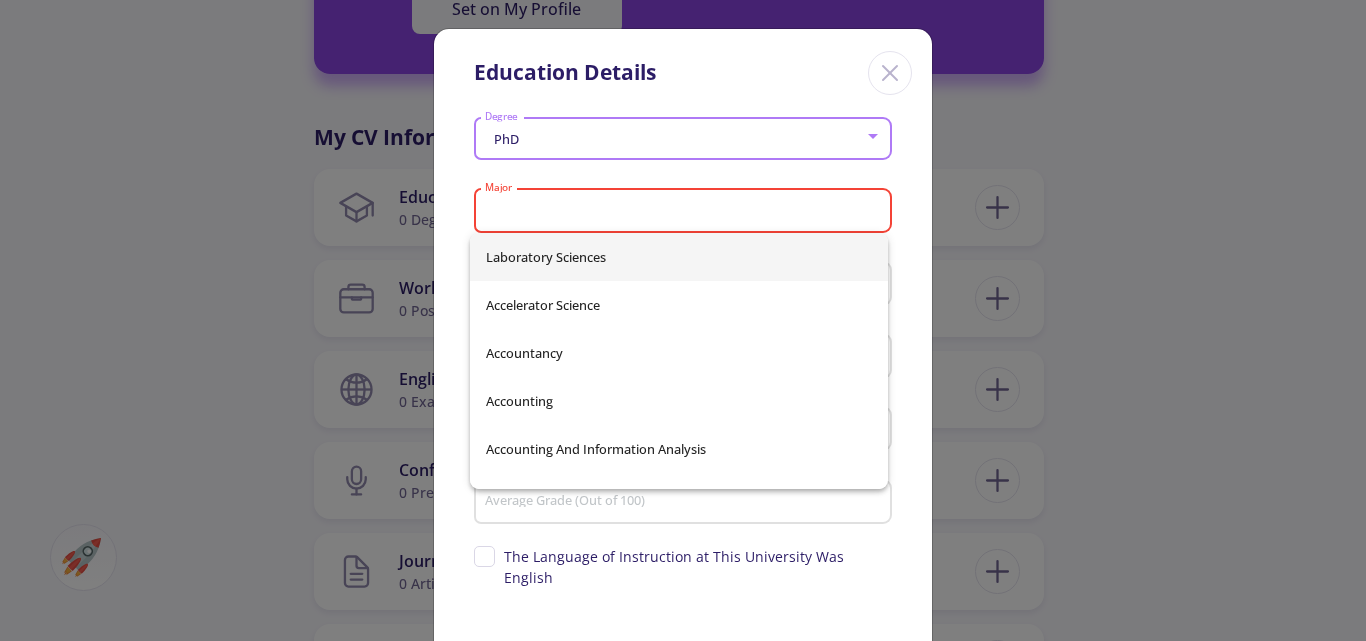 click on "PhD Degree Major Please select major Country University Graduation Date Average Grade (Out of 100) Supervisor's name The Language of Instruction at This University Was English Save Cancel" at bounding box center [683, 425] 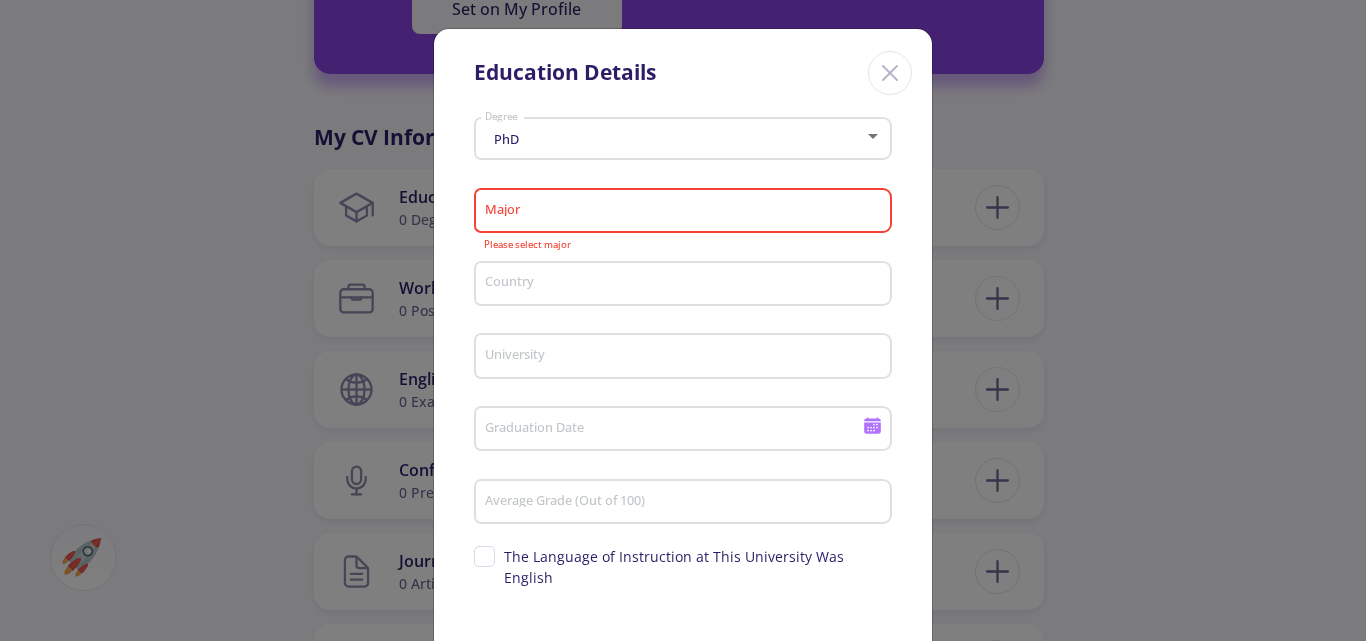 click on "Major" at bounding box center (686, 212) 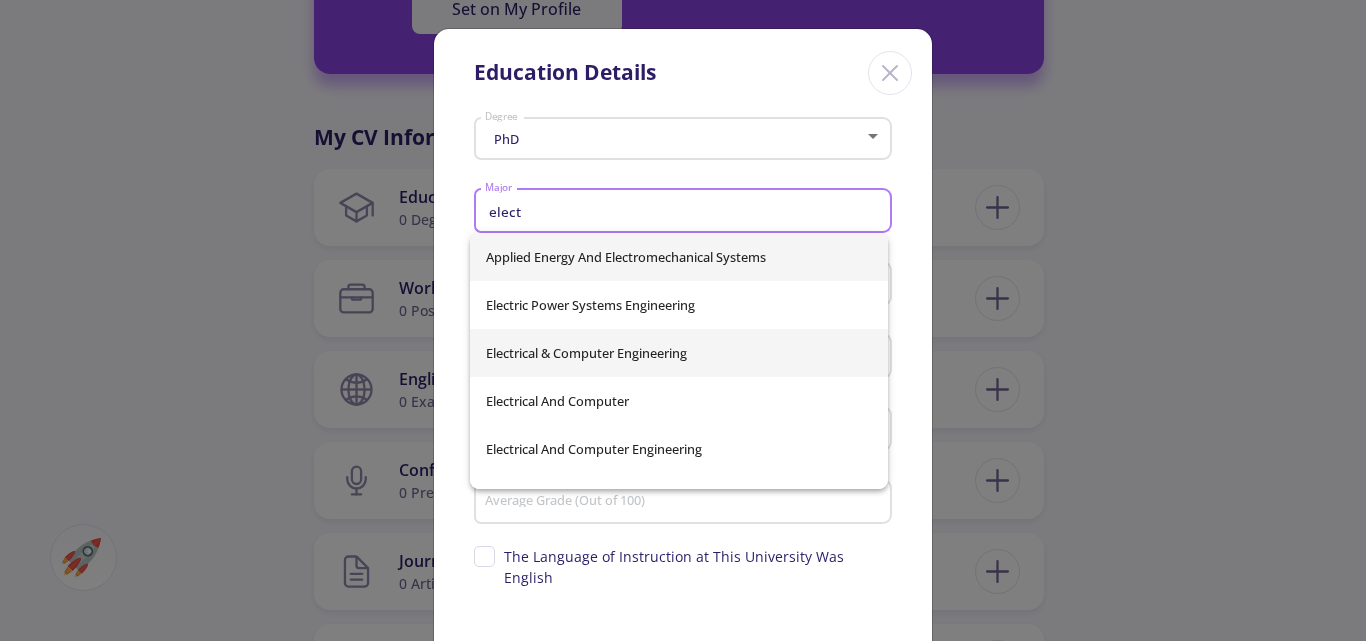 type on "elect" 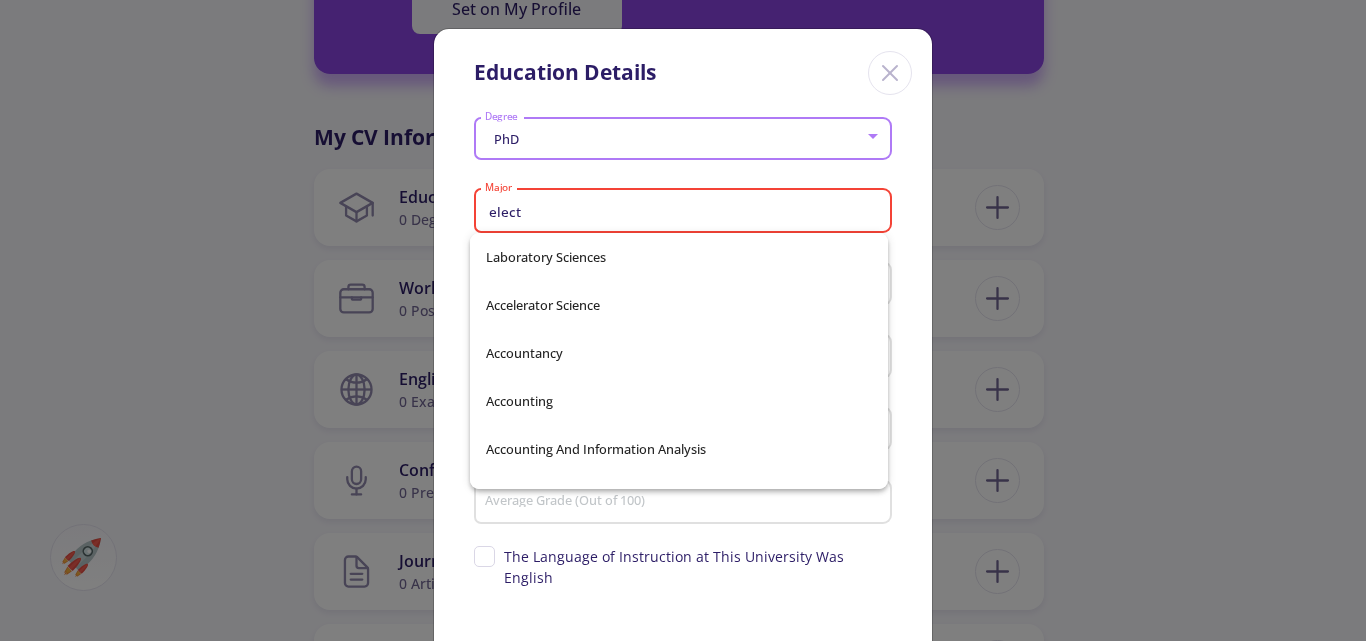 type 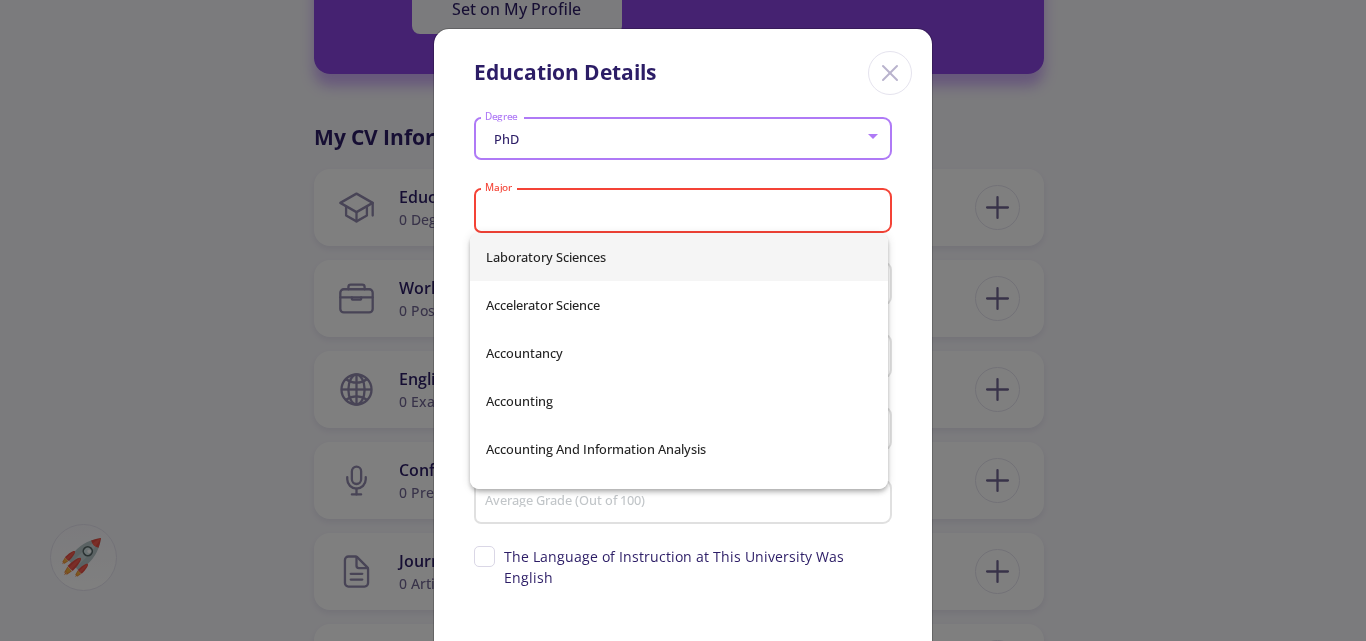 click on "PhD Degree Major Please select major Country University Graduation Date Average Grade (Out of 100) Supervisor's name The Language of Instruction at This University Was English Save Cancel" at bounding box center [683, 425] 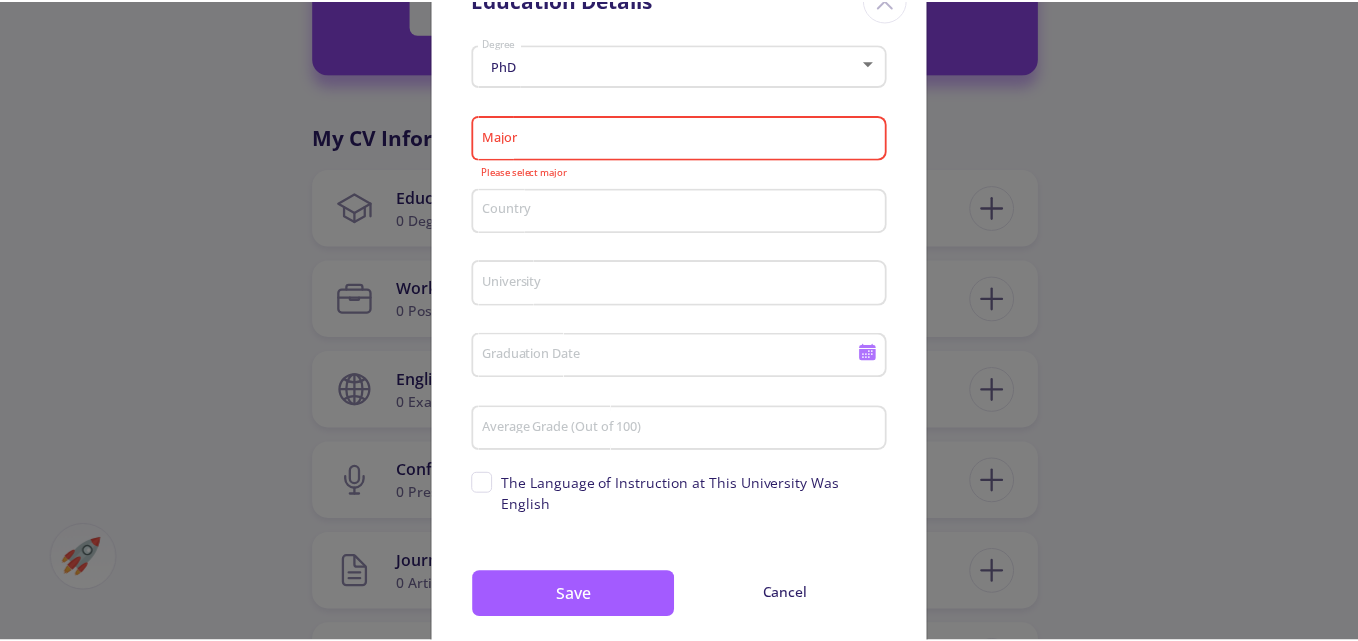 scroll, scrollTop: 107, scrollLeft: 0, axis: vertical 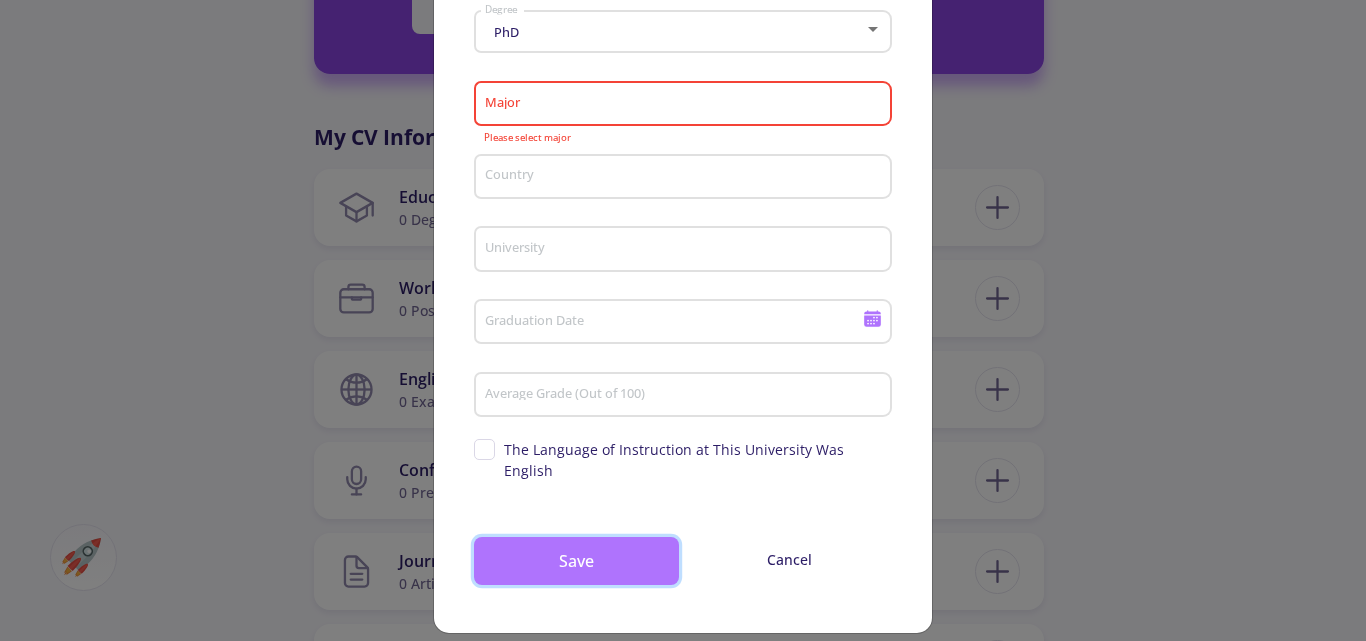 click on "Save" at bounding box center [576, 561] 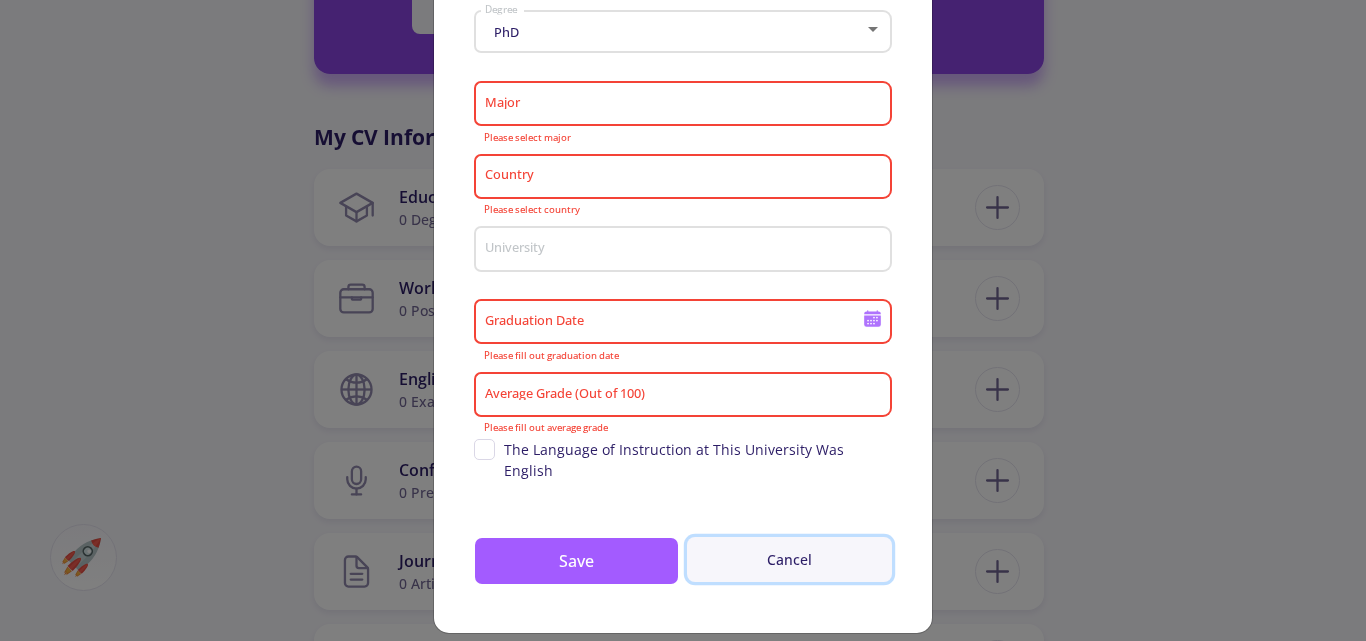 click on "Cancel" at bounding box center (789, 559) 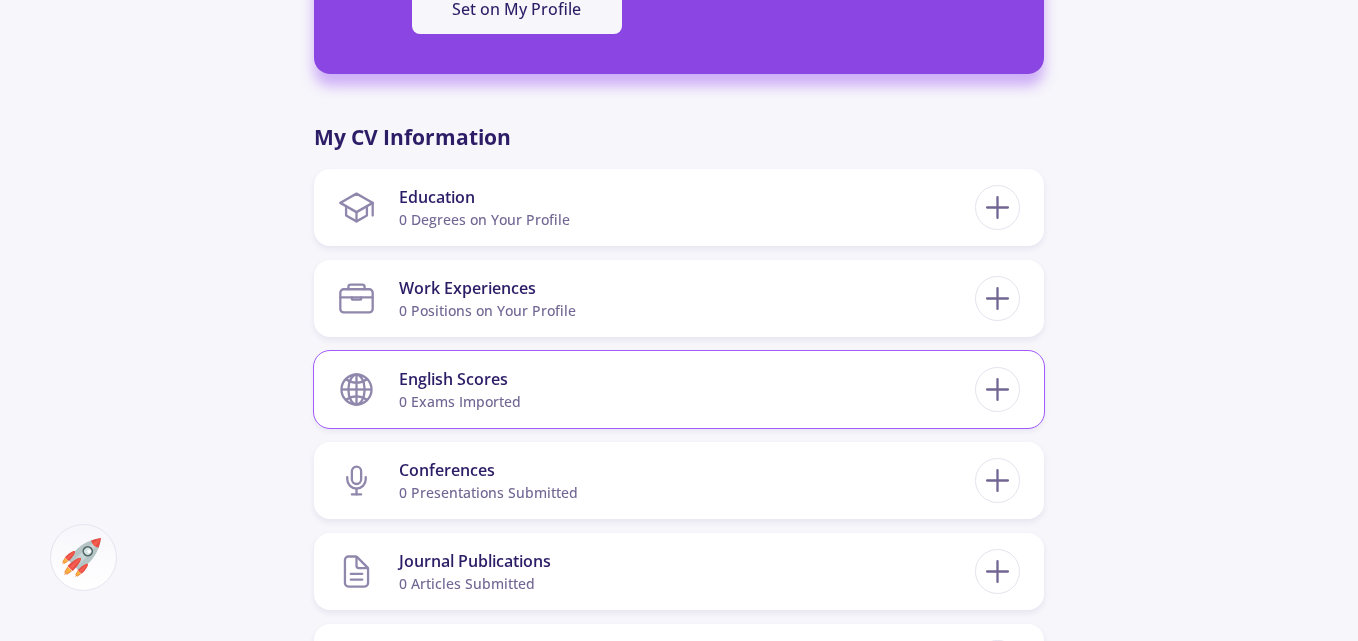 click on "English Scores 0 exams imported" at bounding box center (656, 389) 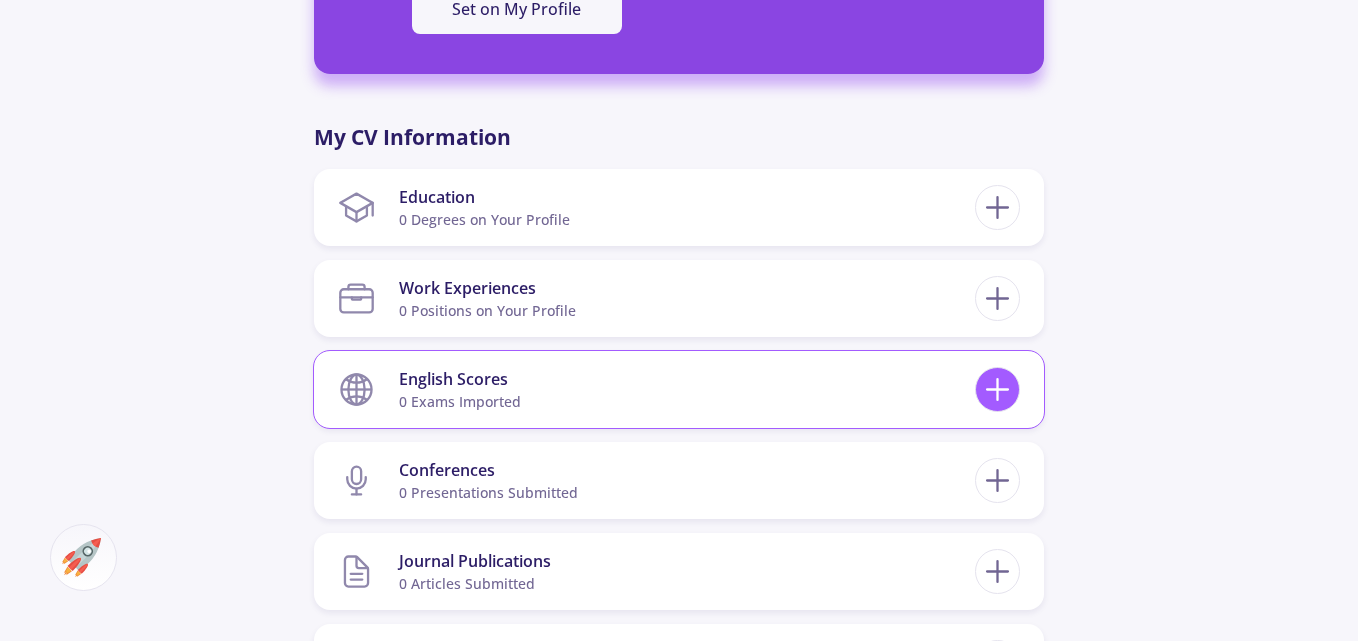 click 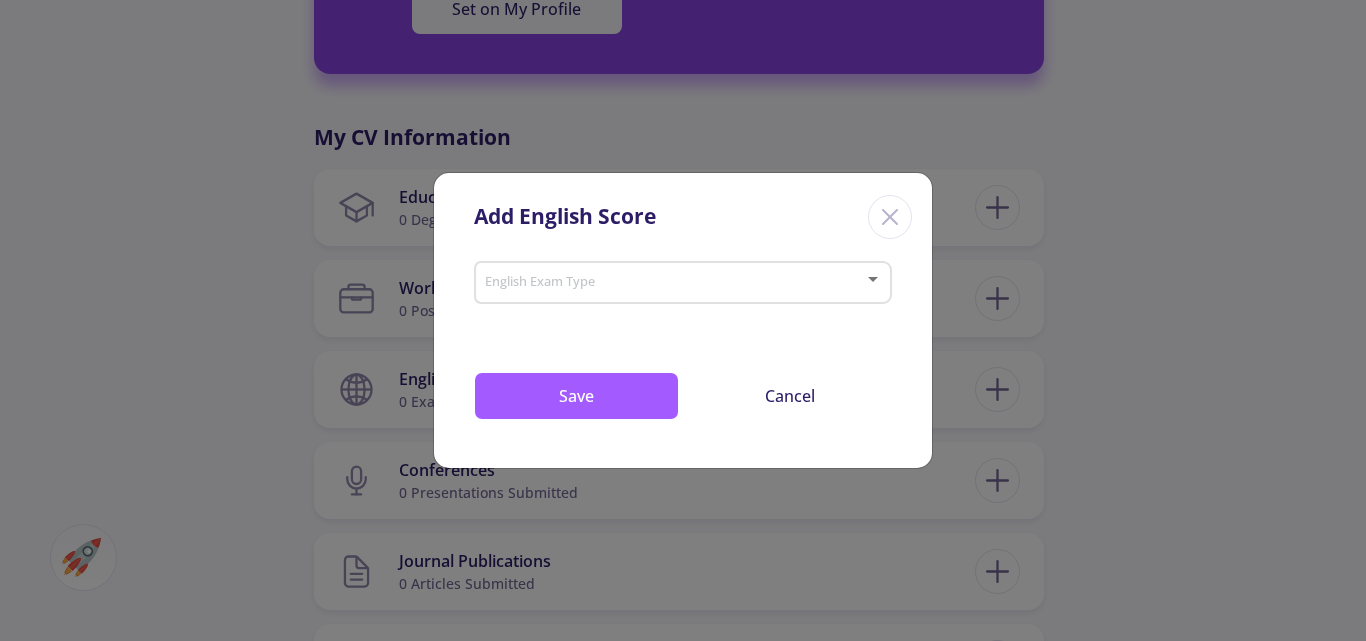 click at bounding box center (674, 283) 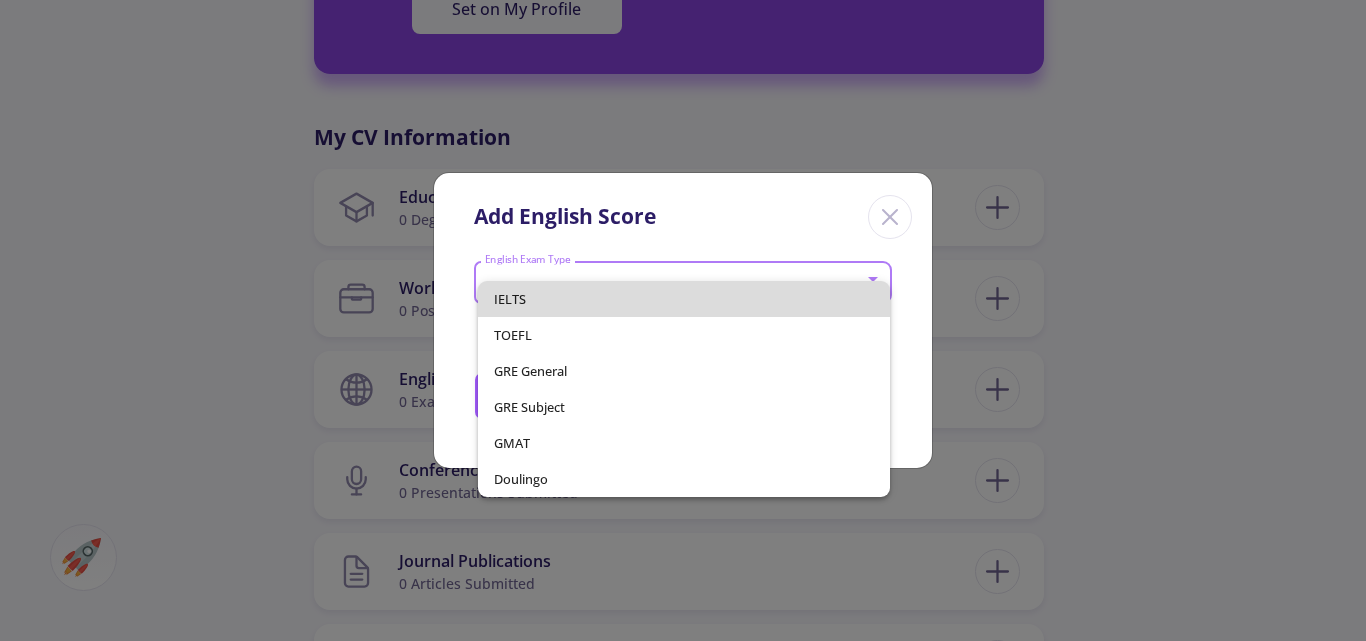 click on "IELTS" at bounding box center (684, 299) 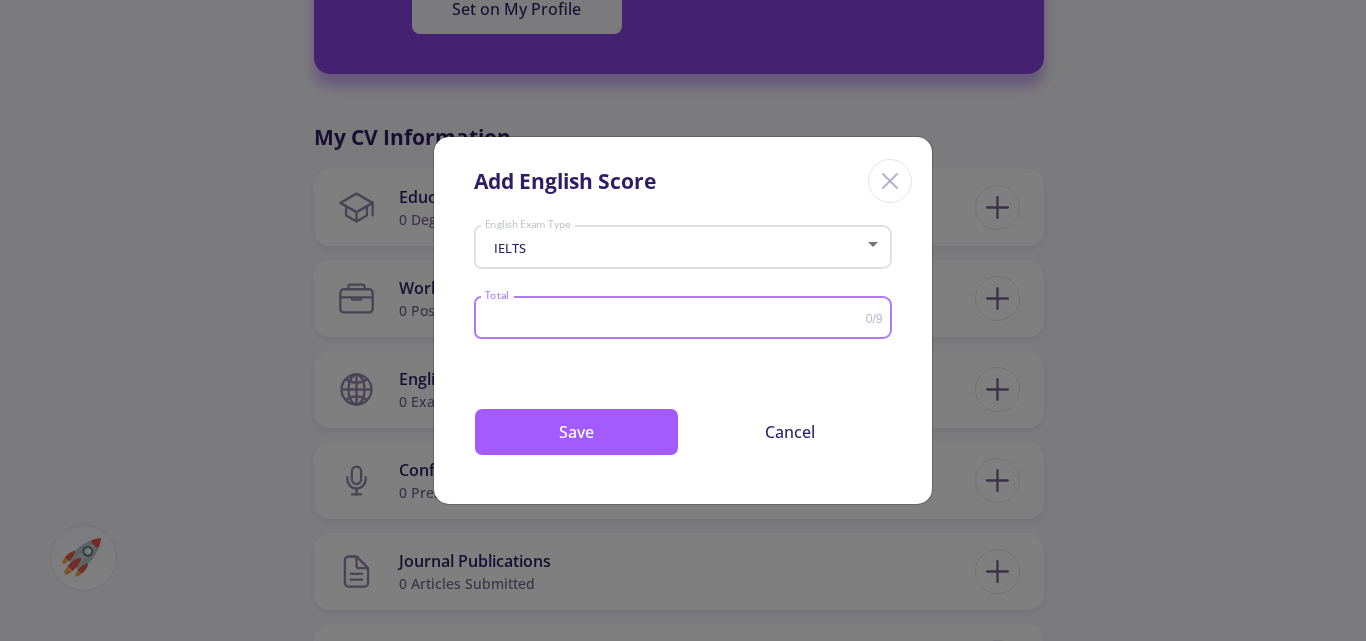 click on "Total" at bounding box center (675, 318) 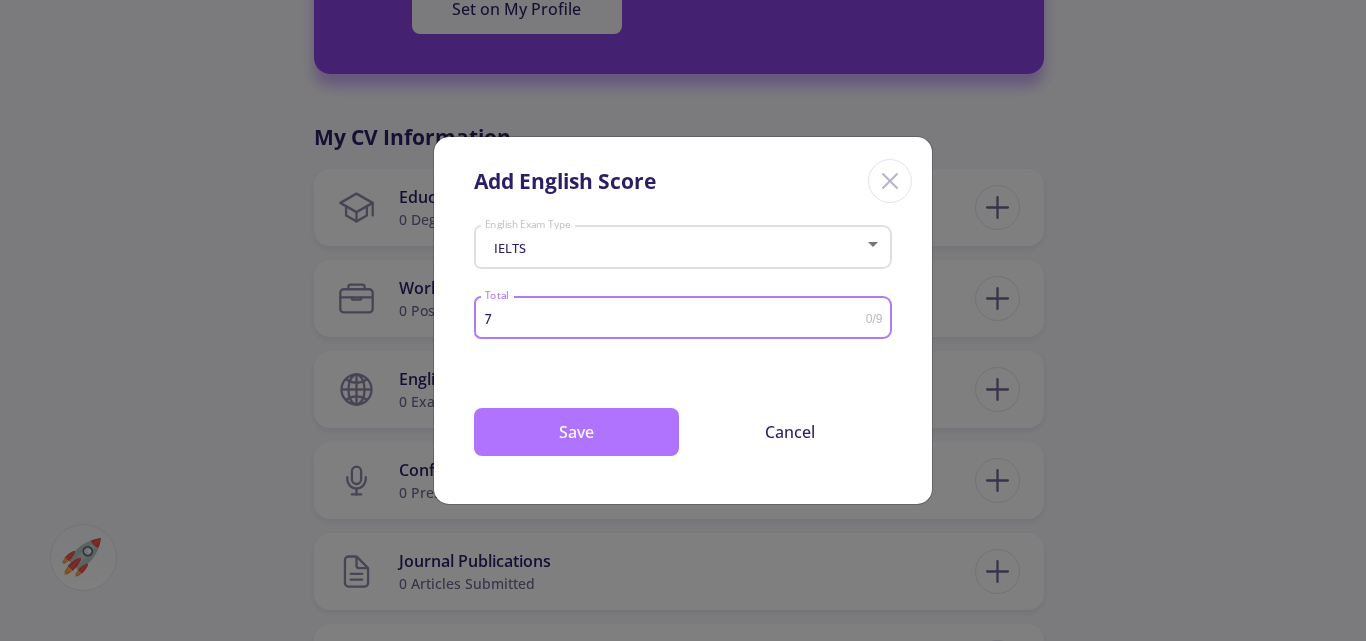 type on "7" 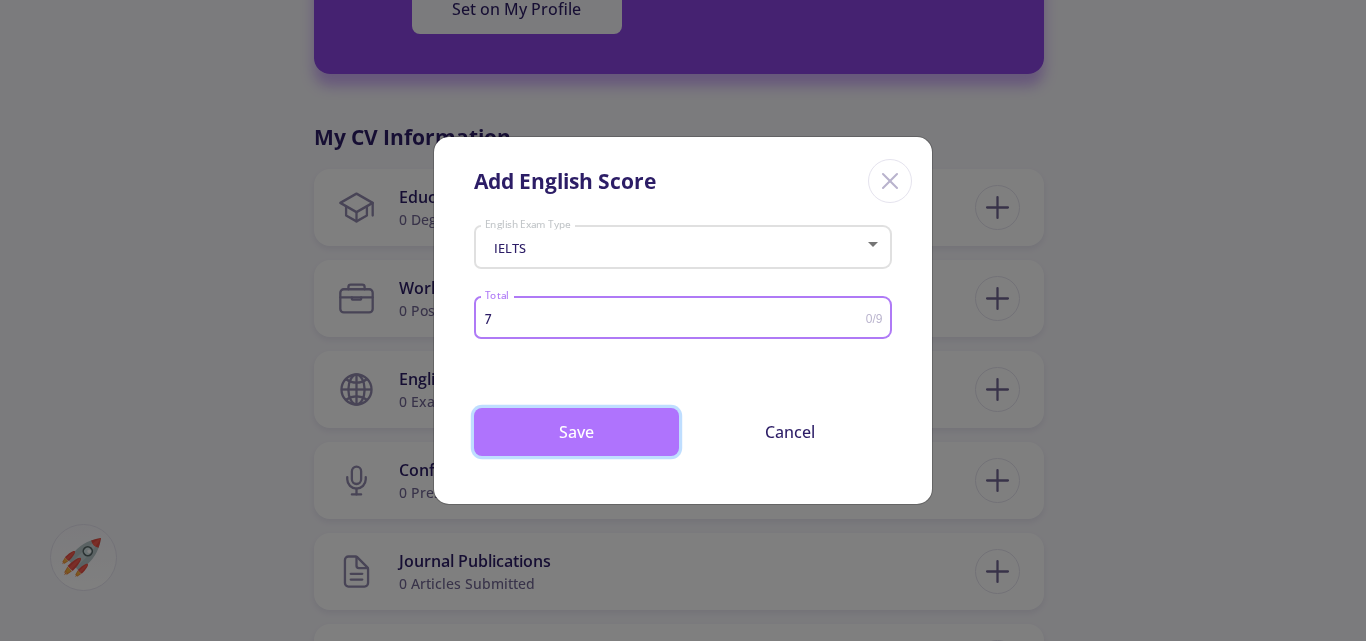 click on "Save" at bounding box center [576, 432] 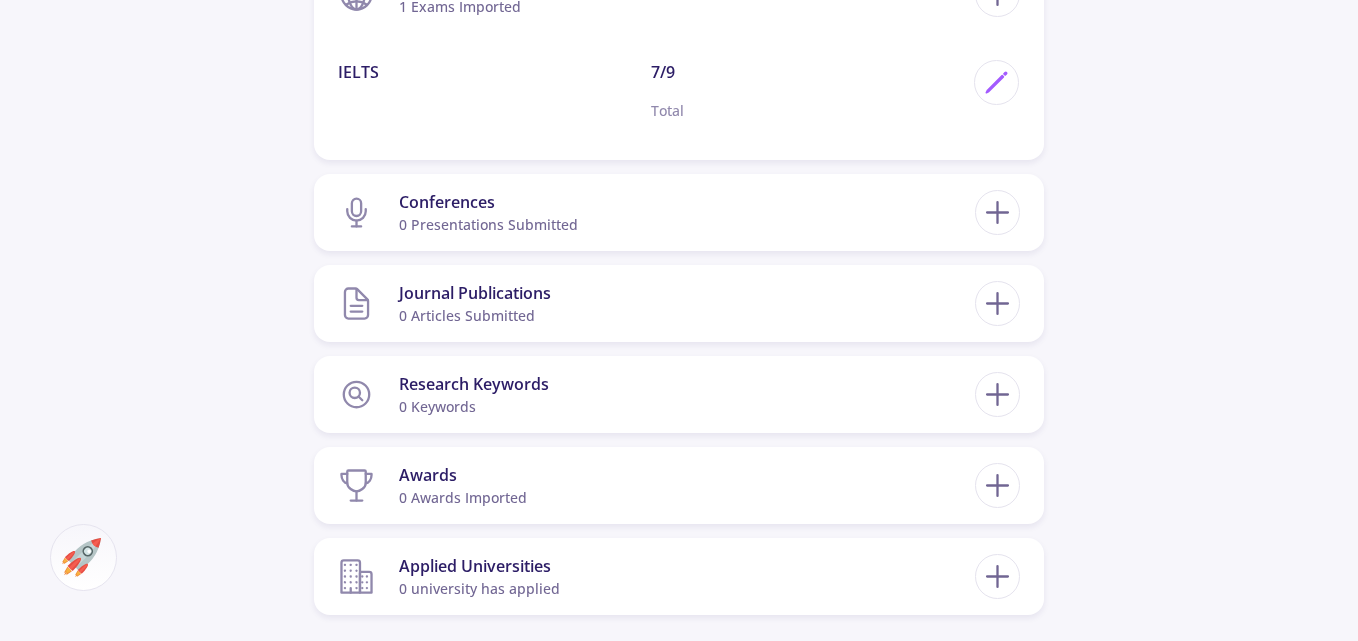 scroll, scrollTop: 1217, scrollLeft: 0, axis: vertical 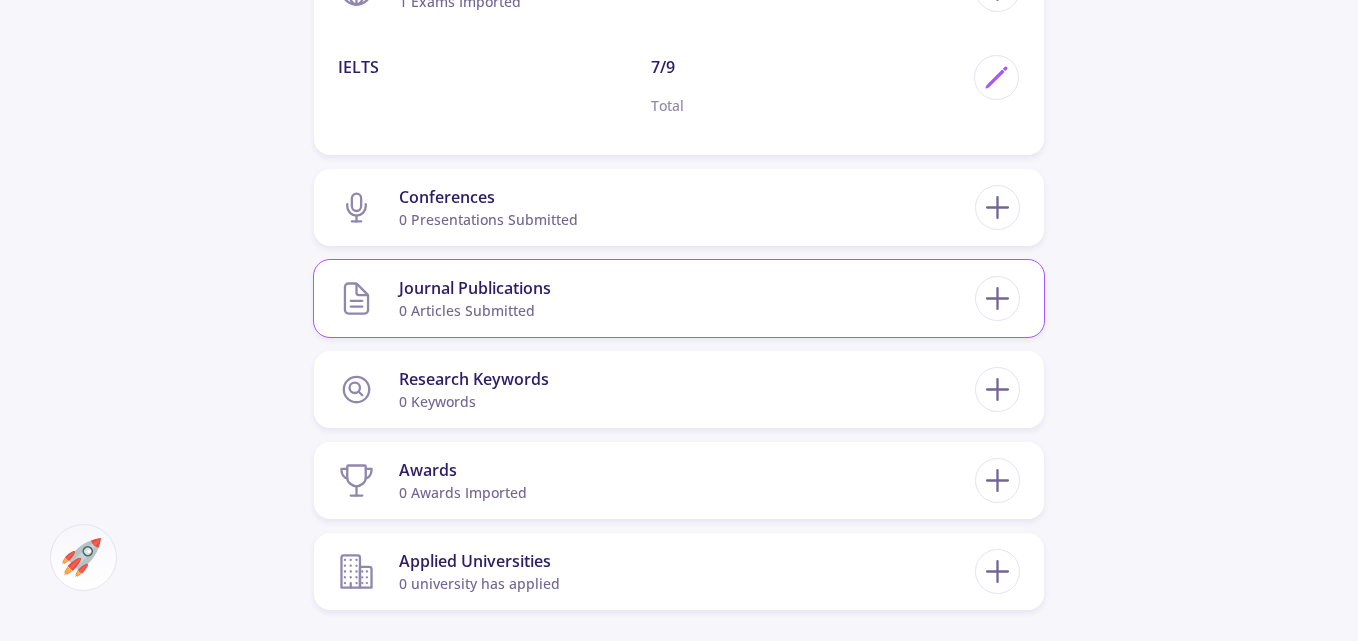 click on "Journal Publications 0 articles submitted" at bounding box center [656, 298] 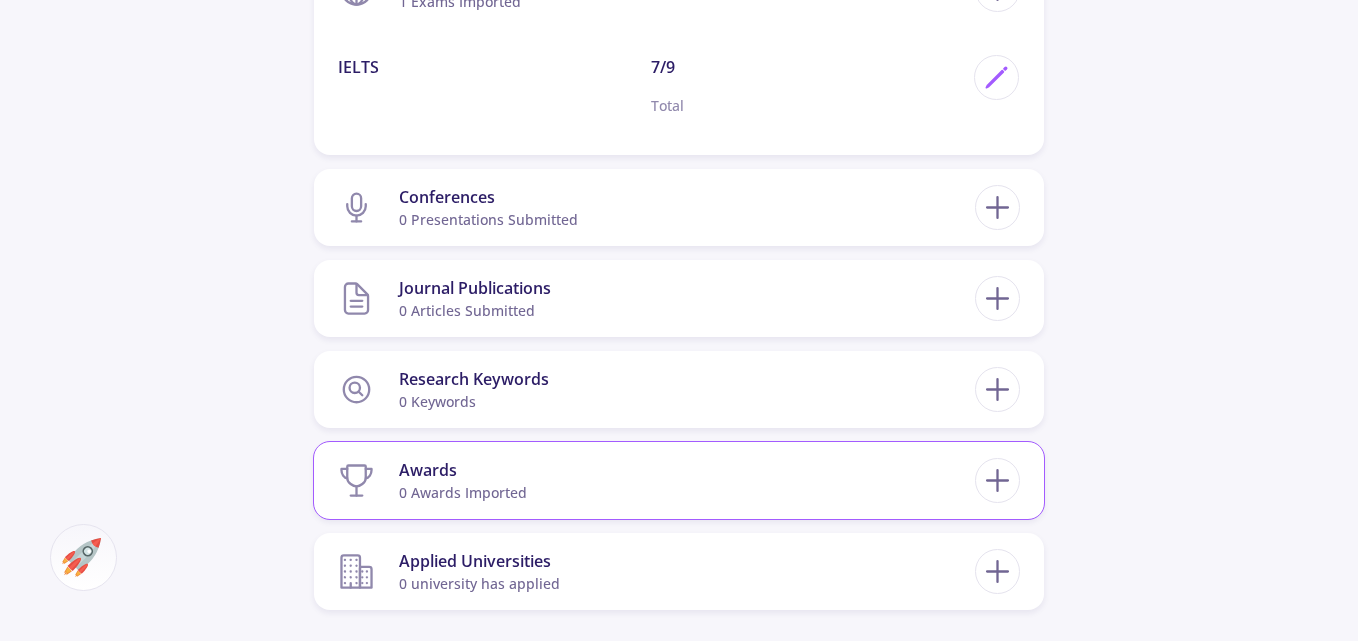 click on "Awards 0 awards imported" at bounding box center (656, 480) 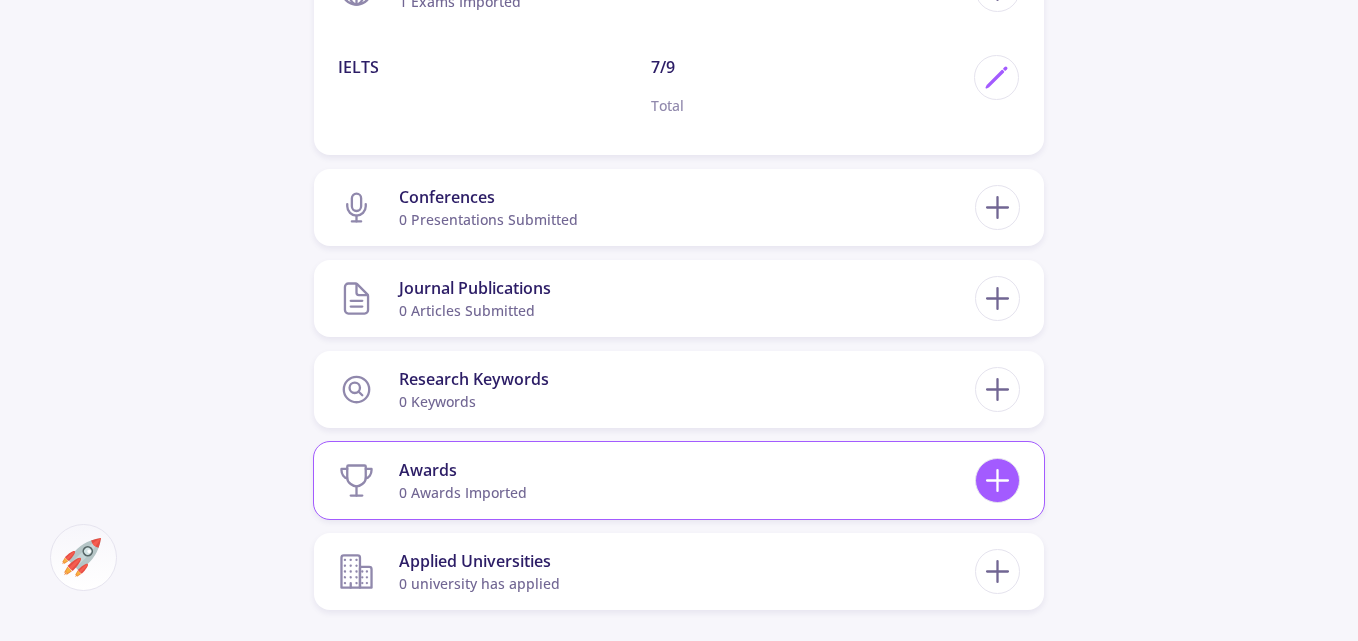 click 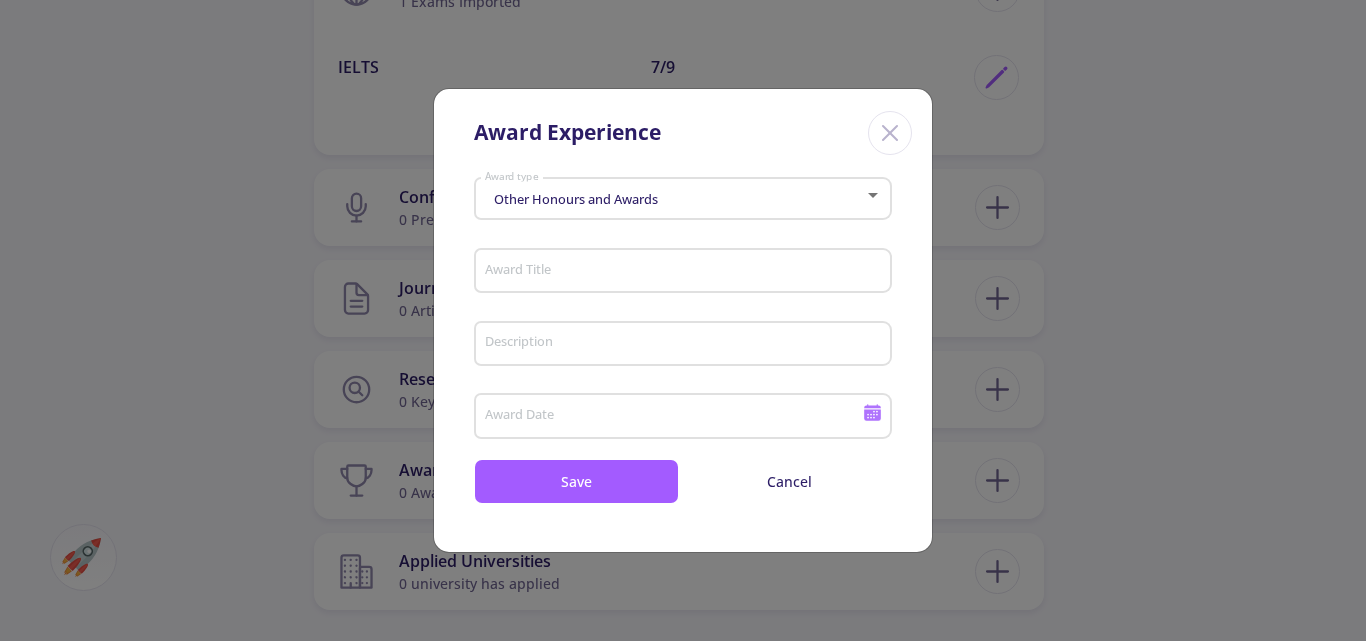 click on "Award Title" 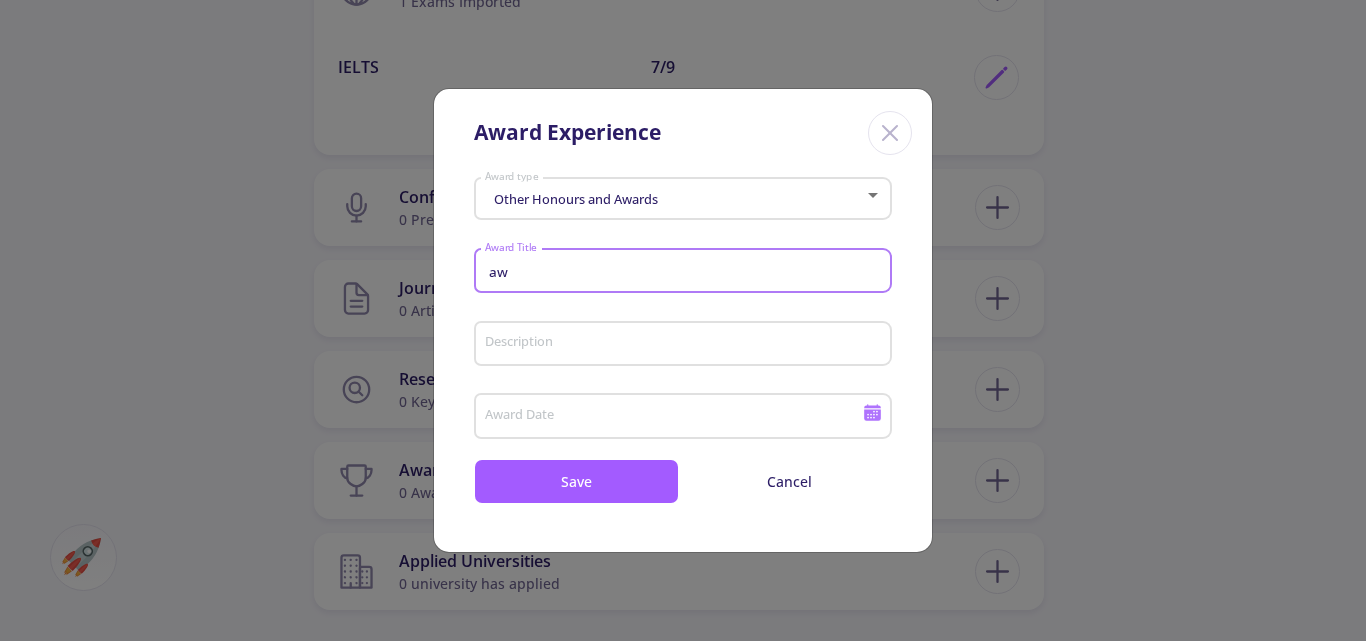 type on "a" 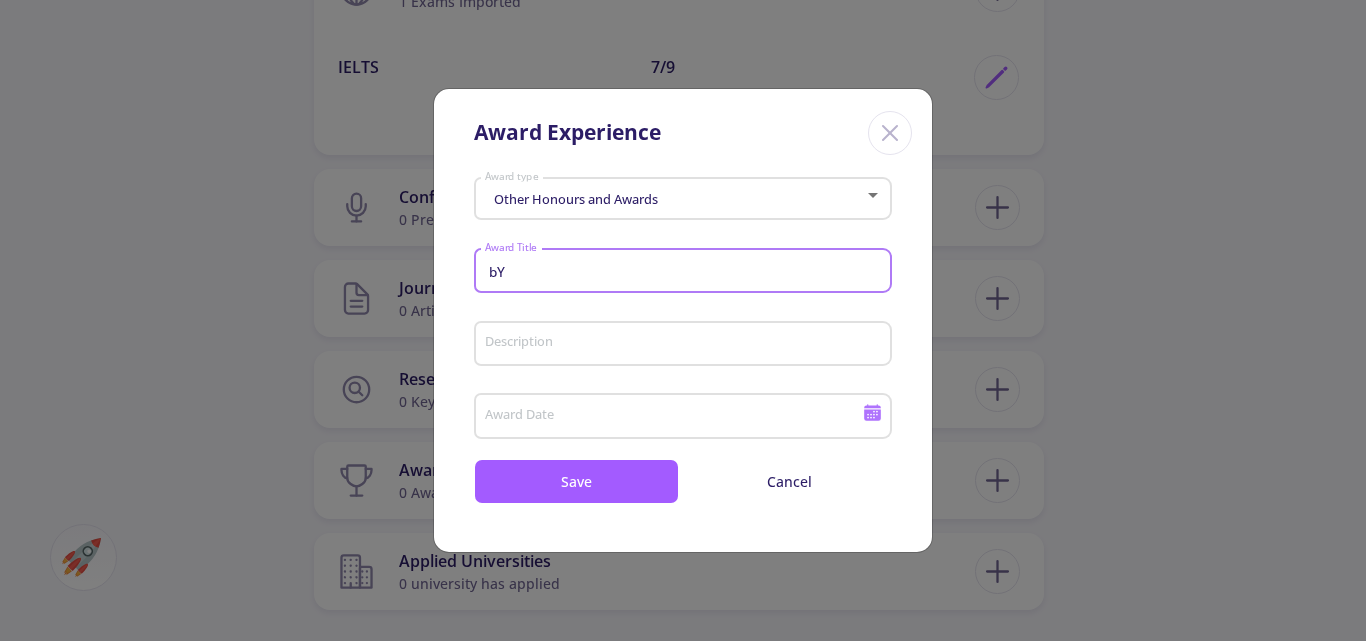 type on "b" 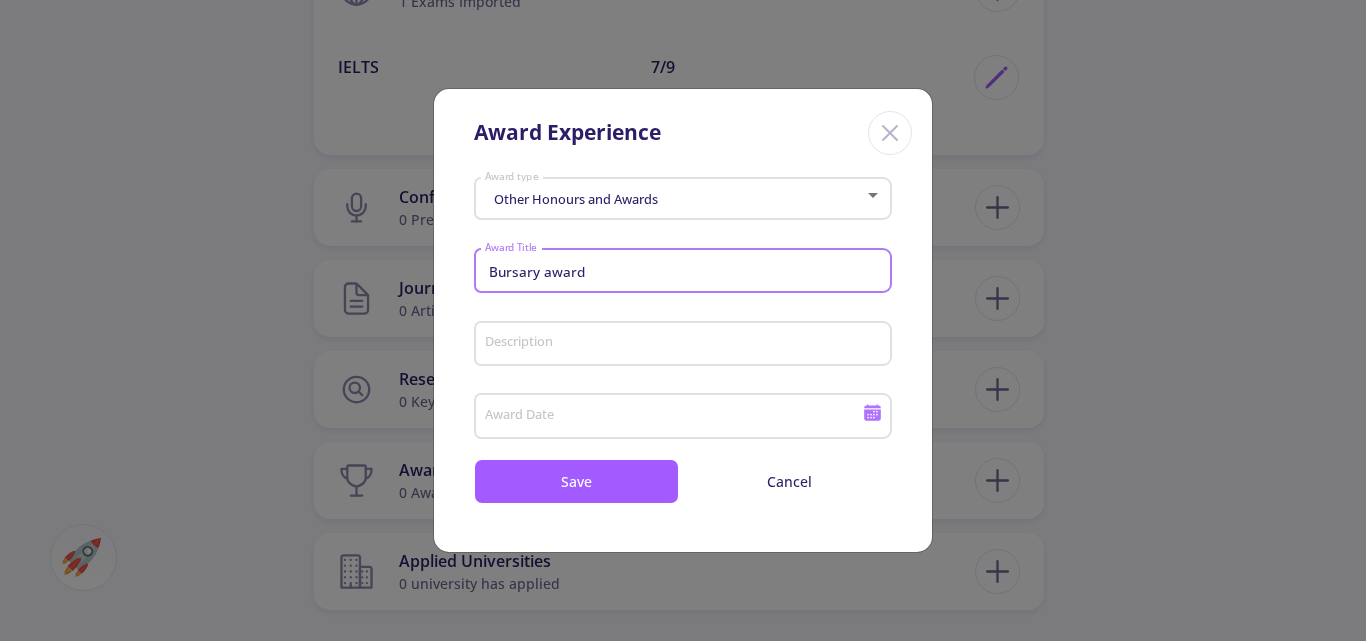 type on "Bursary award" 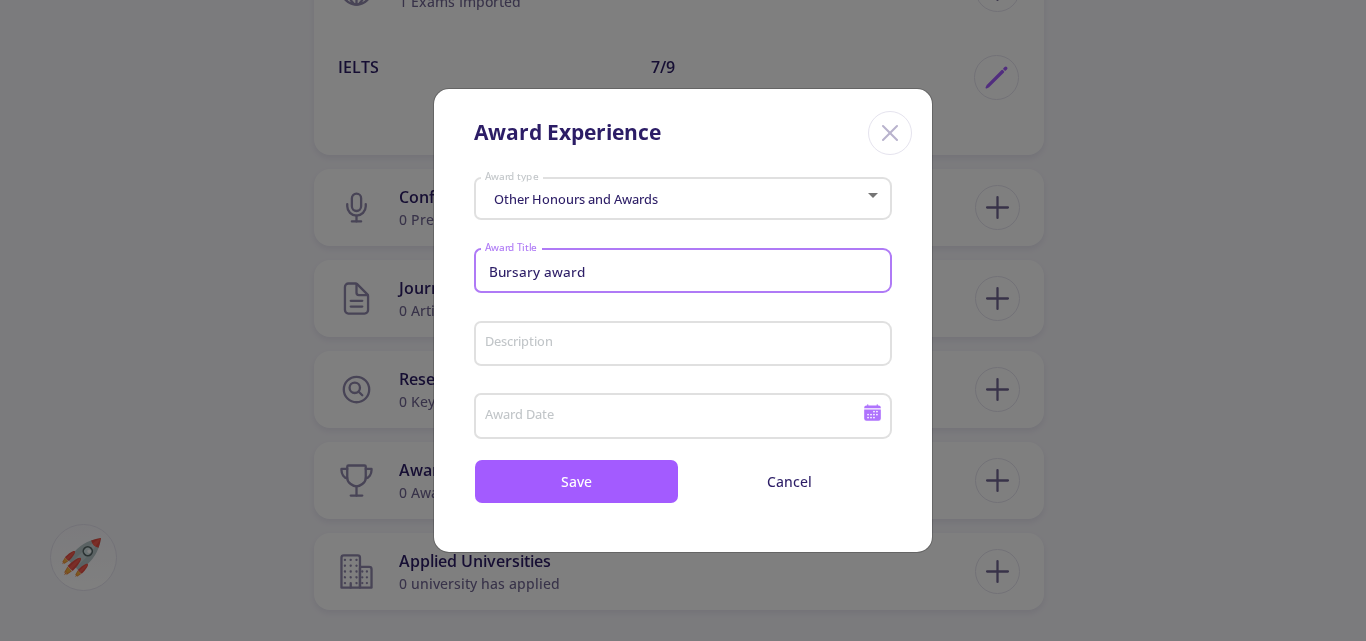 click on "Award Date" at bounding box center [676, 417] 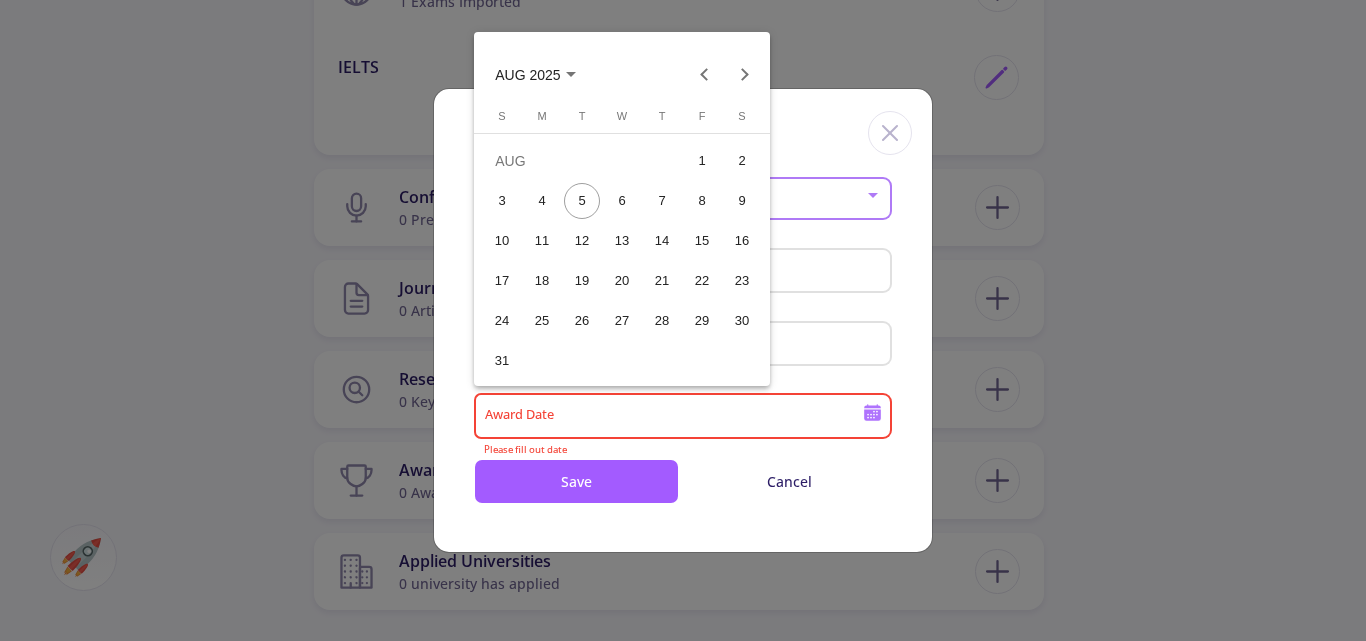 click 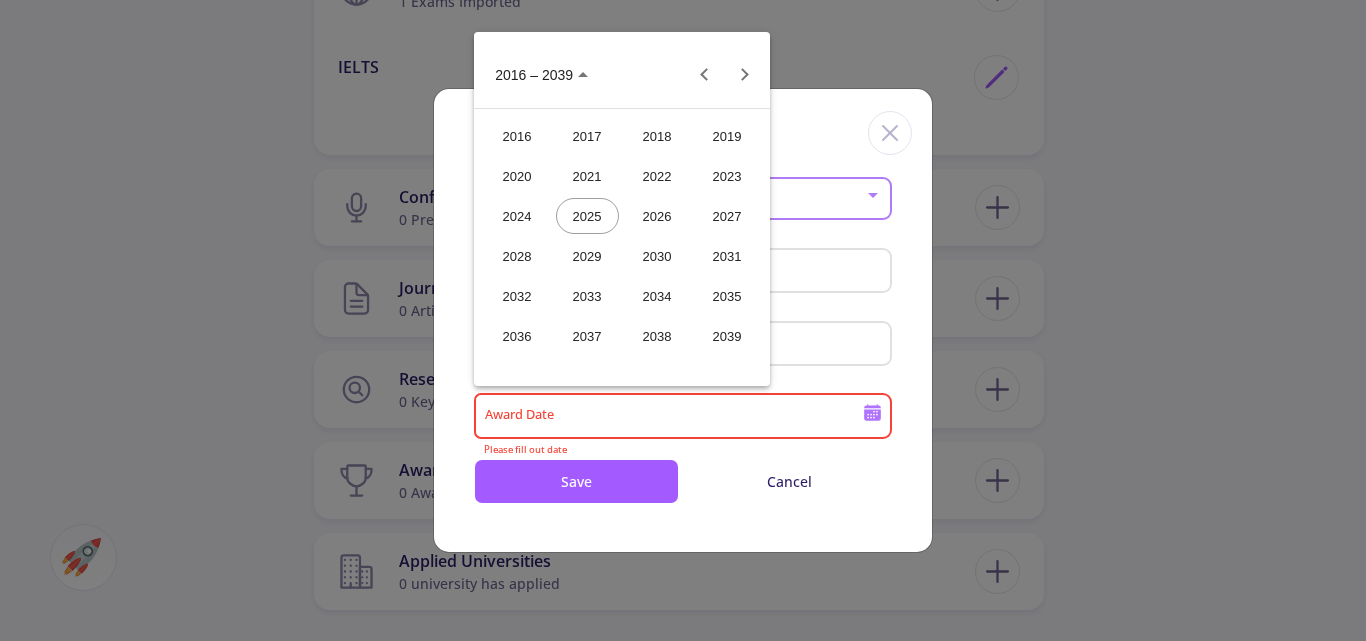 click on "2023" at bounding box center (727, 176) 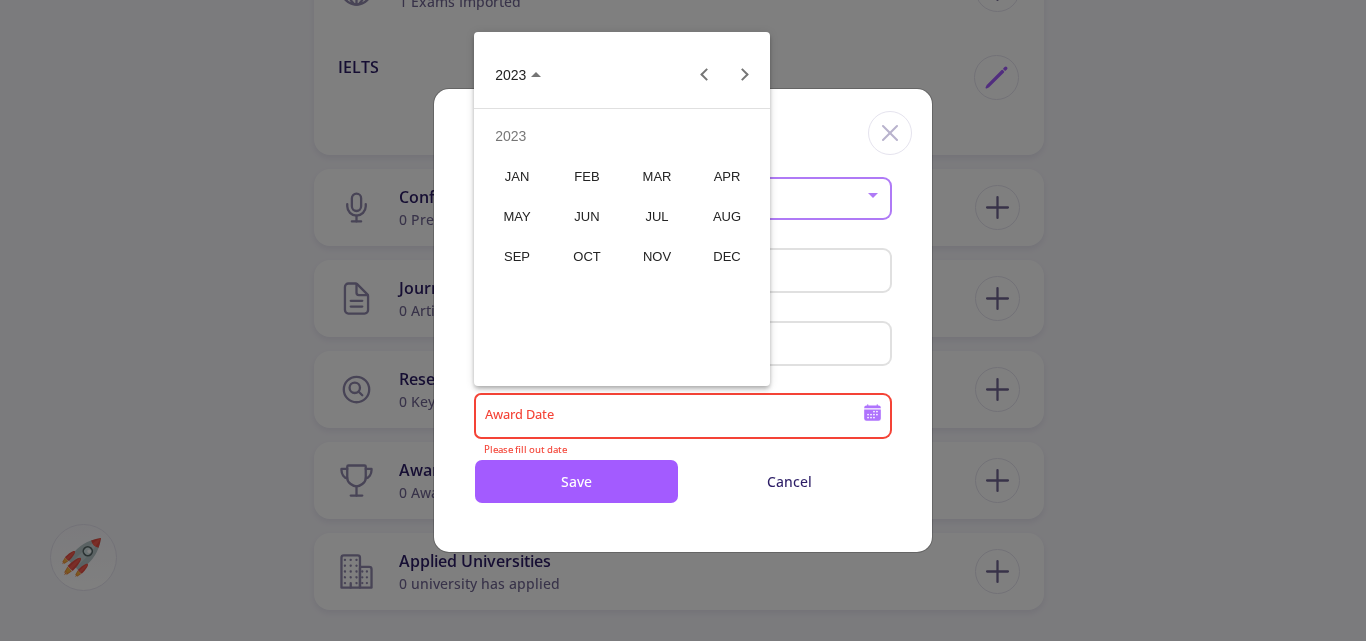 click on "JUL" at bounding box center (657, 216) 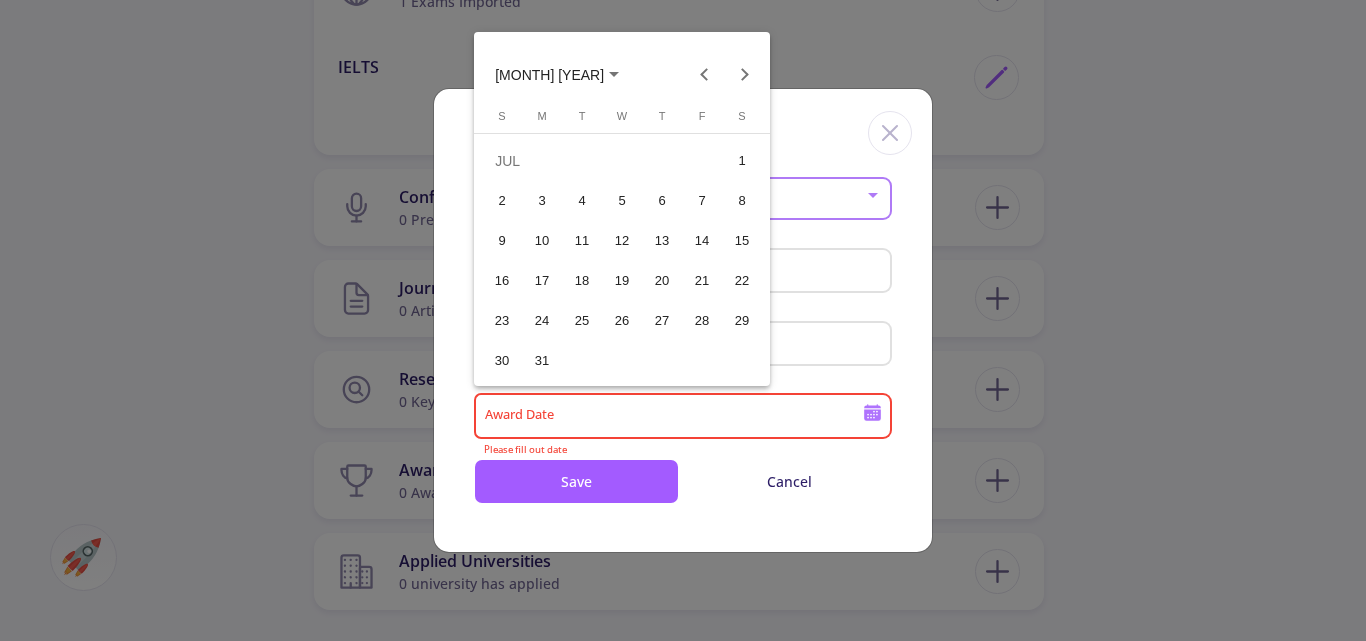 click on "1" at bounding box center [742, 161] 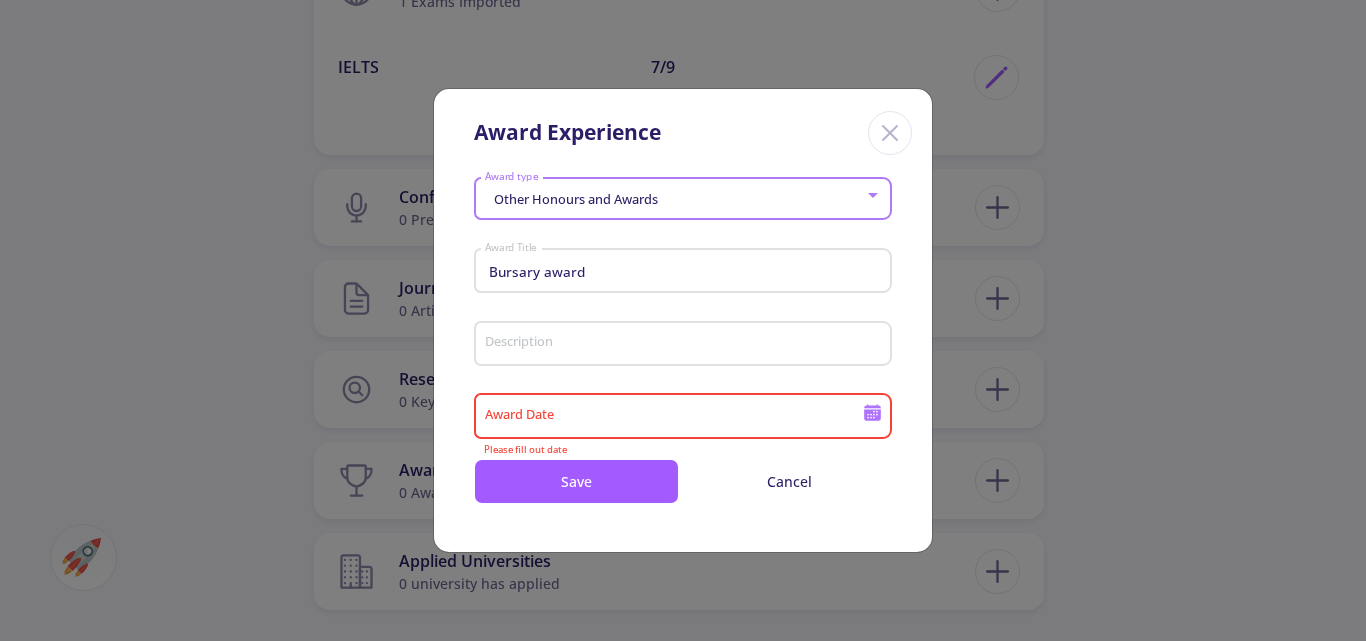 type on "[MONTH]/[DAY]/[YEAR]" 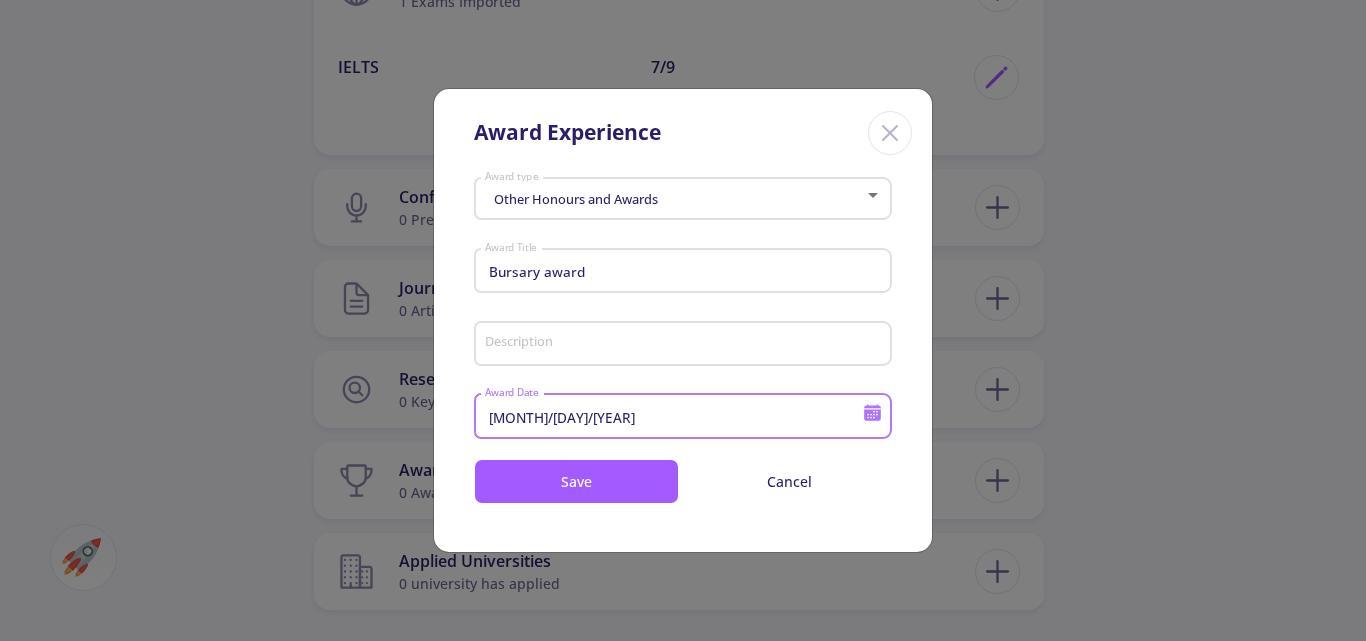 click on "Description" at bounding box center (686, 345) 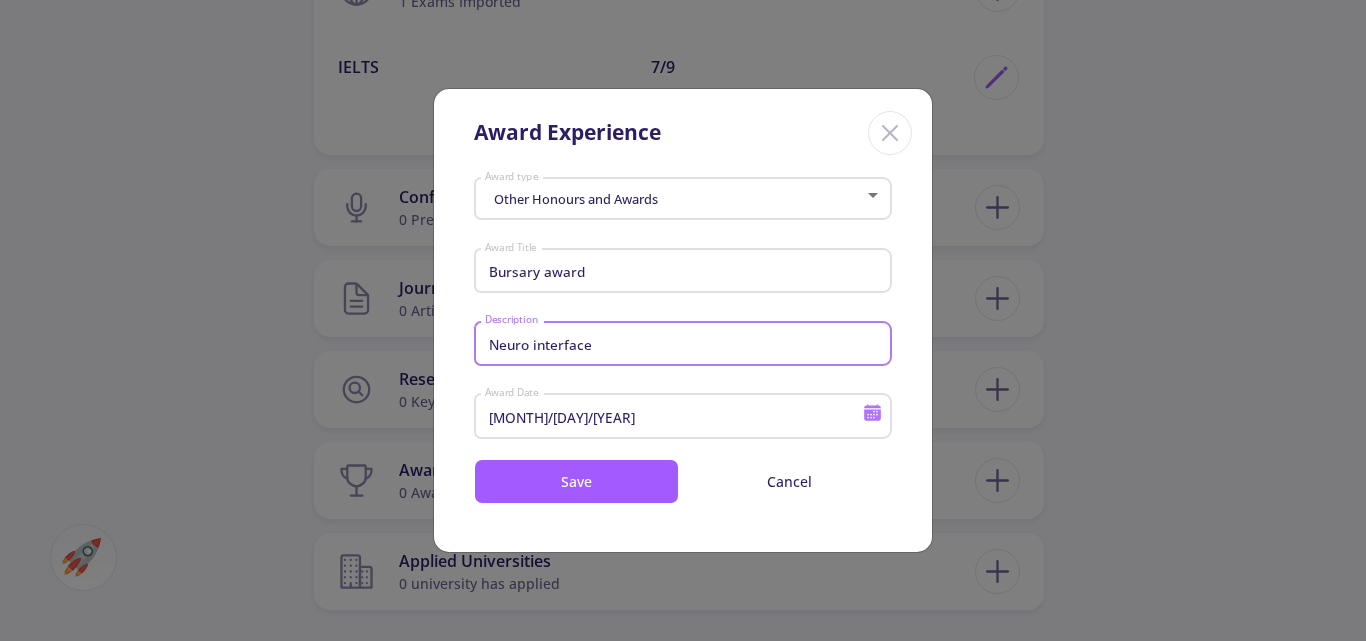 type on "Neuro interface" 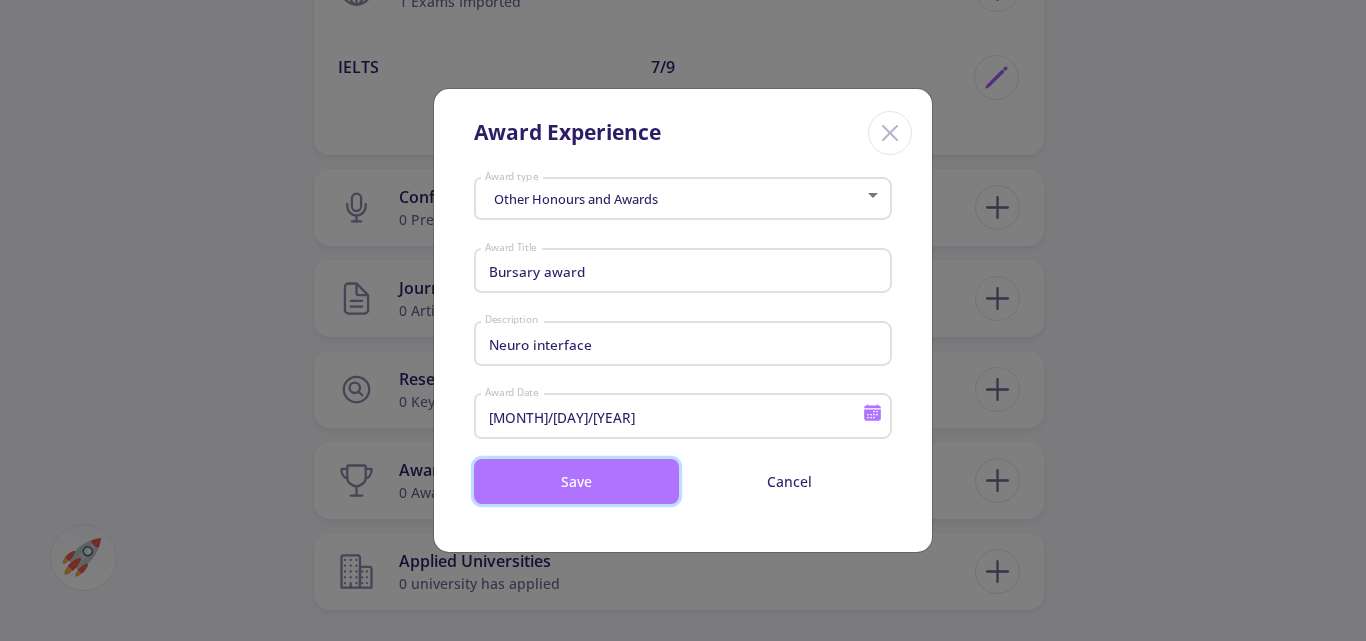 click on "Save" 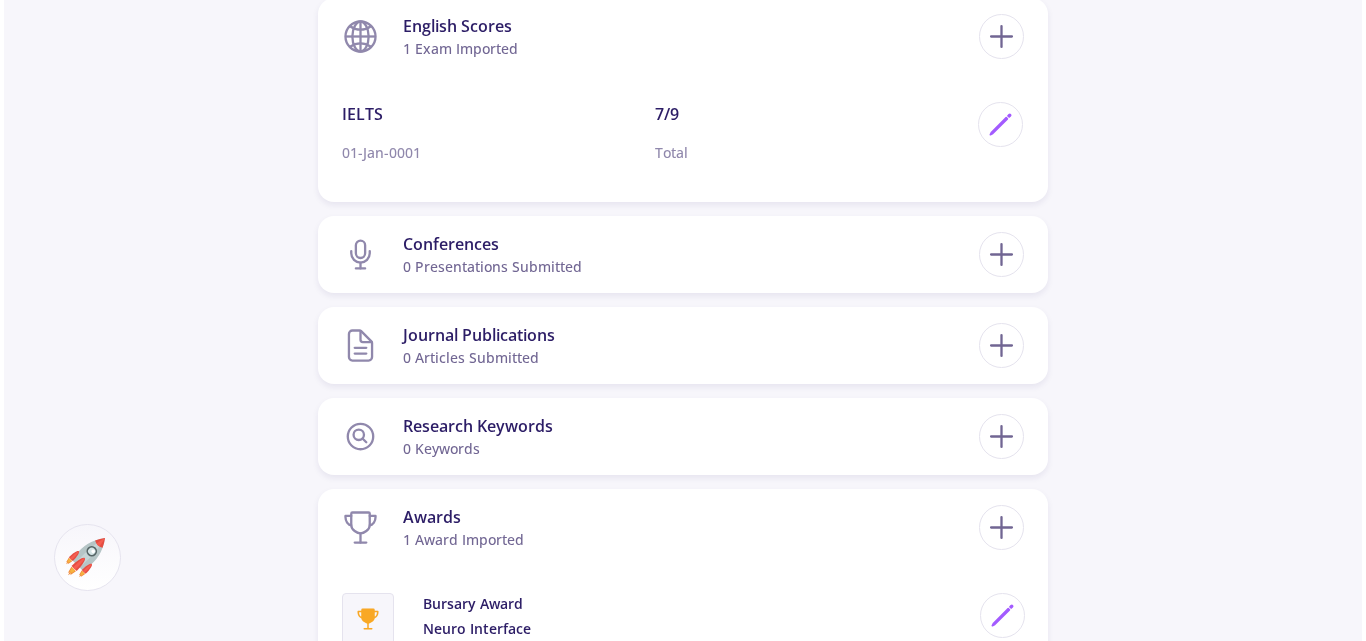 scroll, scrollTop: 1162, scrollLeft: 0, axis: vertical 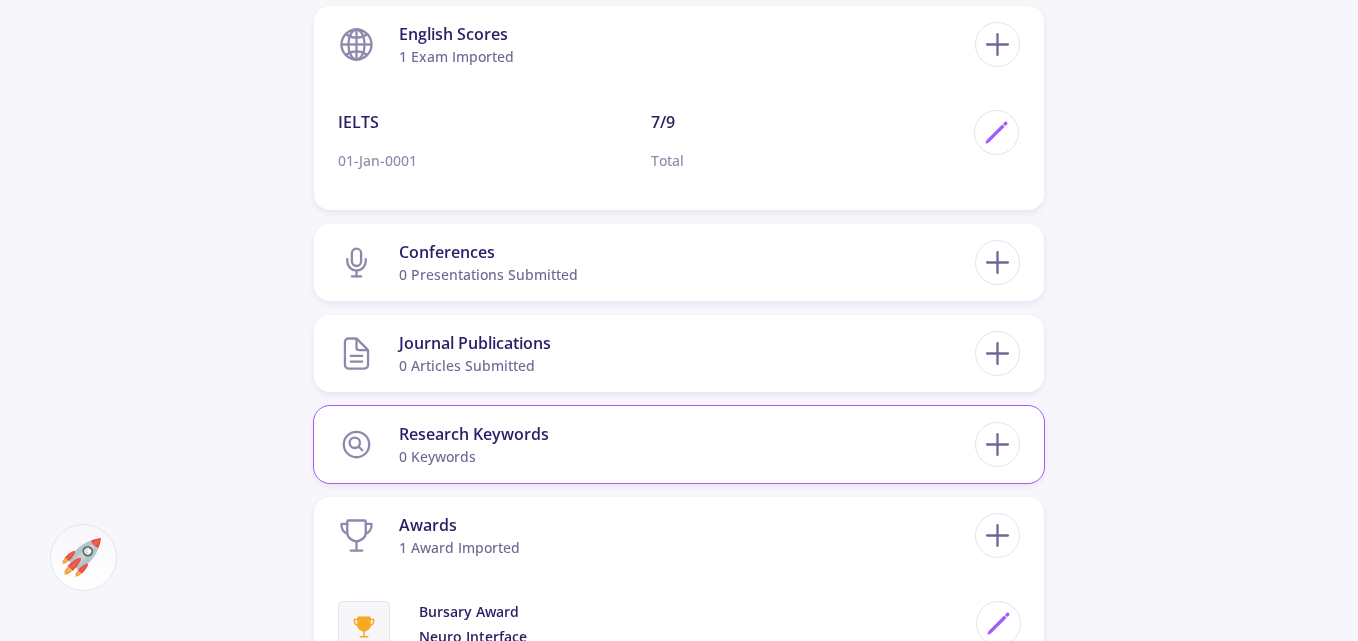 click on "Research Keywords 0 keywords" at bounding box center [656, 444] 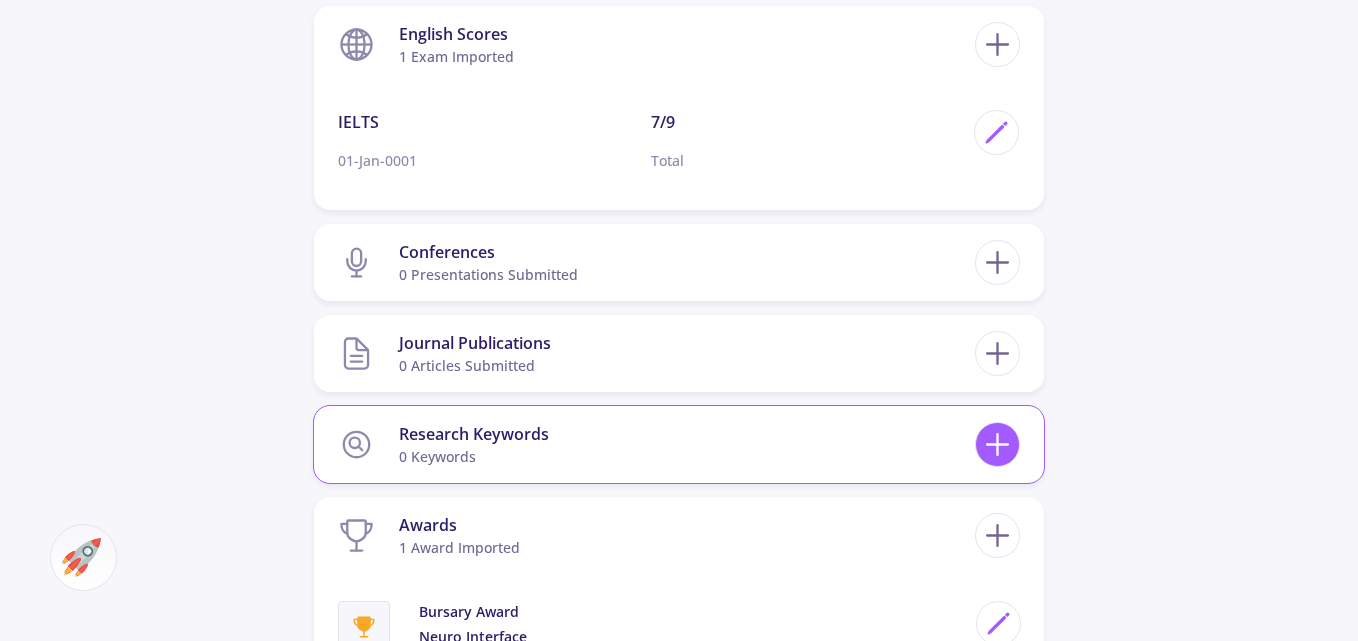 click 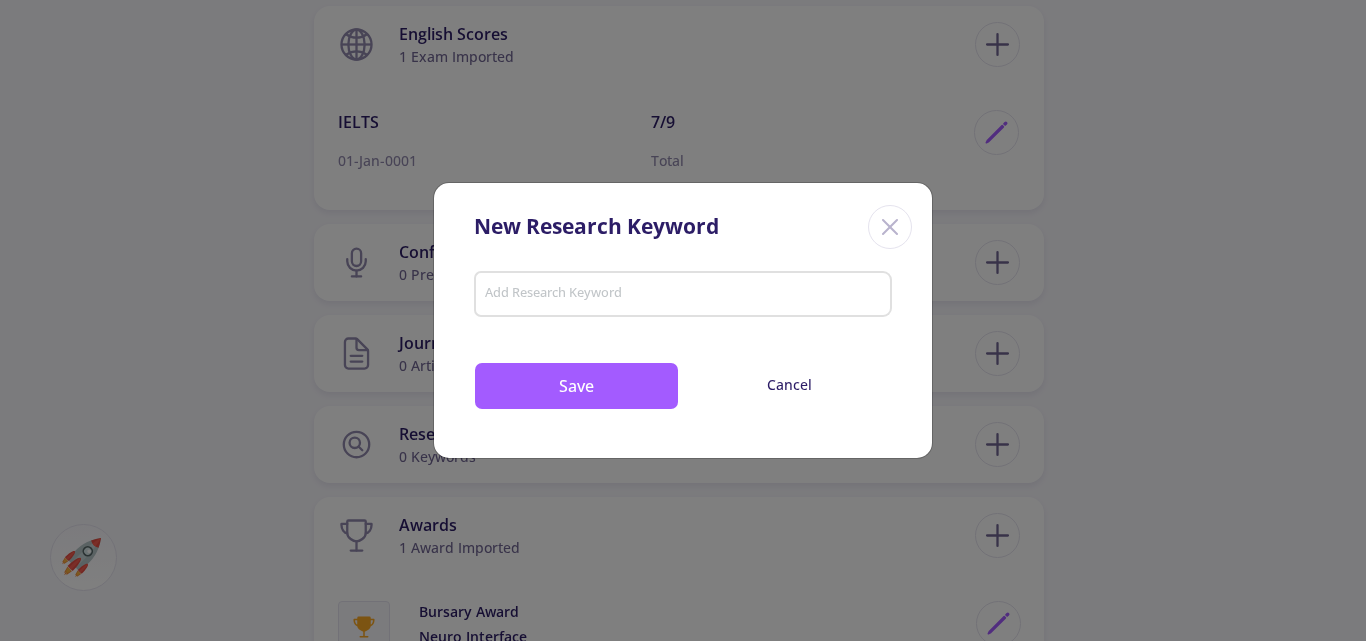 click on "Add Research Keyword" at bounding box center [683, 296] 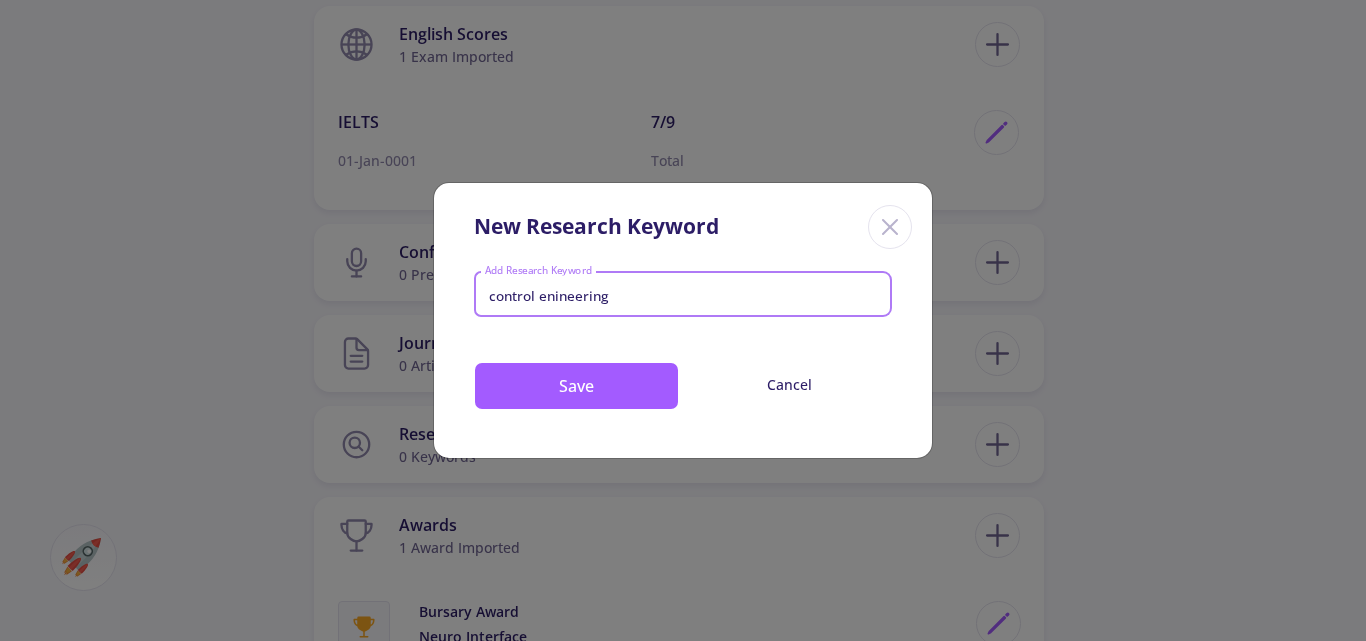 click on "control enineering" at bounding box center [683, 296] 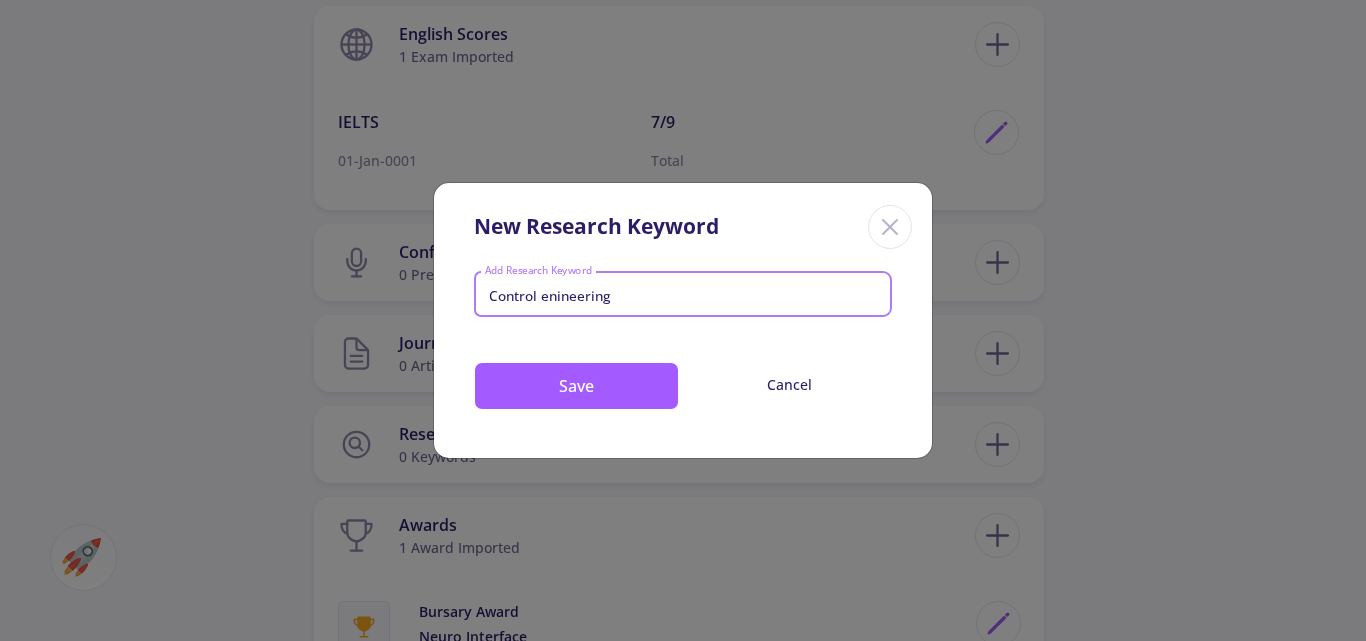 click on "Control enineering" at bounding box center (683, 296) 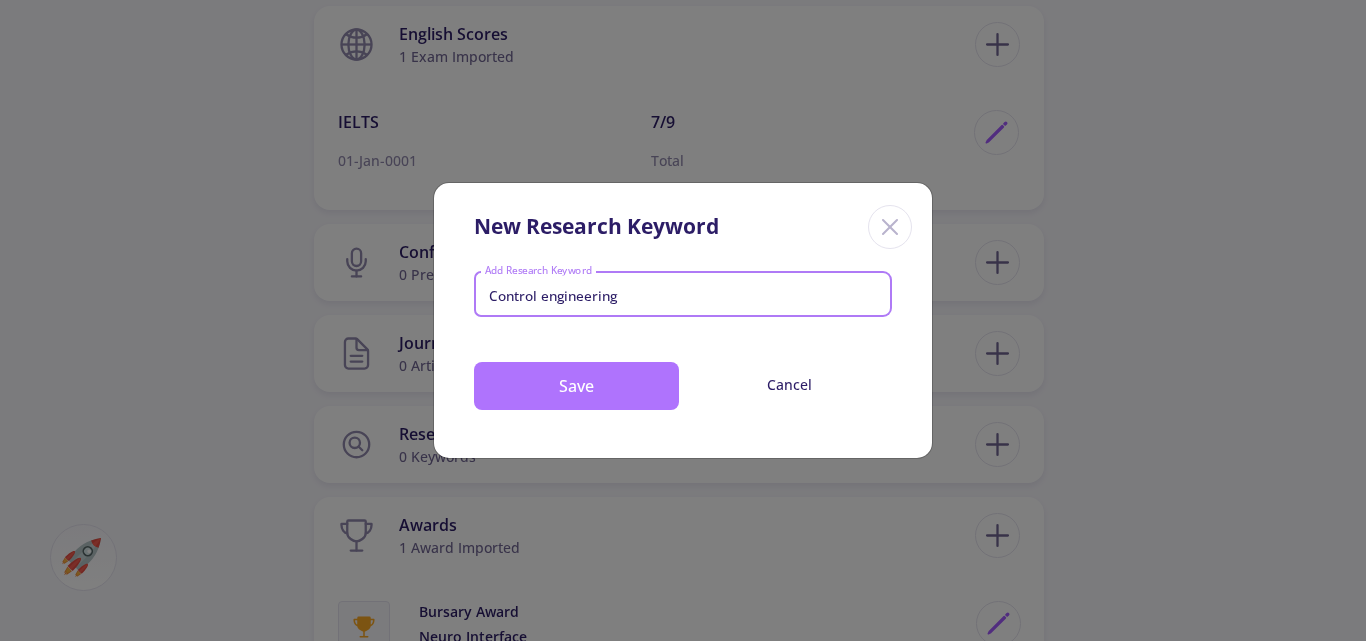 type on "Control engineering" 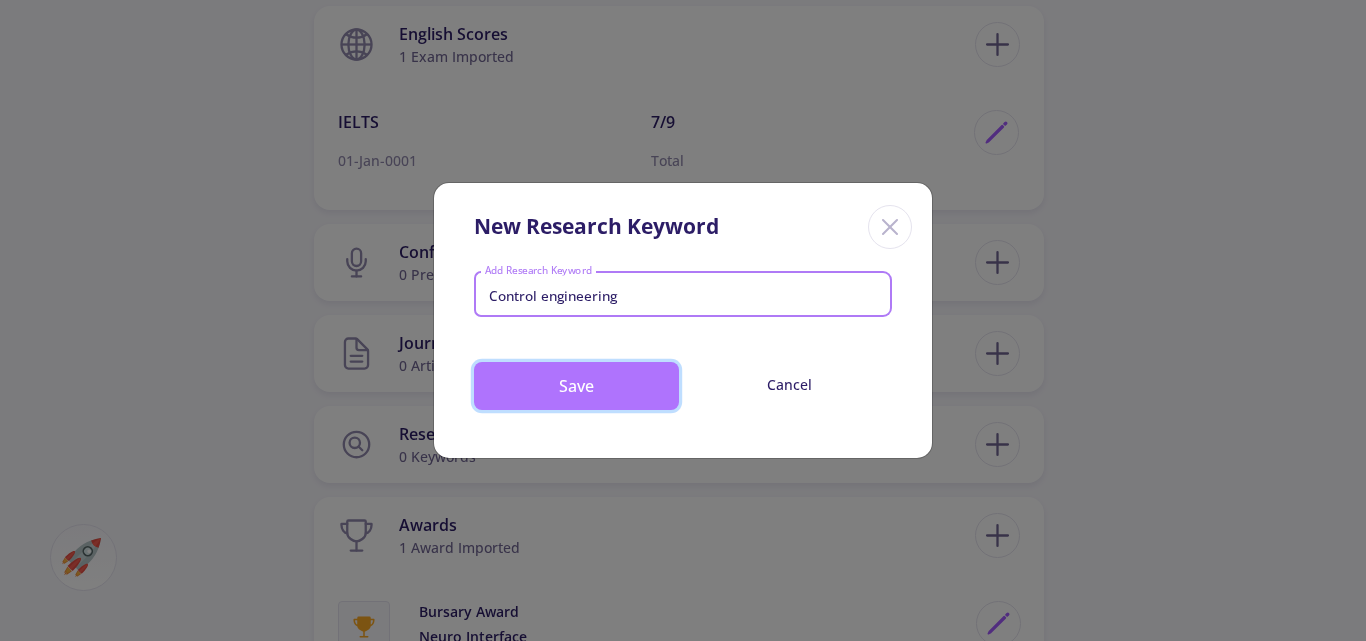 click on "Save" at bounding box center (576, 386) 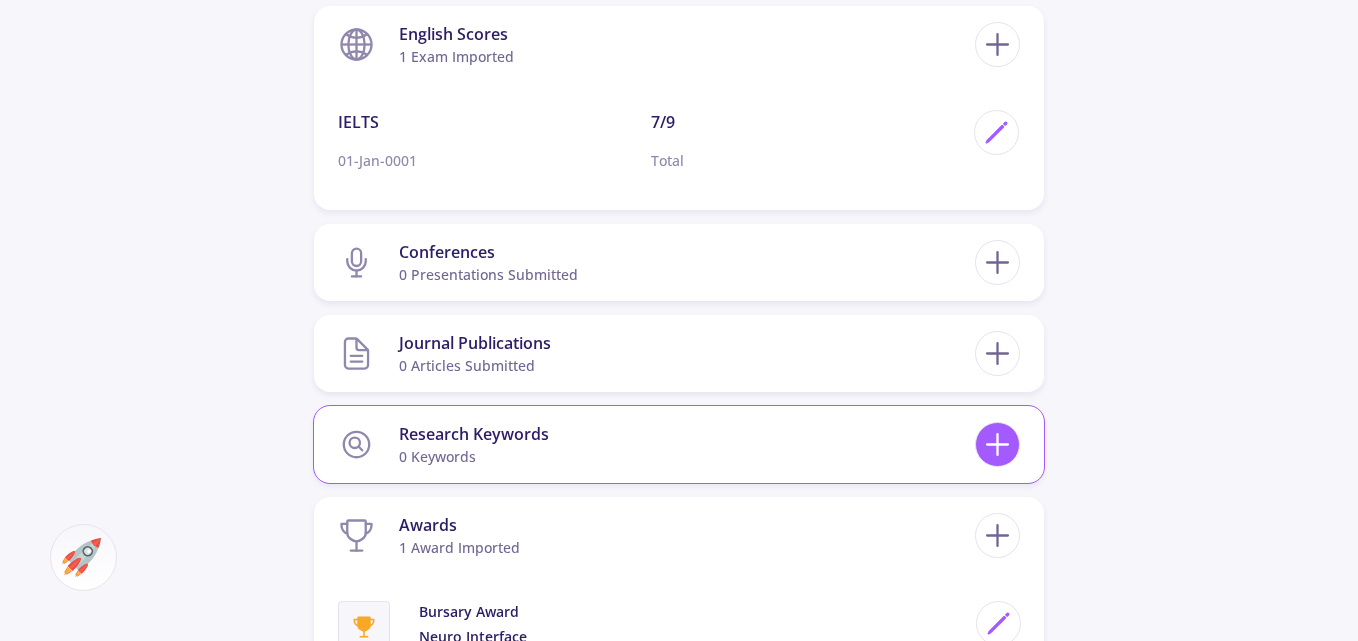 click 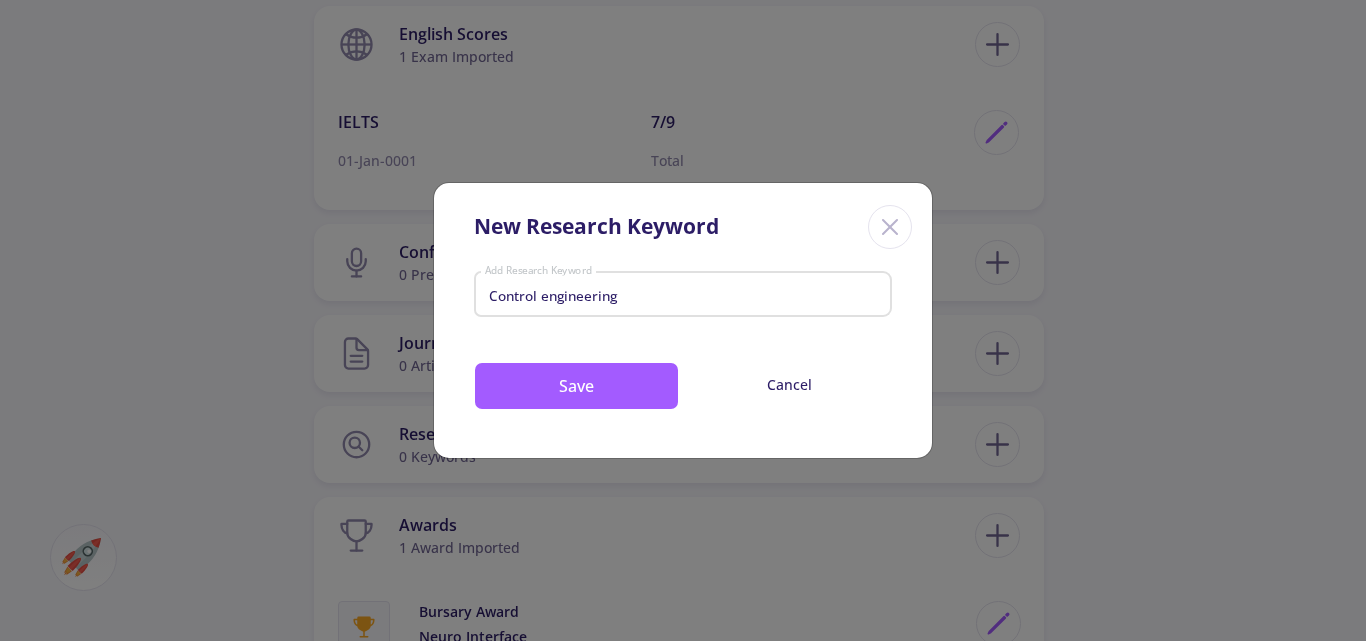click on "Control engineering" at bounding box center (683, 296) 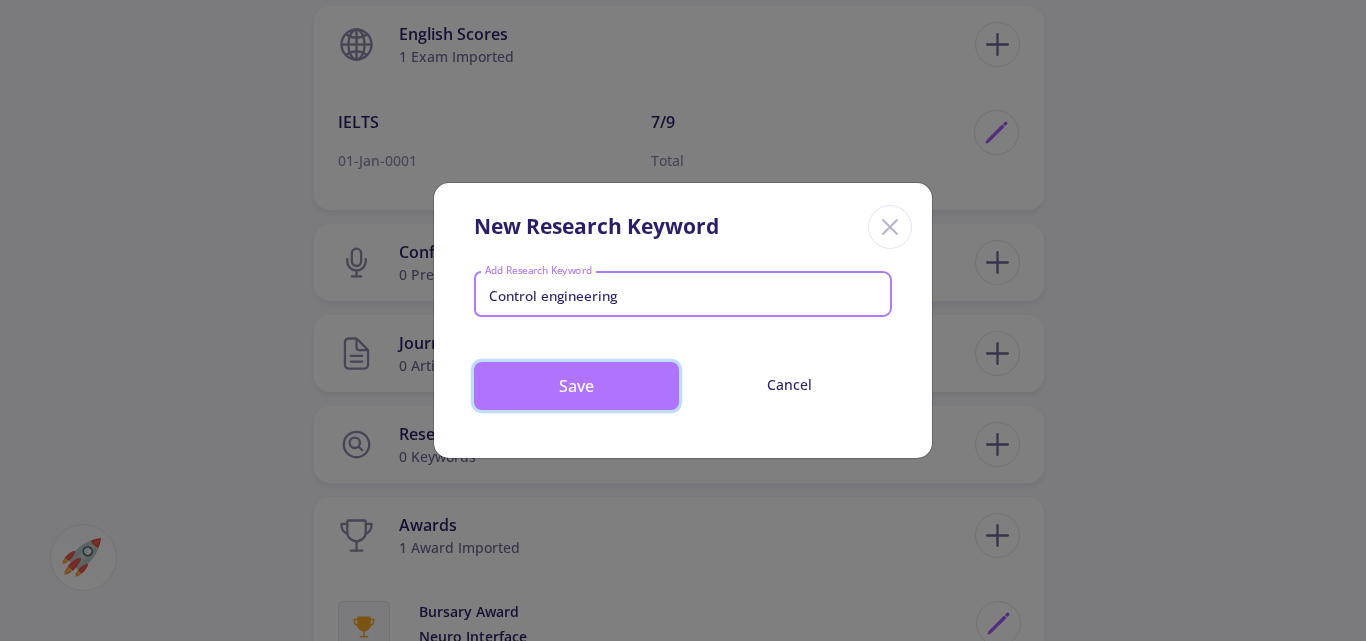 click on "Save" at bounding box center (576, 386) 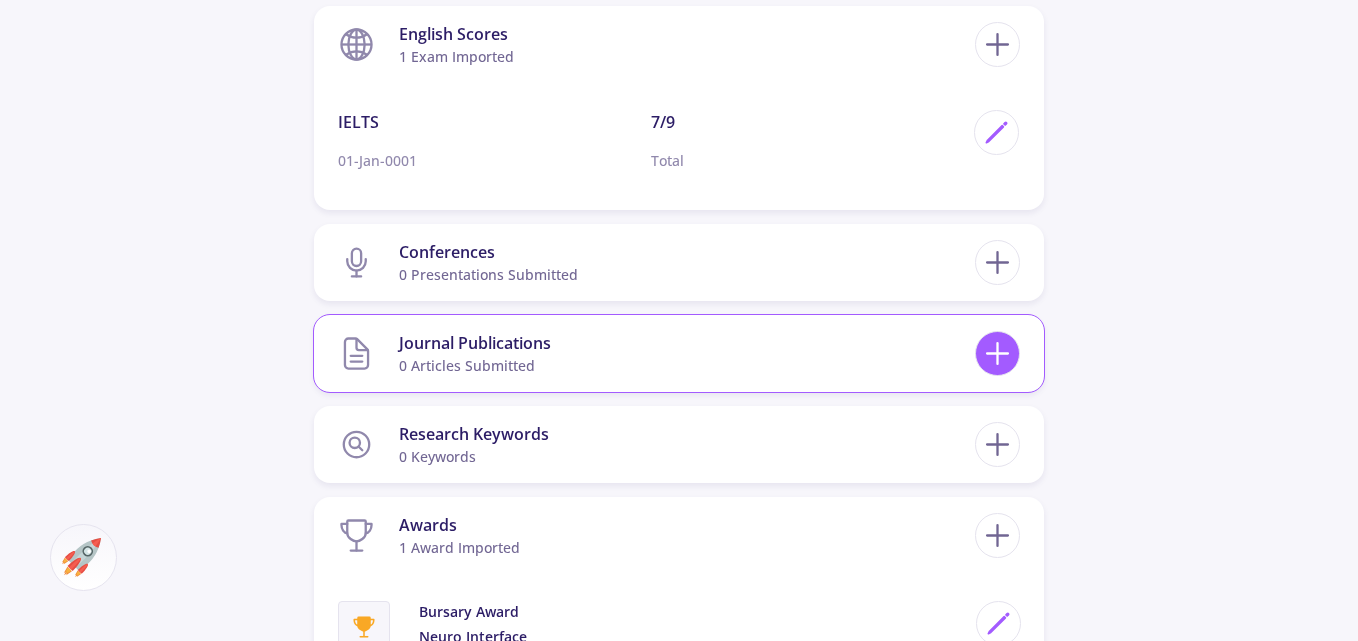 click 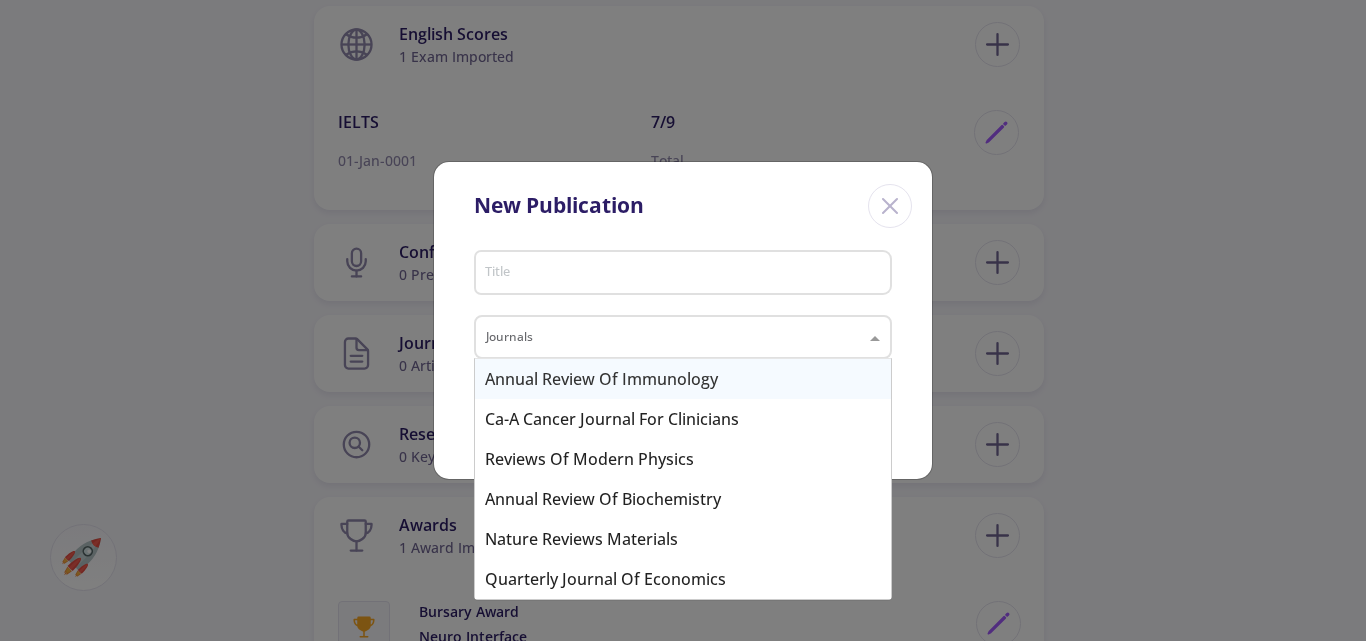 click 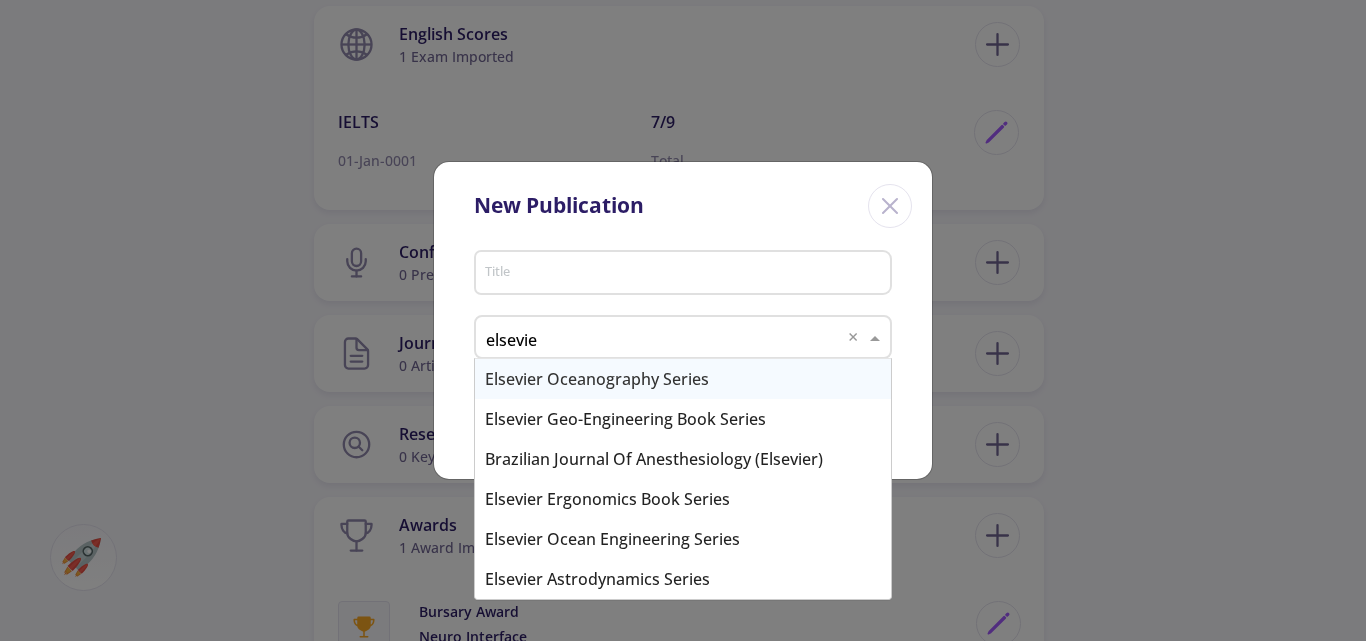 type on "elsevier" 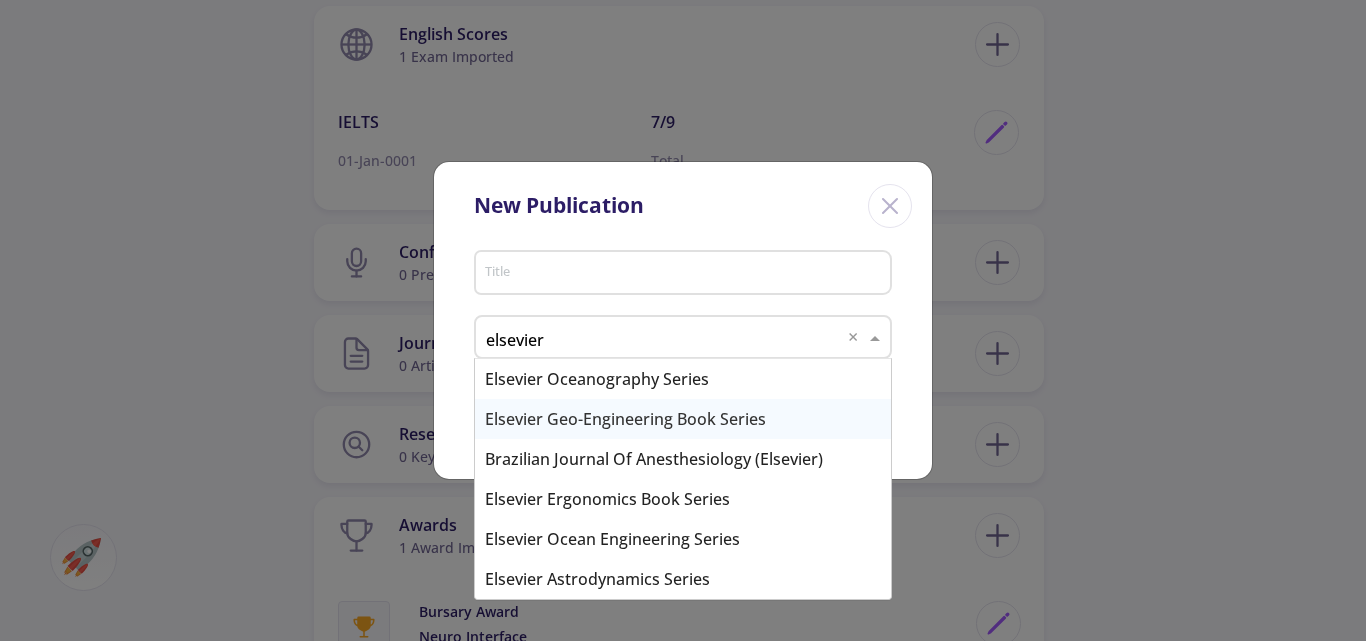 type 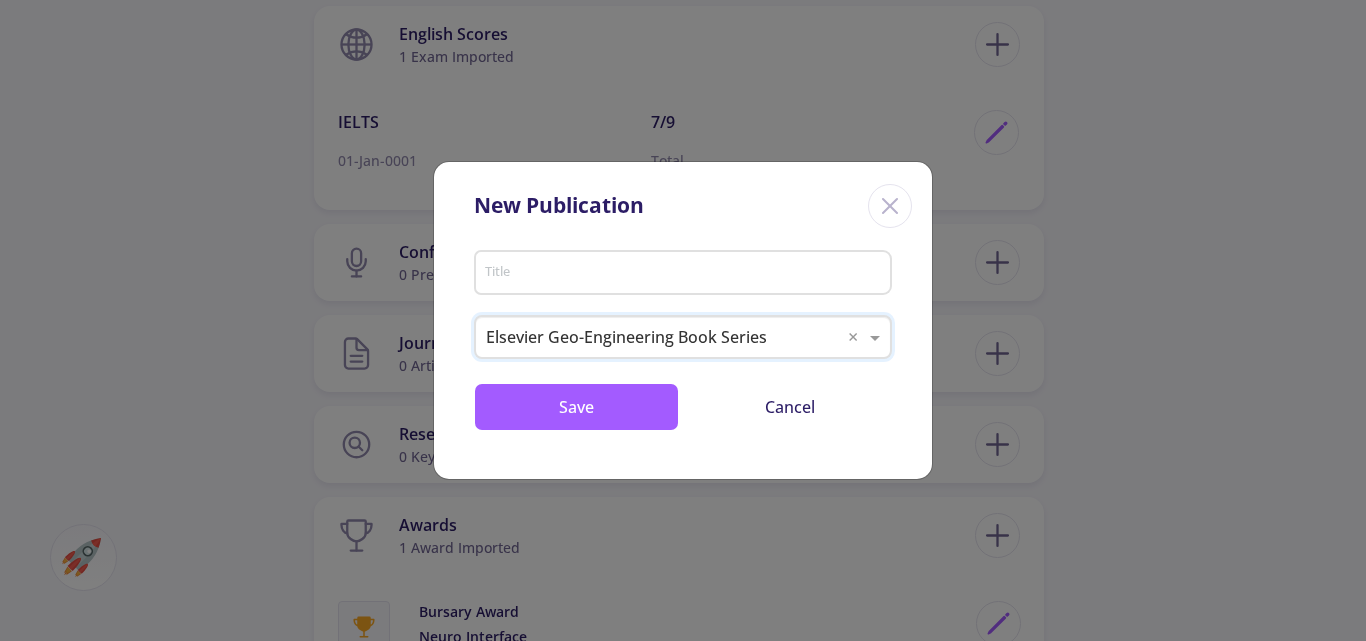 click on "Title" at bounding box center [686, 274] 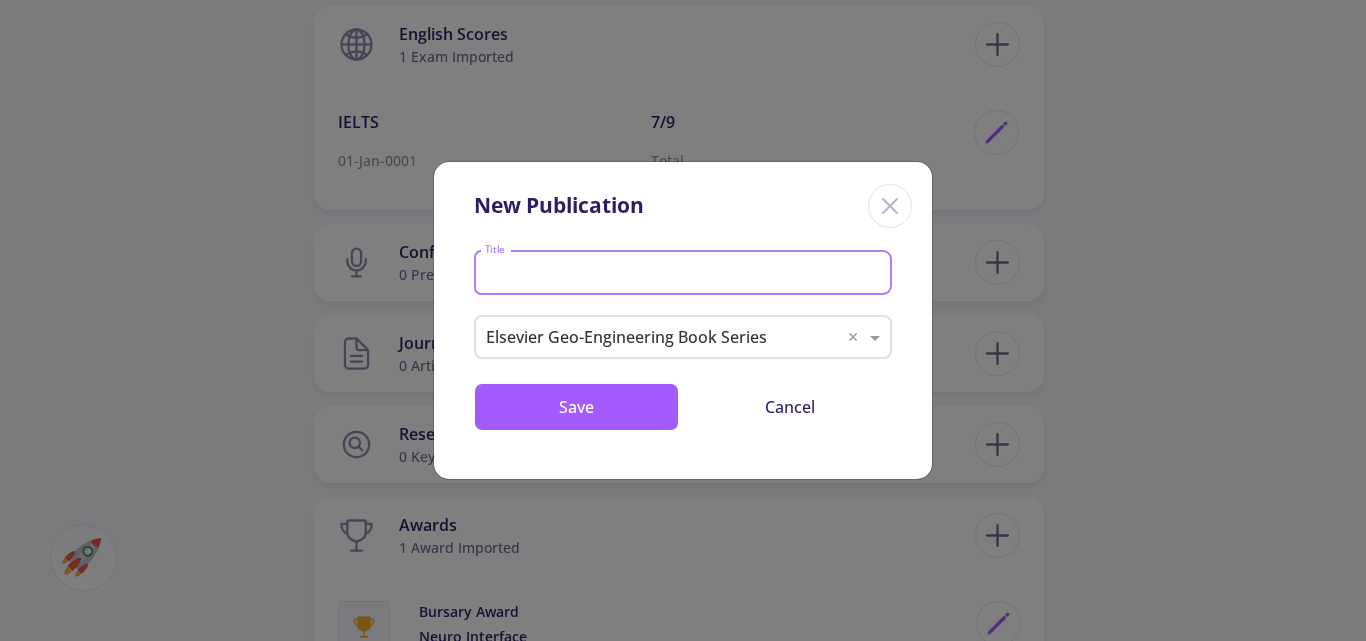 paste on "DesignofarobustH∞ dynamicslidingmodetorqueobserverforthe  100KWwindturbine" 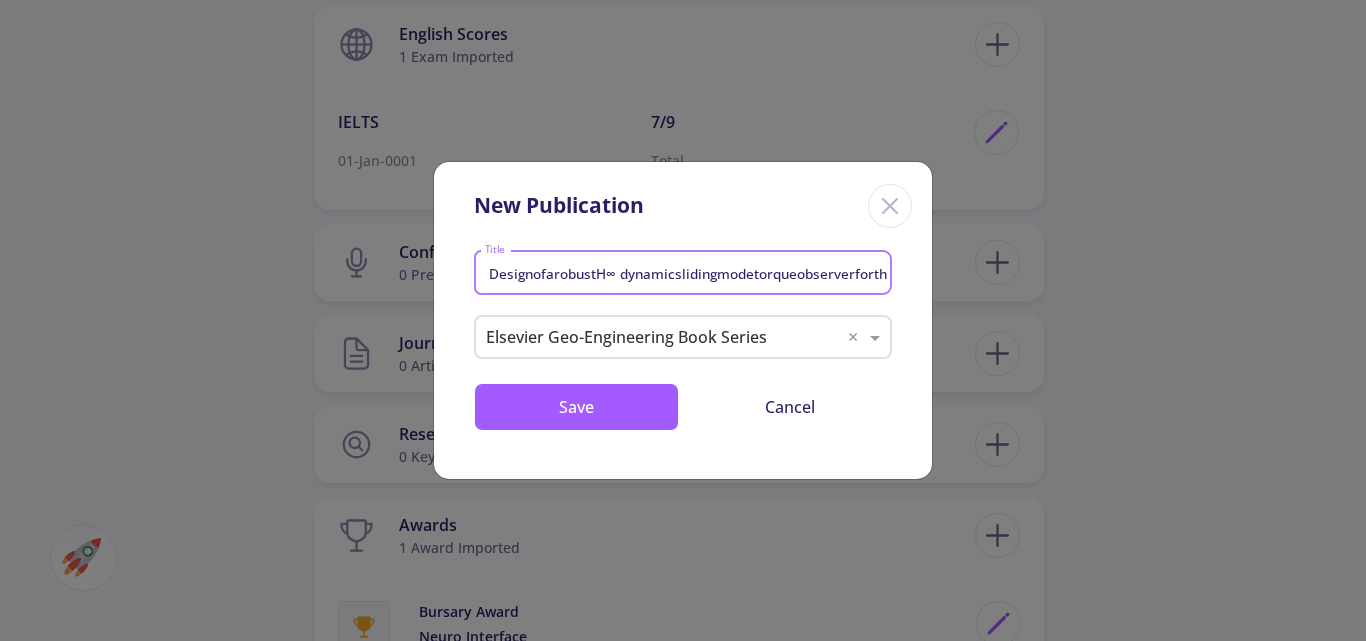 scroll, scrollTop: 0, scrollLeft: 136, axis: horizontal 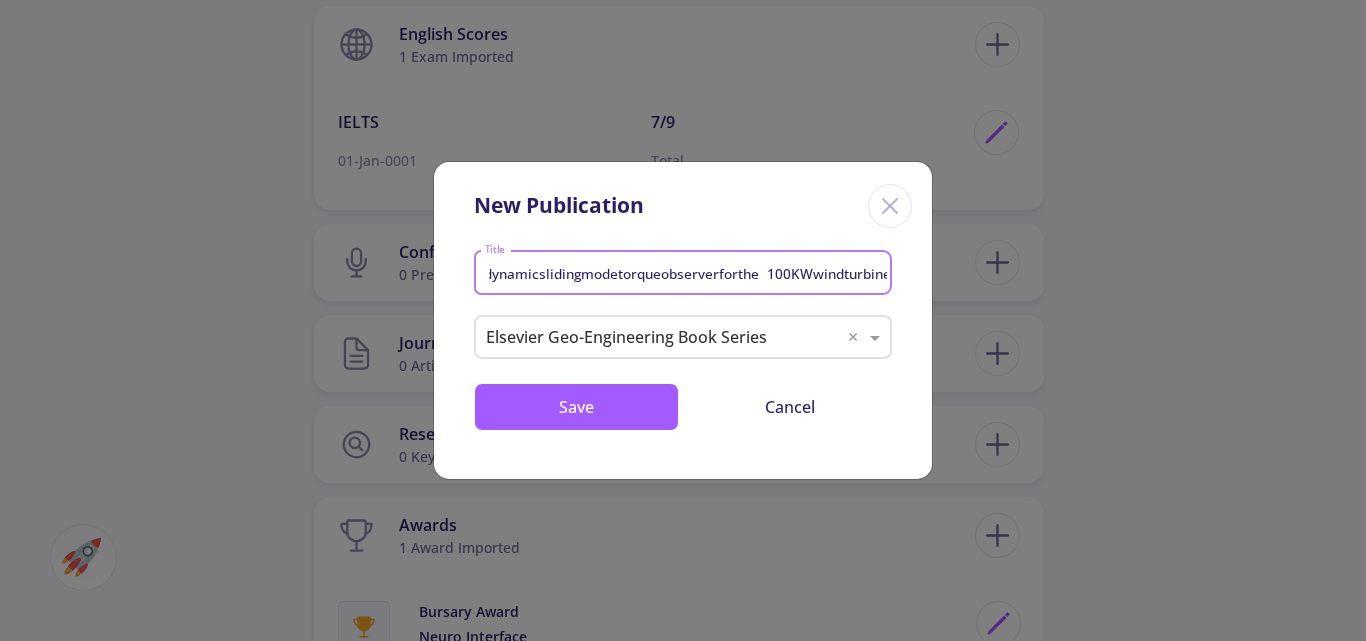 click on "DesignofarobustH∞ dynamicslidingmodetorqueobserverforthe  100KWwindturbine" at bounding box center [686, 274] 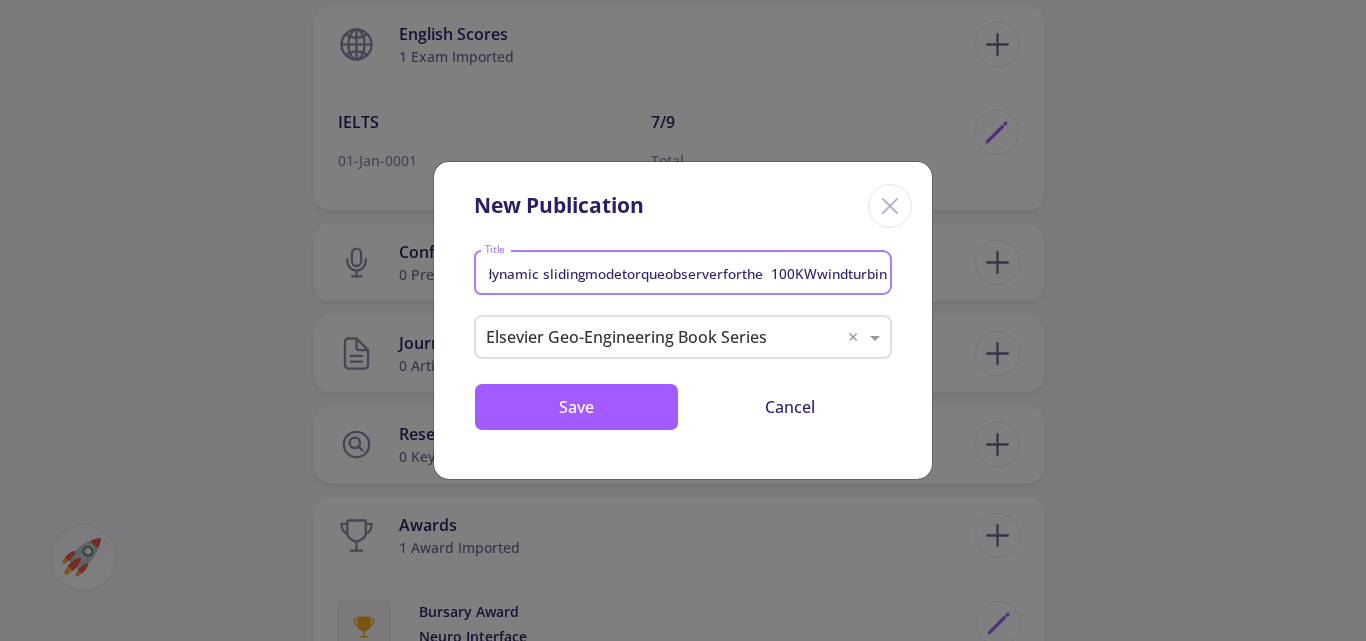 click on "DesignofarobustH∞ dynamic slidingmodetorqueobserverforthe  100KWwindturbine" at bounding box center (686, 274) 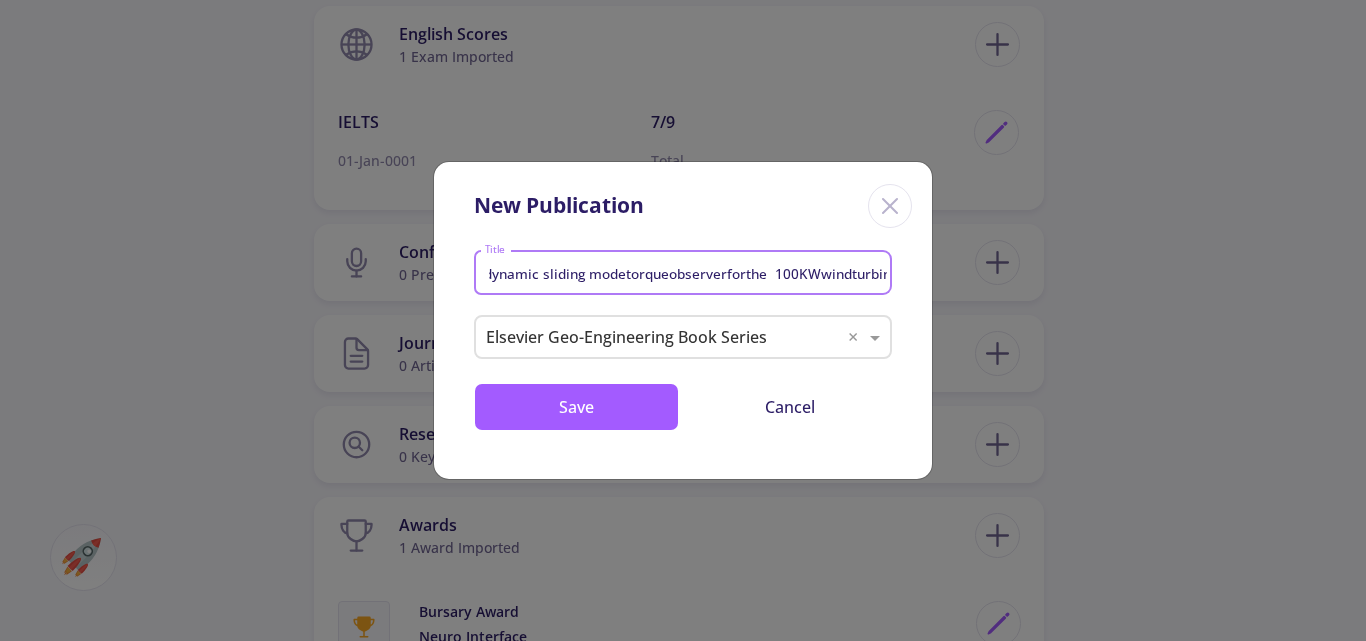 click on "DesignofarobustH∞ dynamic sliding modetorqueobserverforthe  100KWwindturbine" at bounding box center (686, 274) 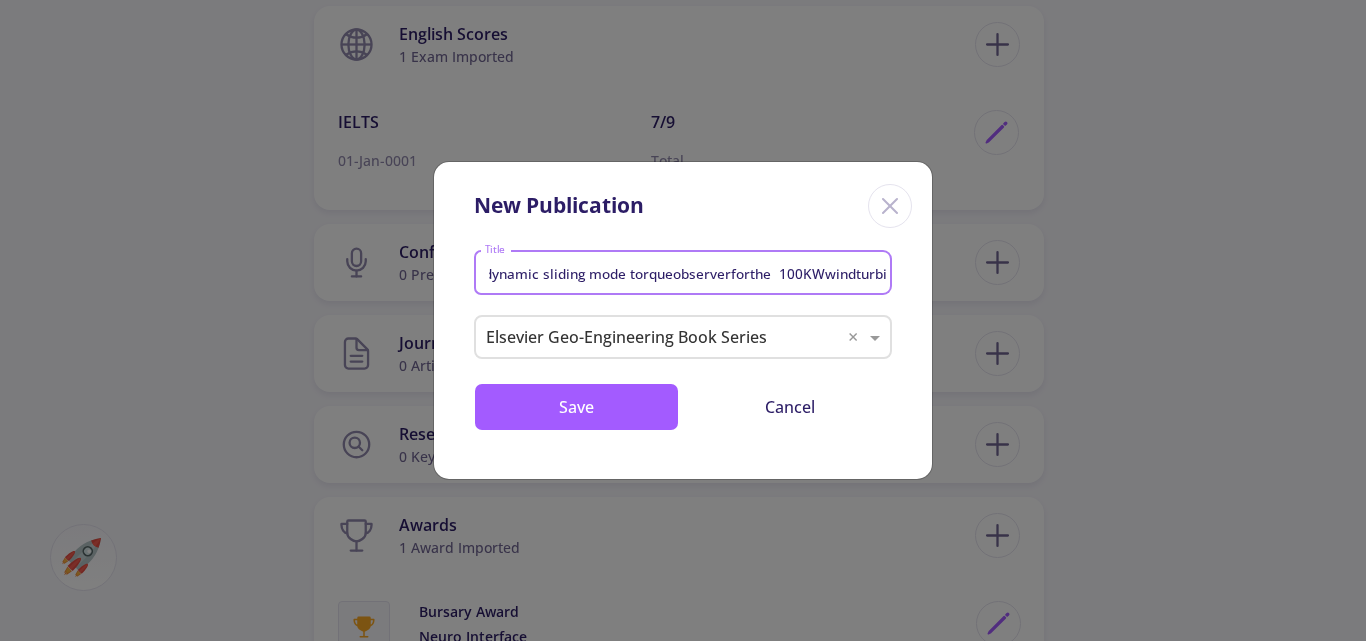 click on "DesignofarobustH∞ dynamic sliding mode torqueobserverforthe  100KWwindturbine" at bounding box center [686, 274] 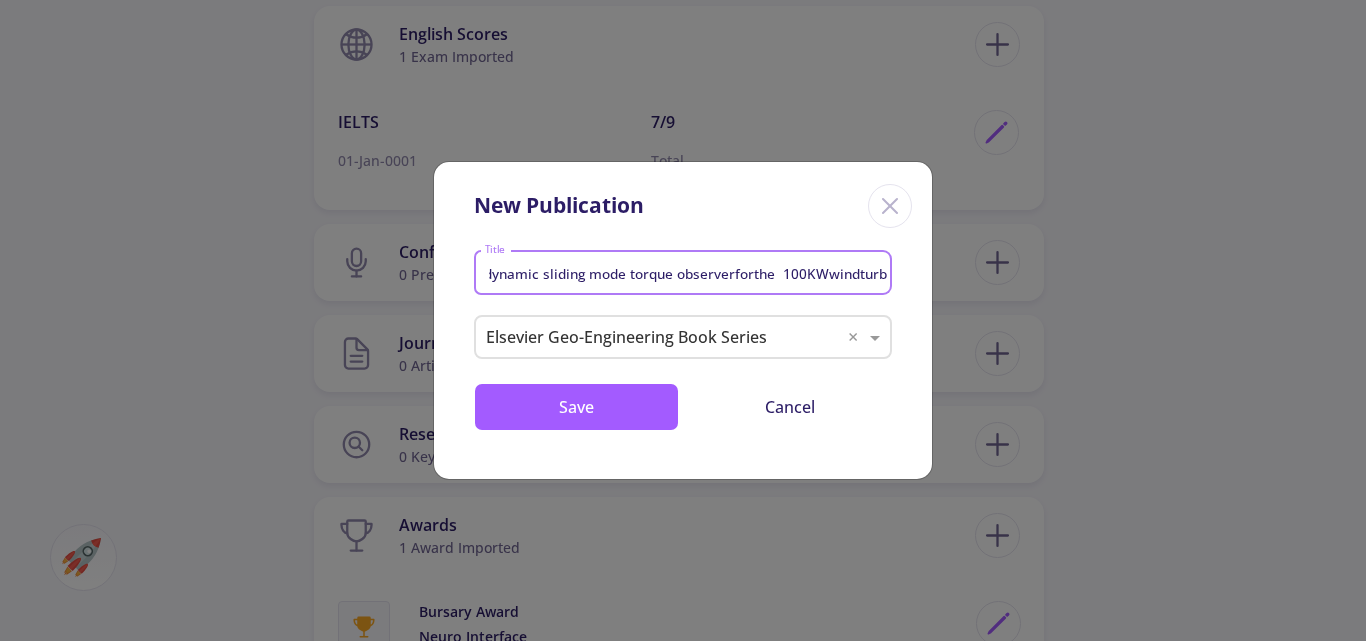 click on "DesignofarobustH∞ dynamic sliding mode torque observerforthe  100KWwindturbine" at bounding box center (686, 274) 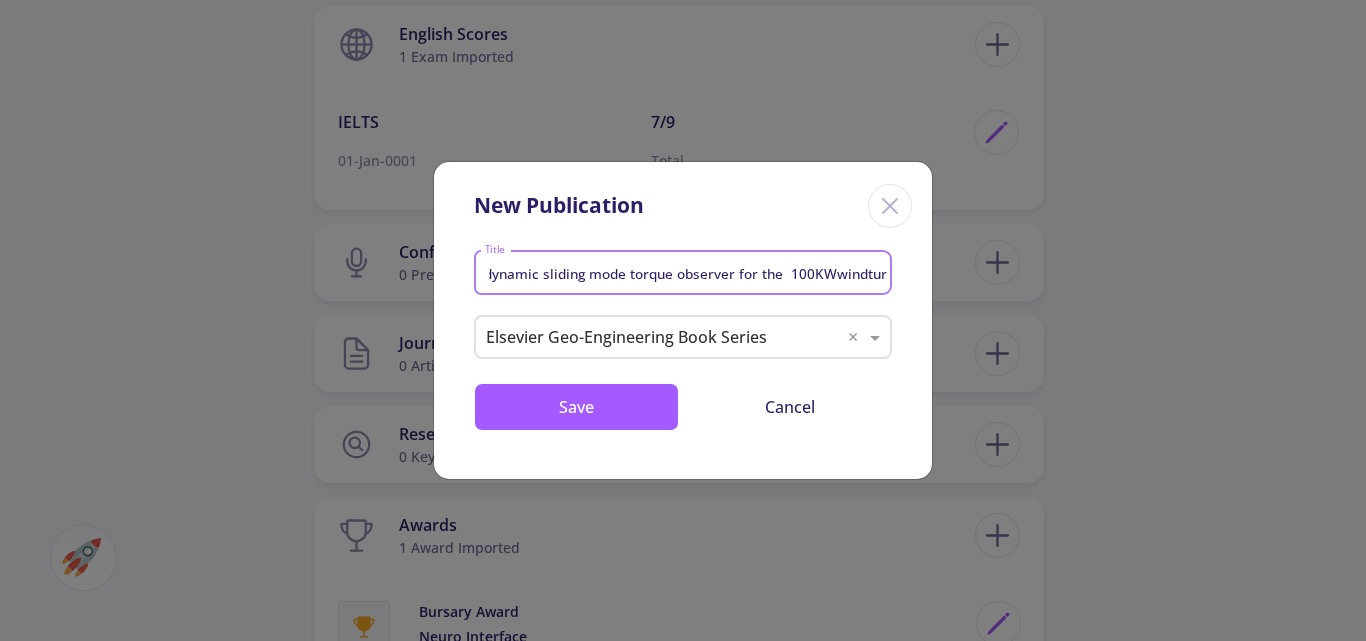 click on "DesignofarobustH∞ dynamic sliding mode torque observer for the  100KWwindturbine" at bounding box center (686, 274) 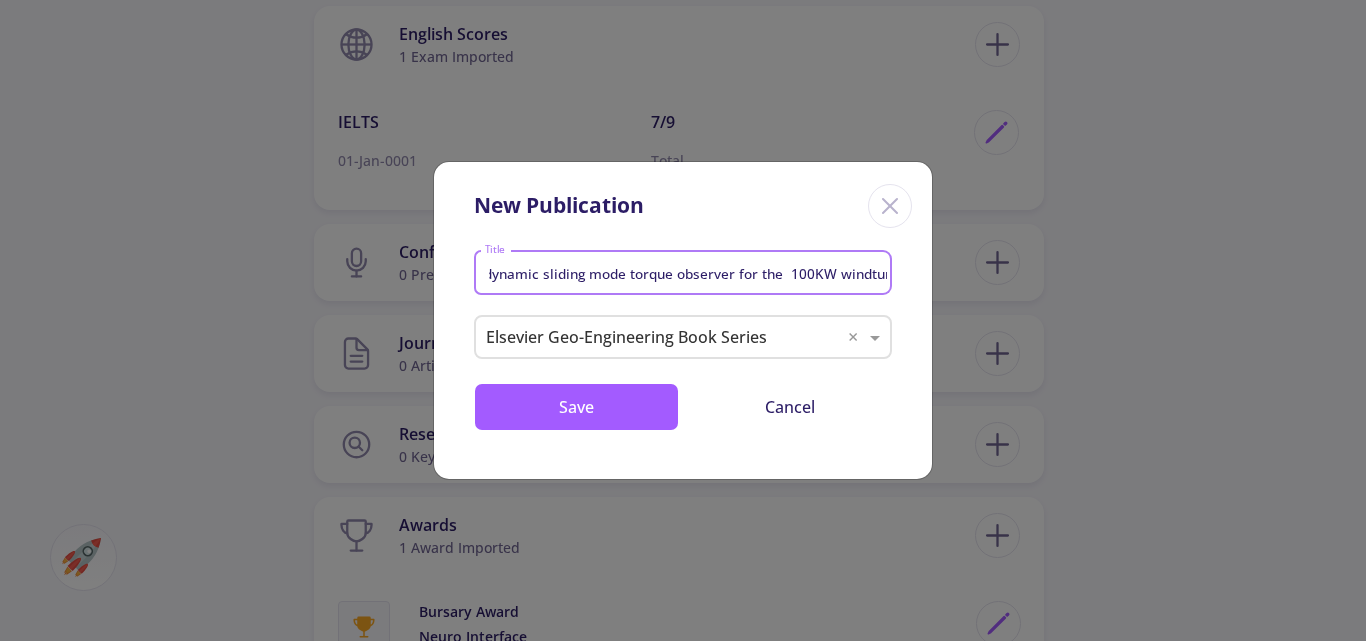 click on "DesignofarobustH∞ dynamic sliding mode torque observer for the  100KW windturbine" at bounding box center (686, 274) 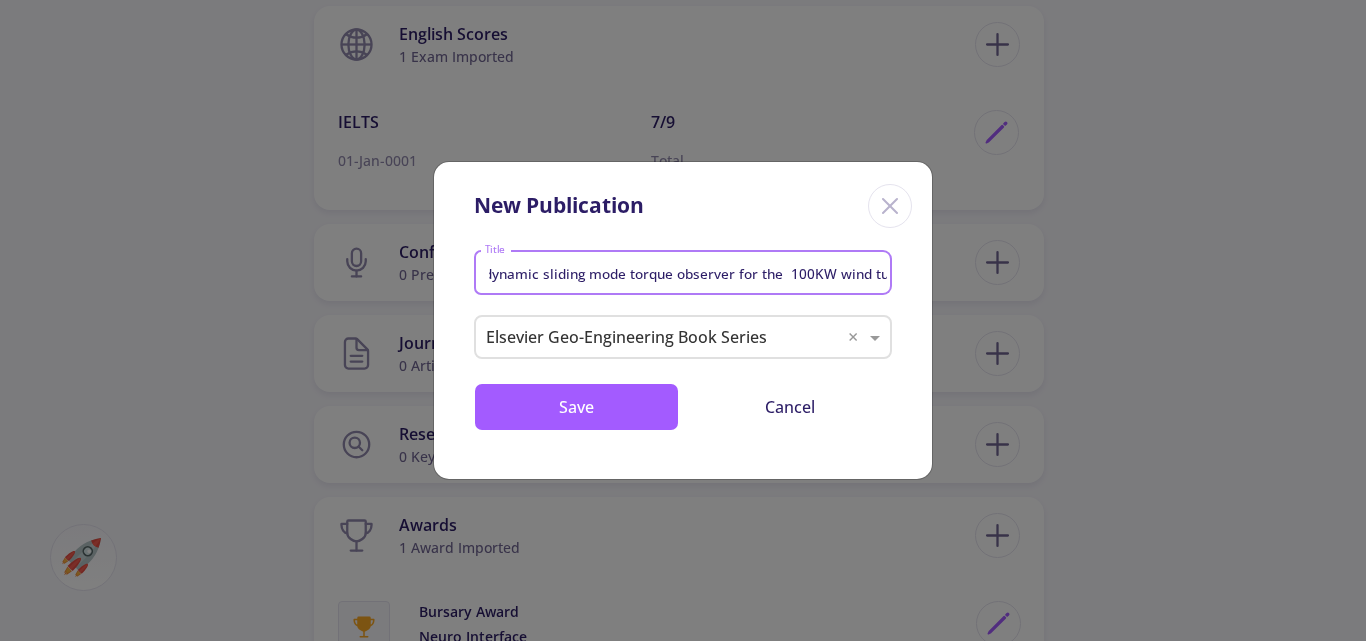 scroll, scrollTop: 0, scrollLeft: 0, axis: both 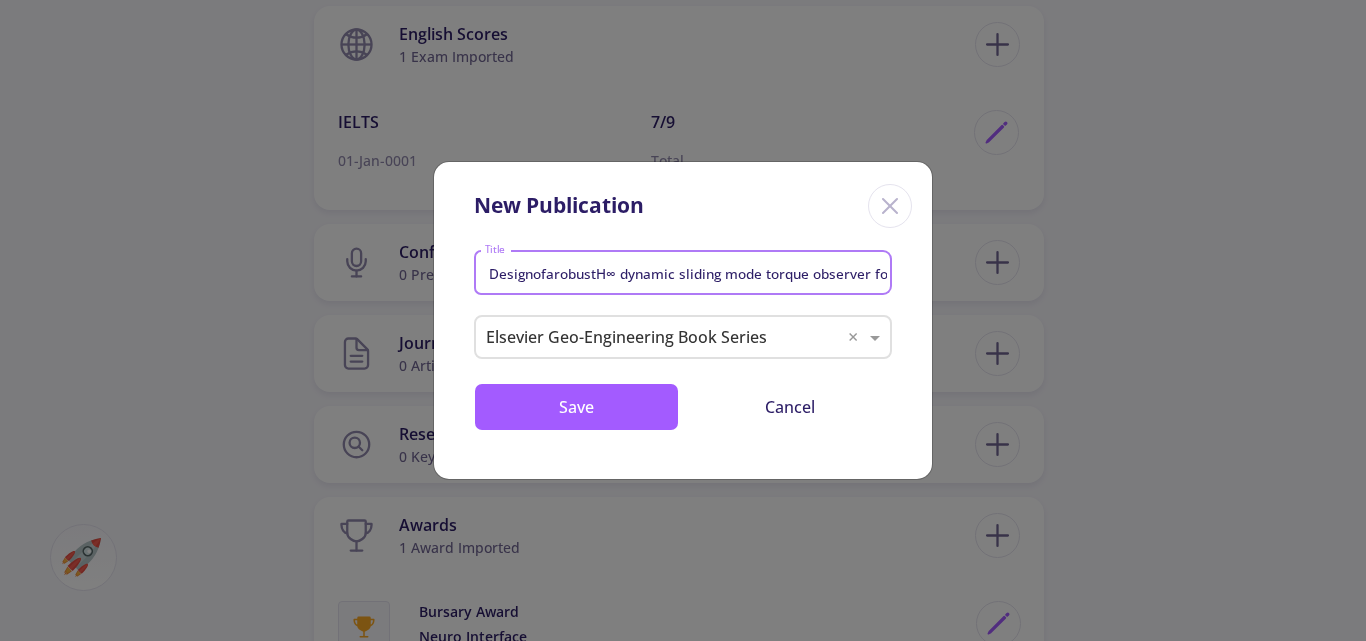 click on "DesignofarobustH∞ dynamic sliding mode torque observer for the  100KW wind turbine" at bounding box center [686, 274] 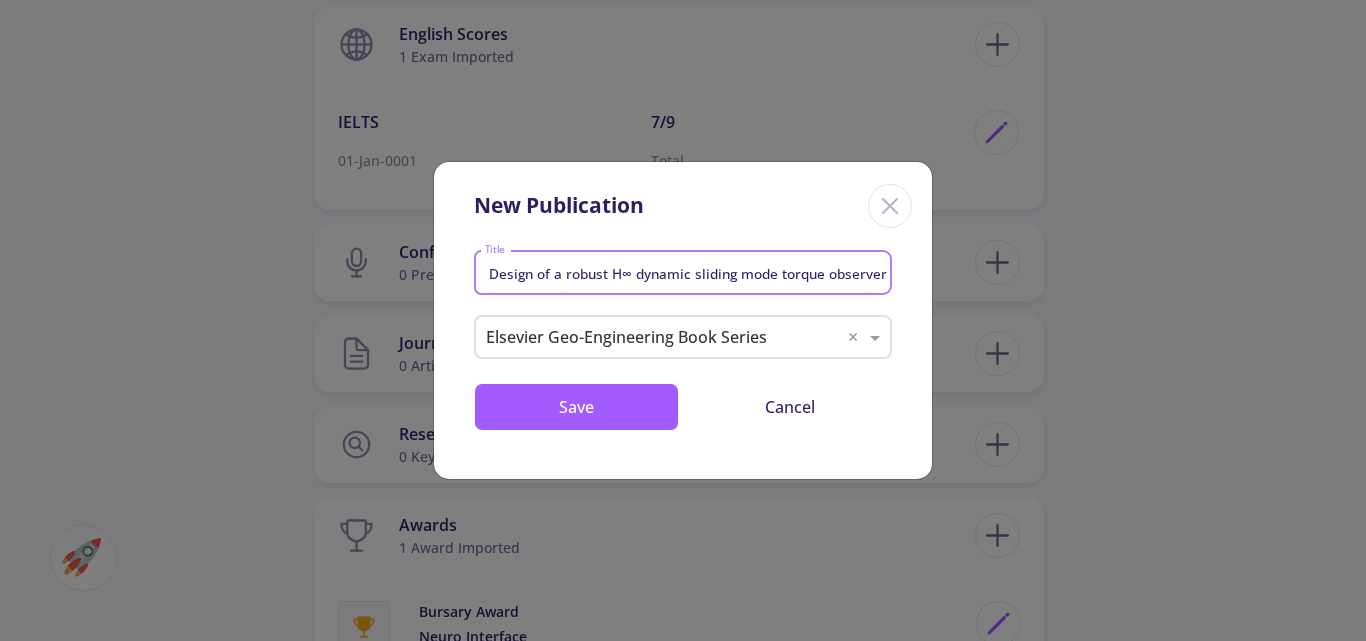scroll, scrollTop: 0, scrollLeft: 179, axis: horizontal 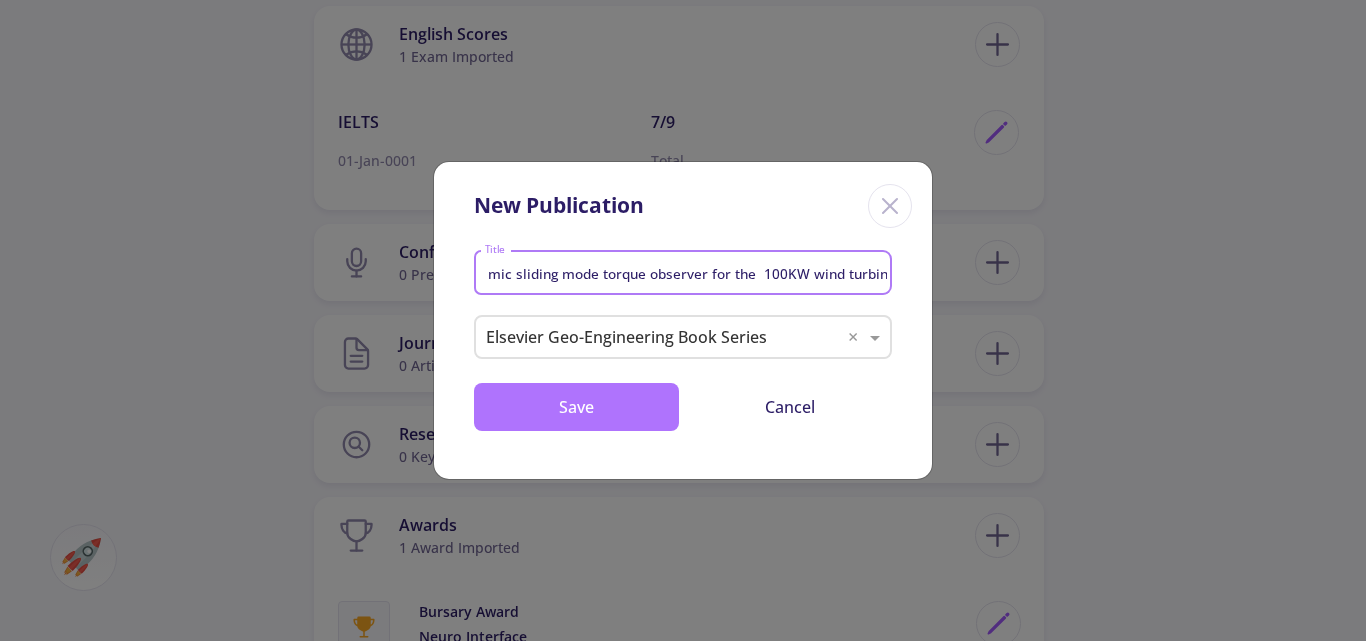 type on "Design of a robust H∞ dynamic sliding mode torque observer for the  100KW wind turbine" 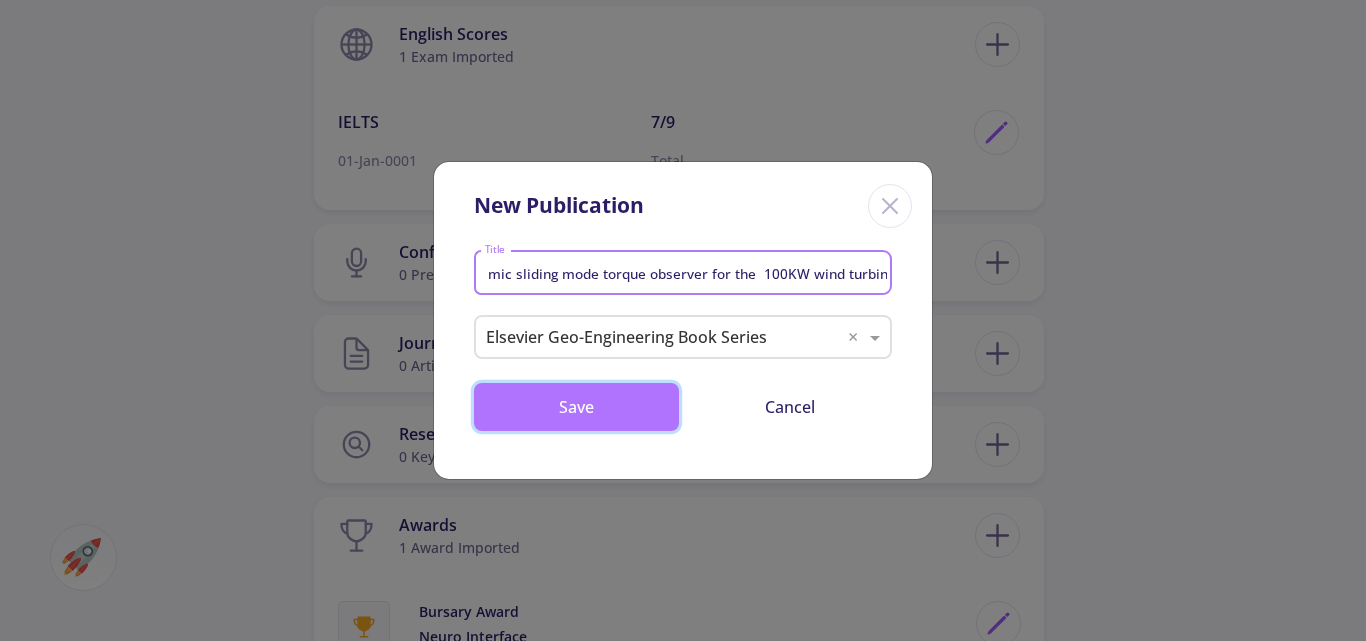click on "Save" at bounding box center (576, 407) 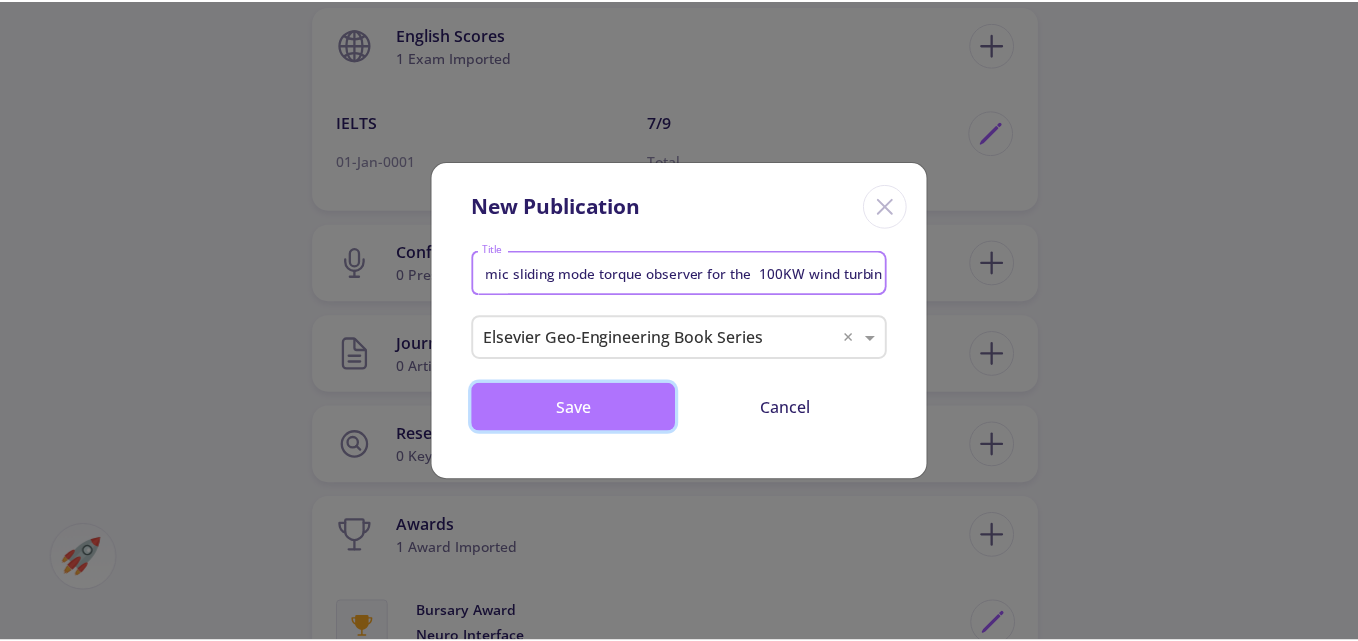 scroll, scrollTop: 0, scrollLeft: 0, axis: both 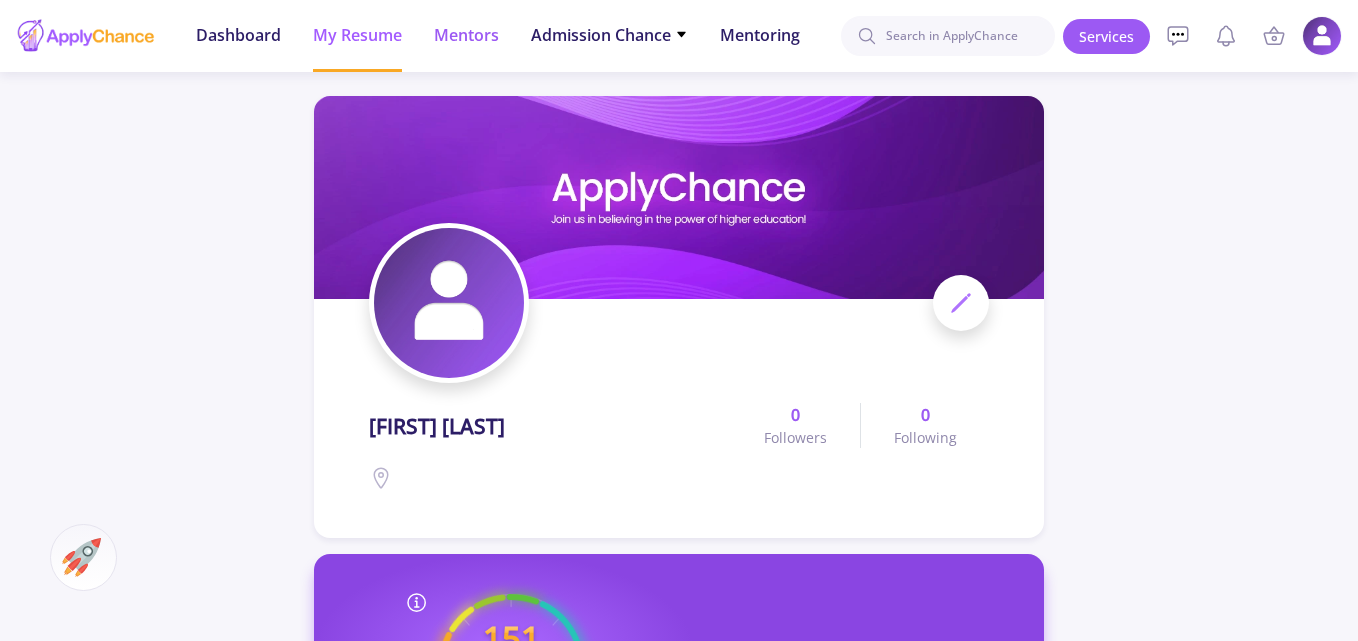 click on "Mentors" 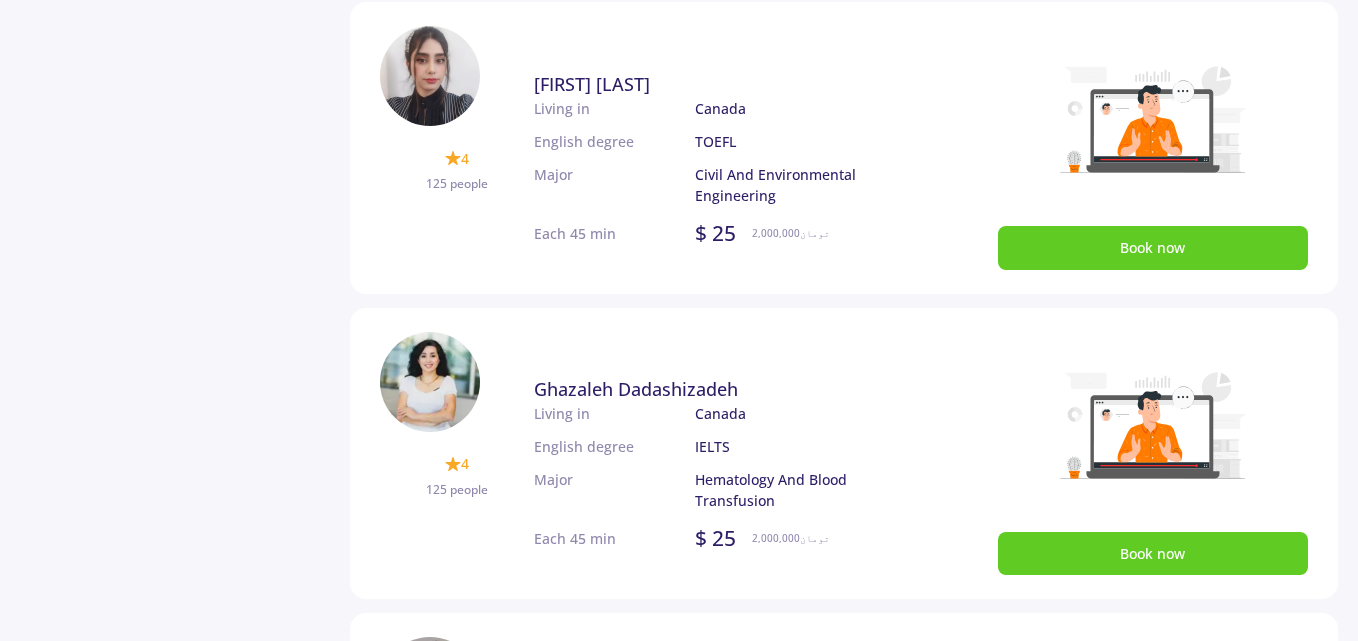 scroll, scrollTop: 844, scrollLeft: 0, axis: vertical 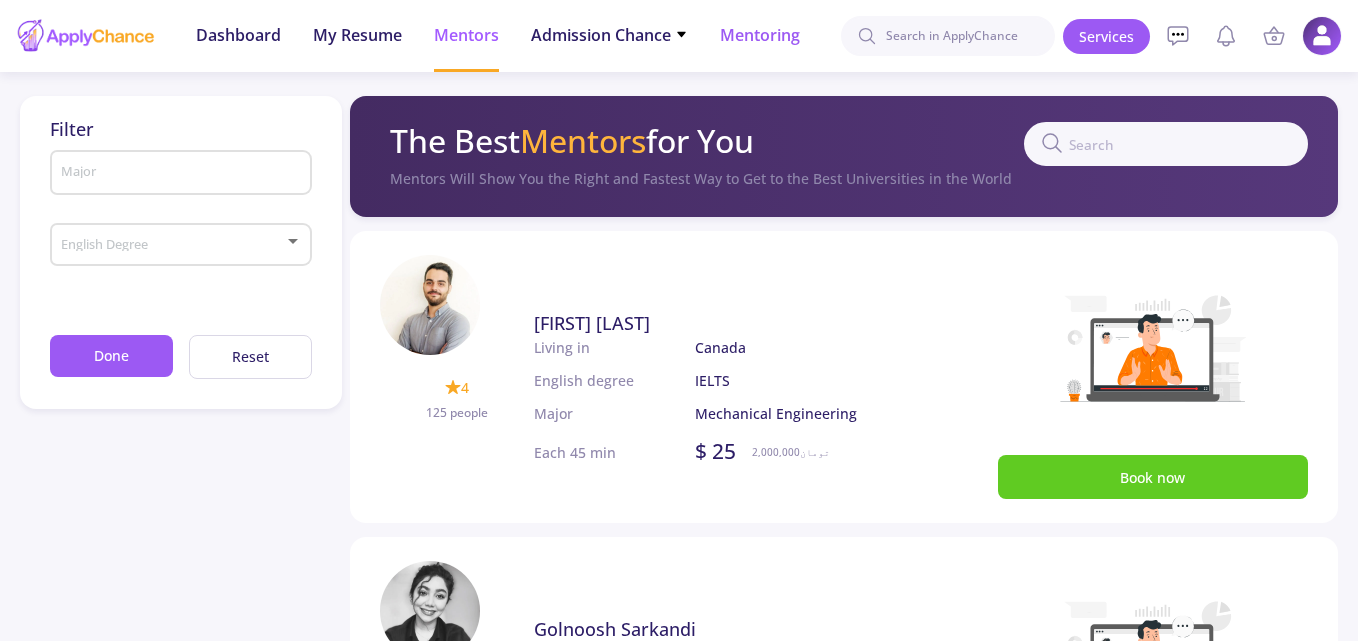 click on "Mentoring" 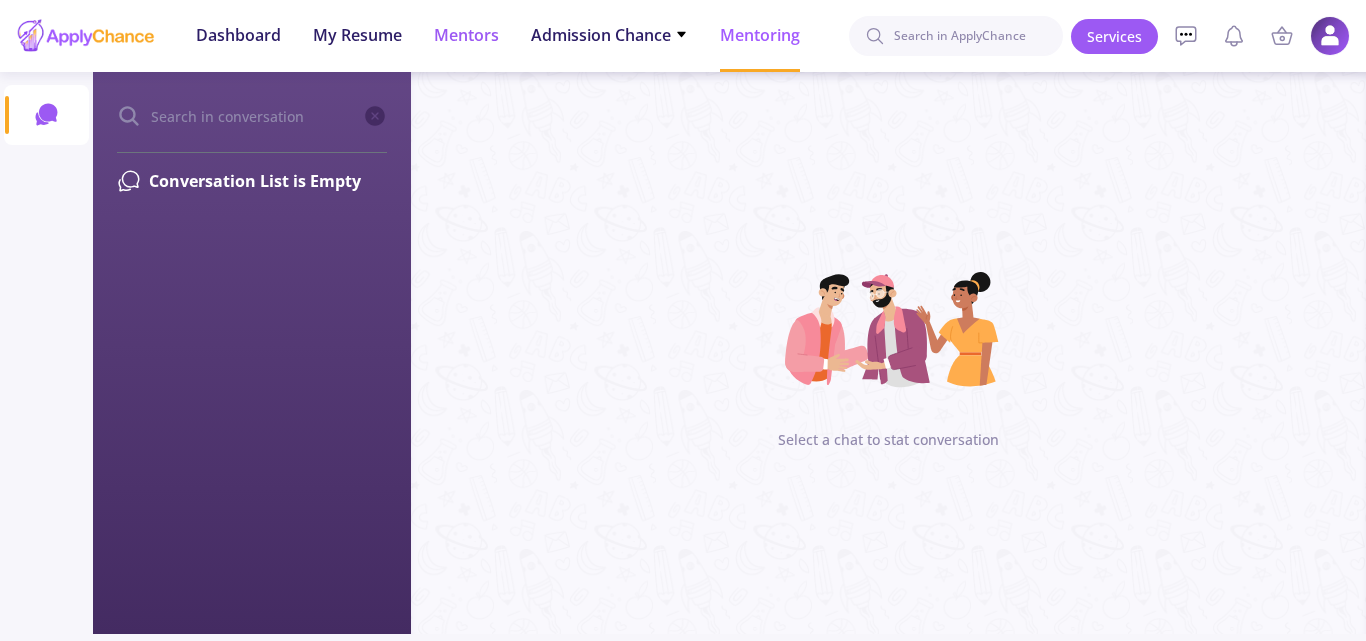 click on "Mentors" 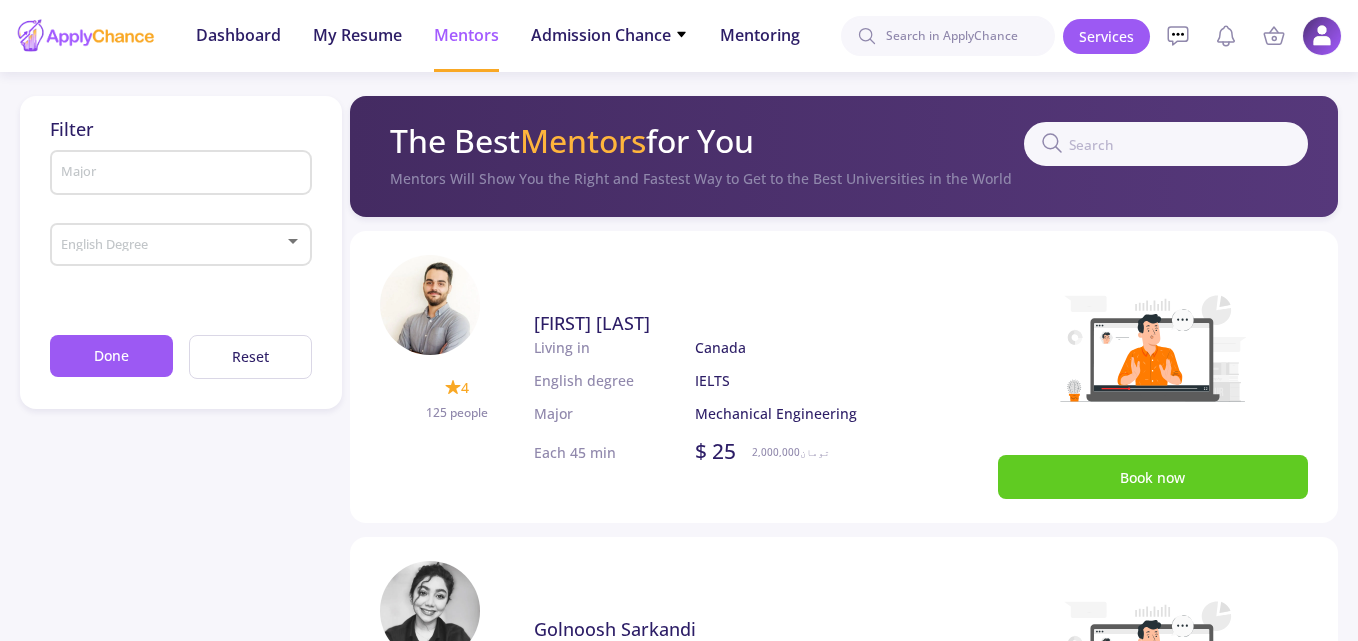 click on "Admission Chance" 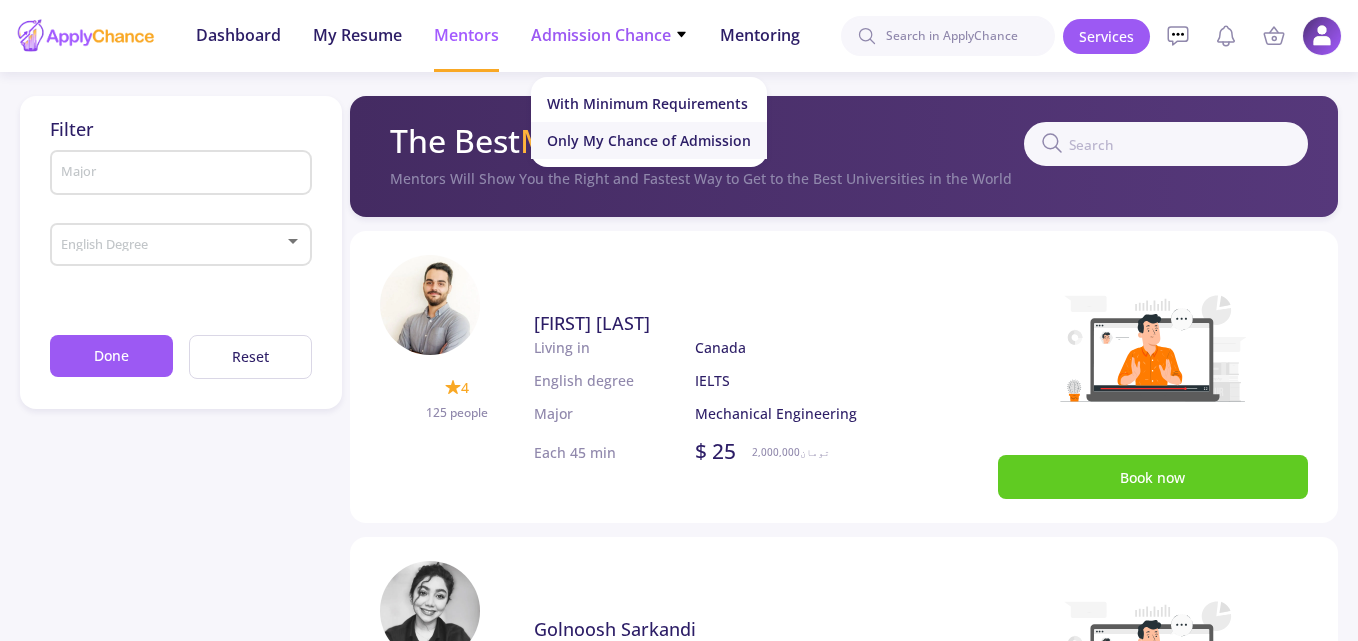 click on "Only My Chance of Admission" 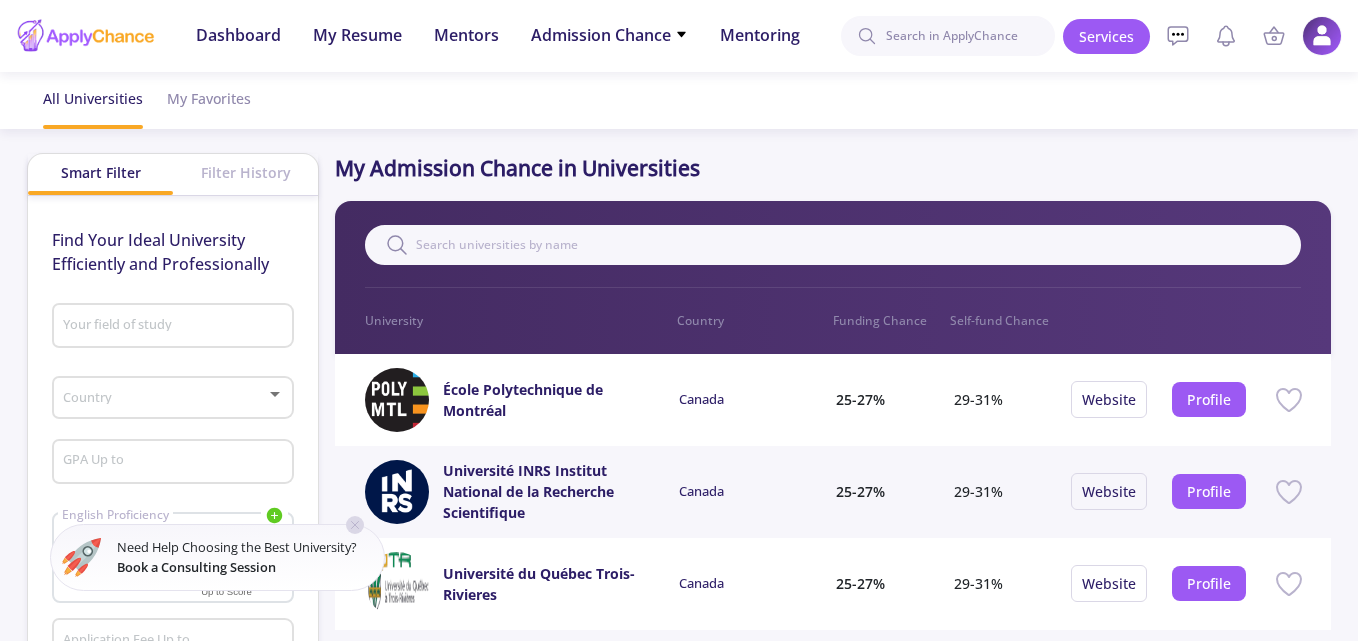 click 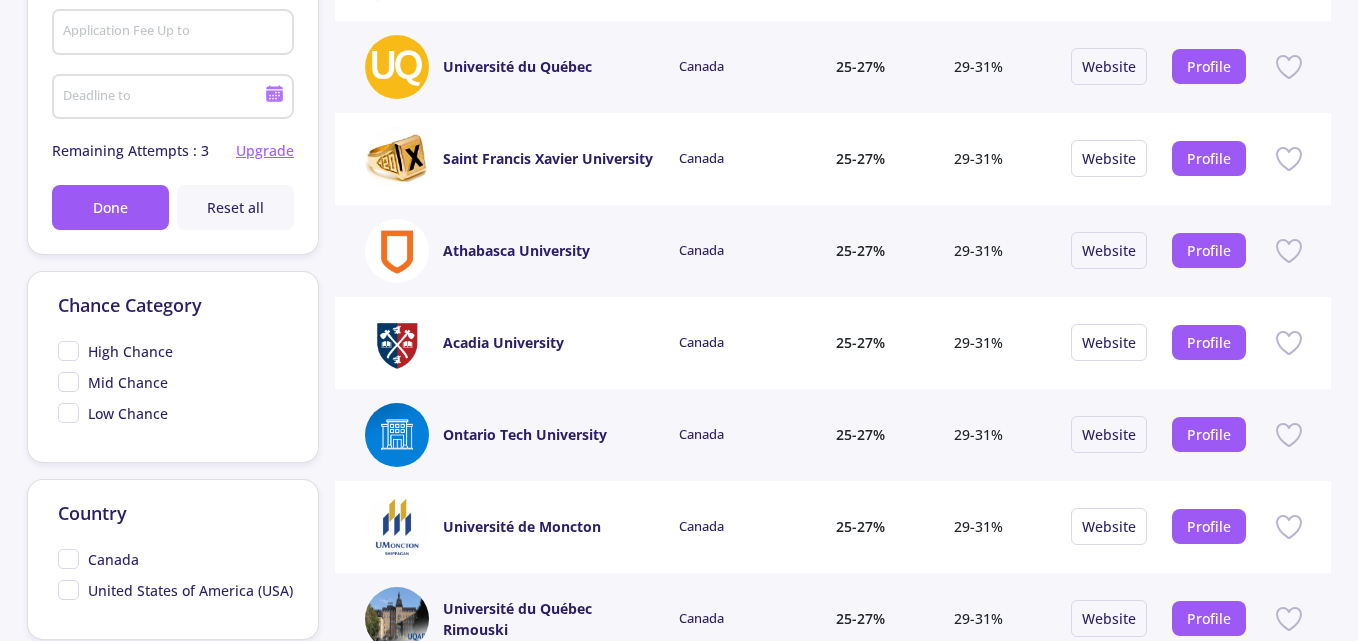 scroll, scrollTop: 0, scrollLeft: 0, axis: both 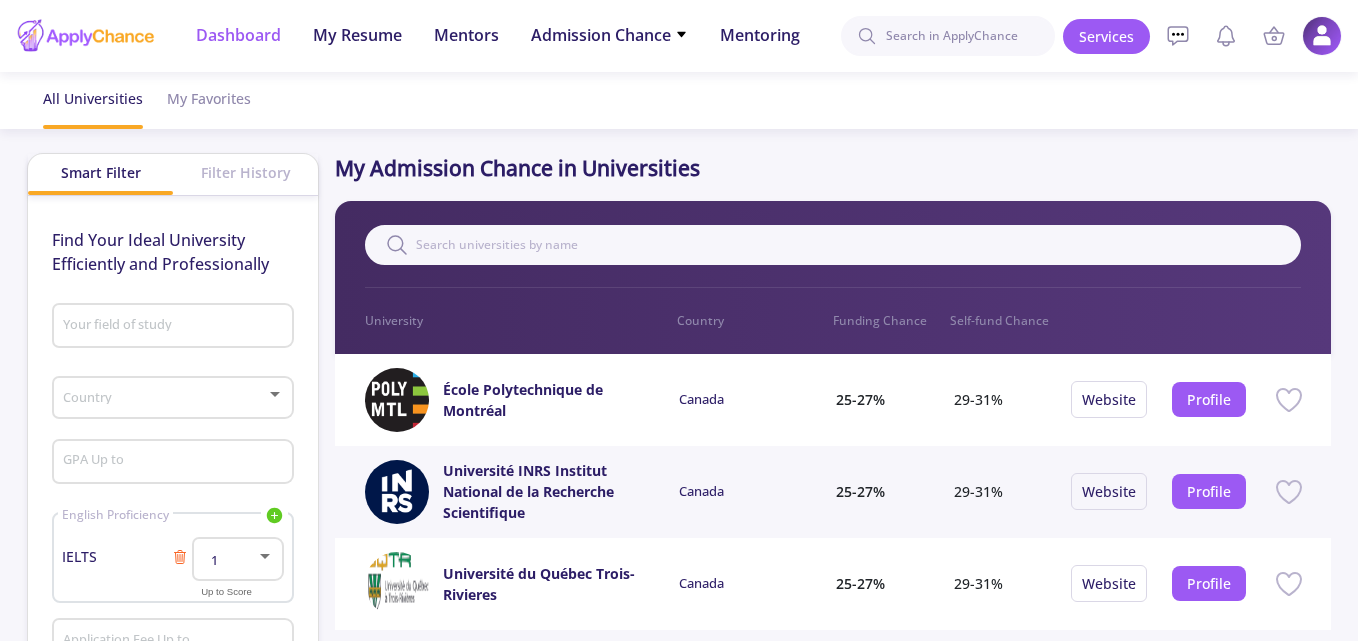 click on "Dashboard" 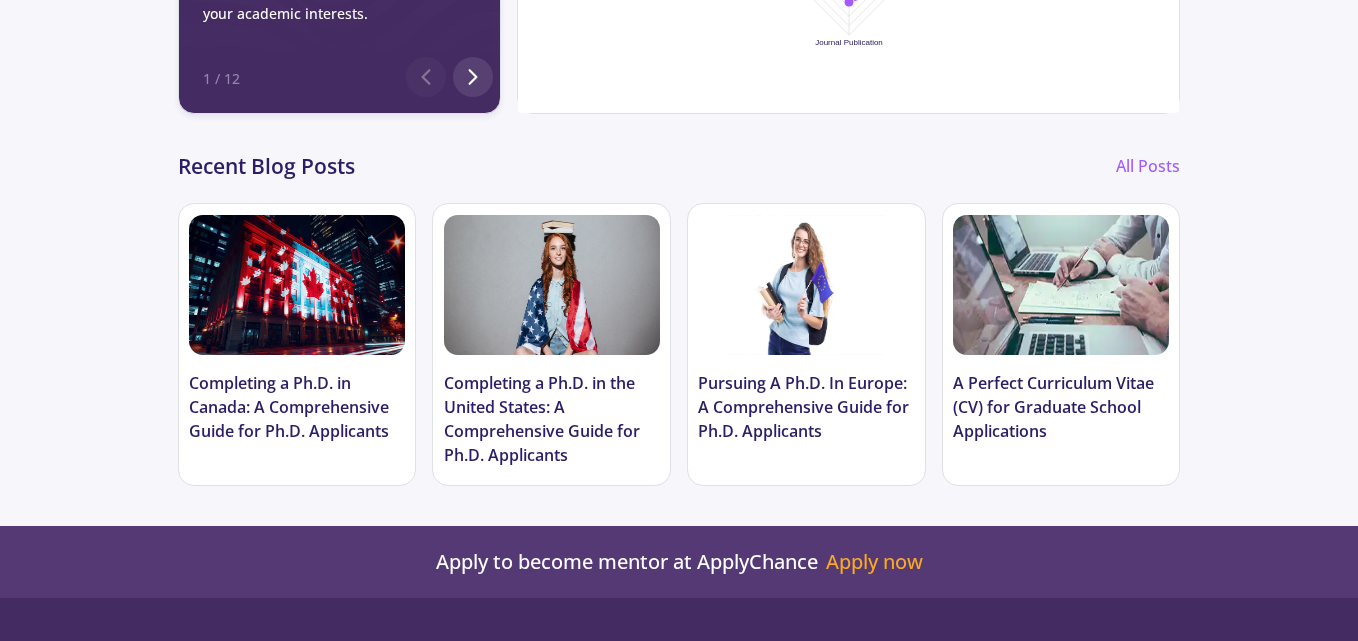 scroll, scrollTop: 1056, scrollLeft: 0, axis: vertical 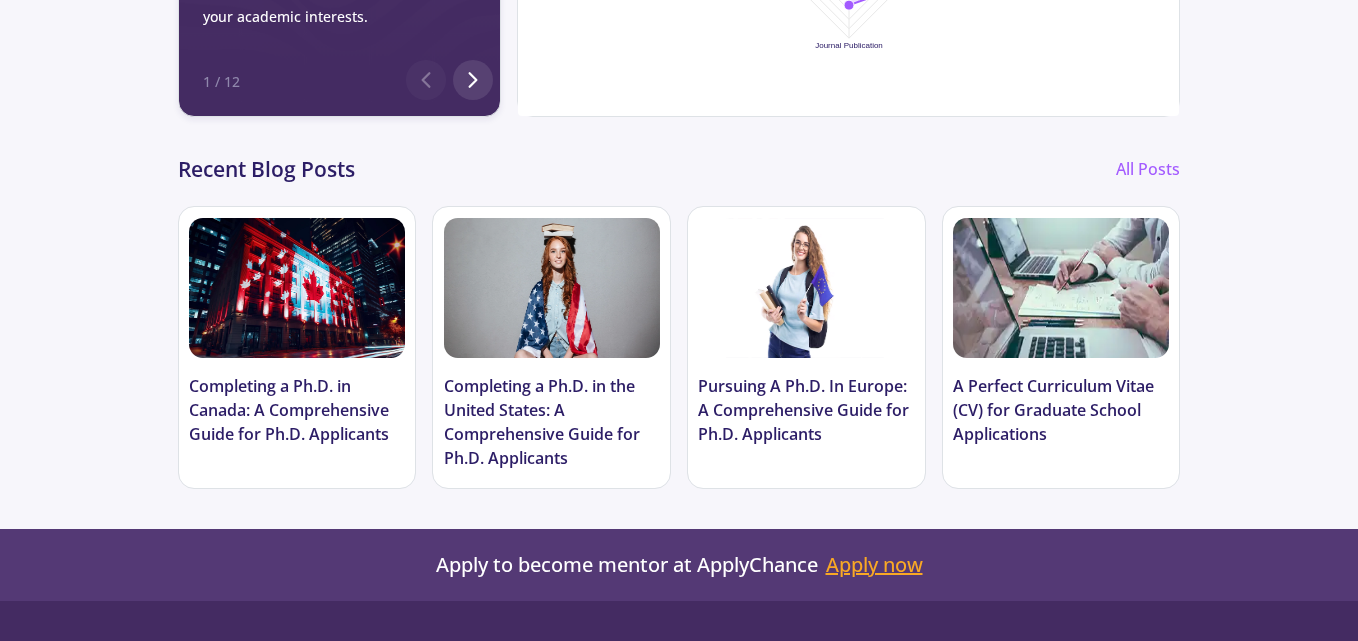 click on "Apply now" 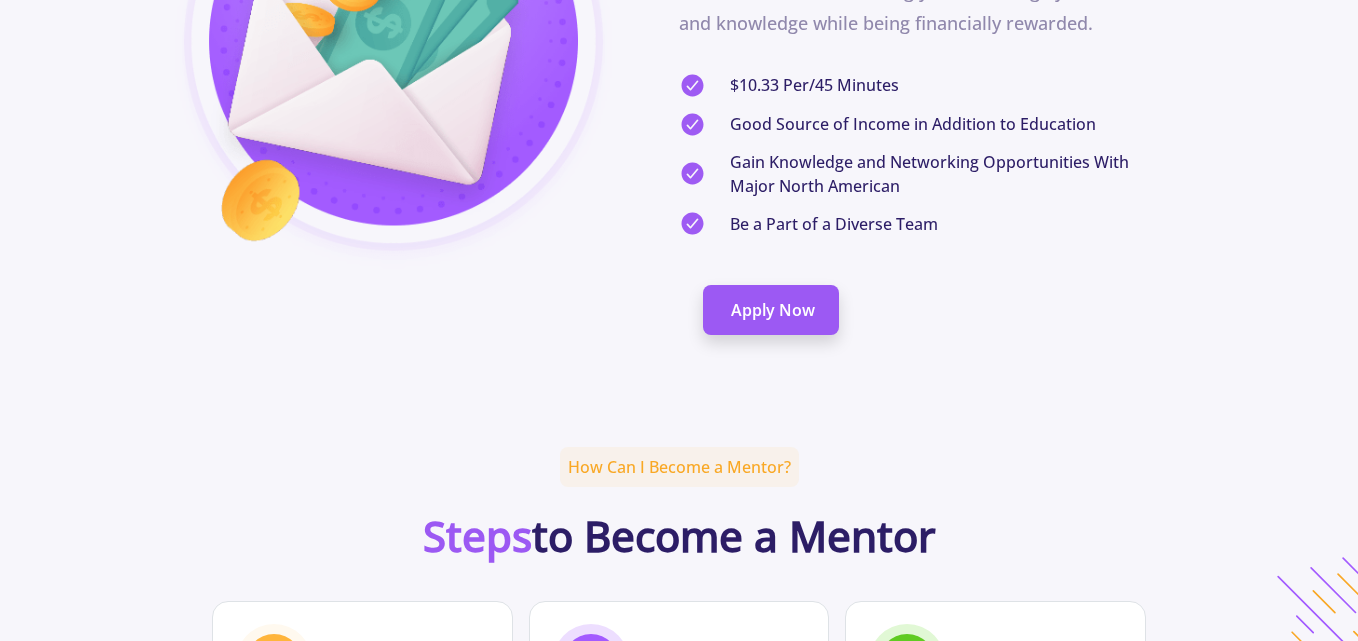 scroll, scrollTop: 0, scrollLeft: 0, axis: both 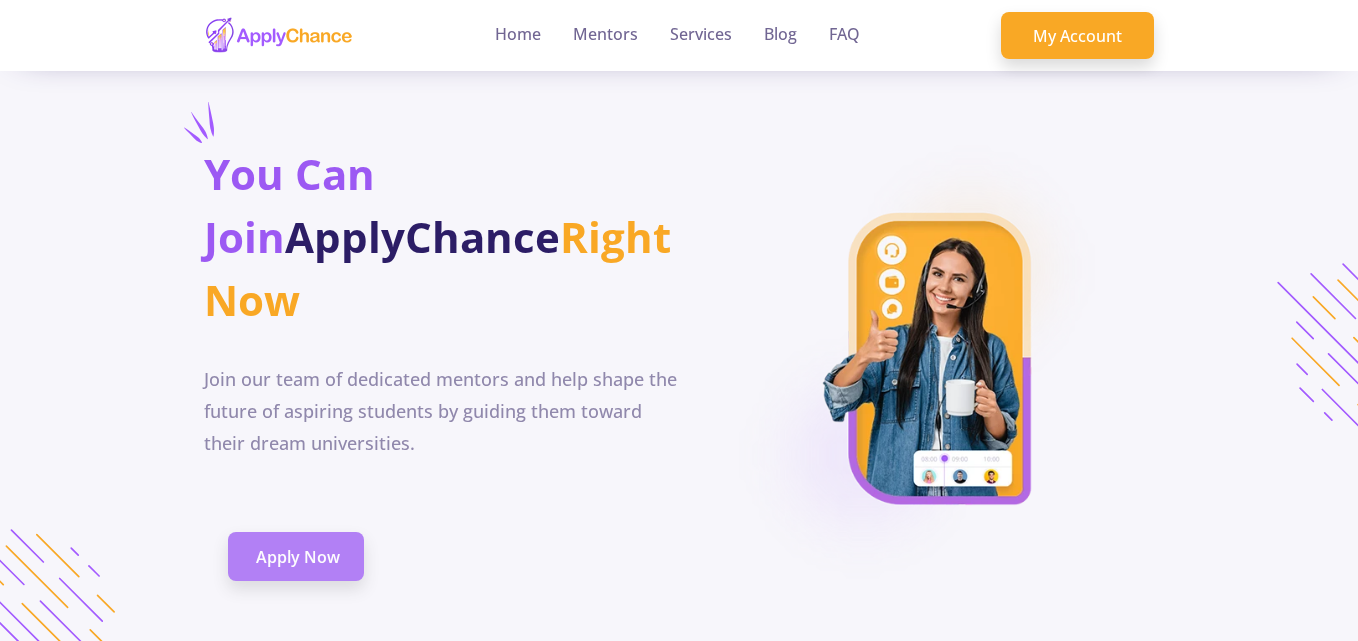 click on "Apply Now" 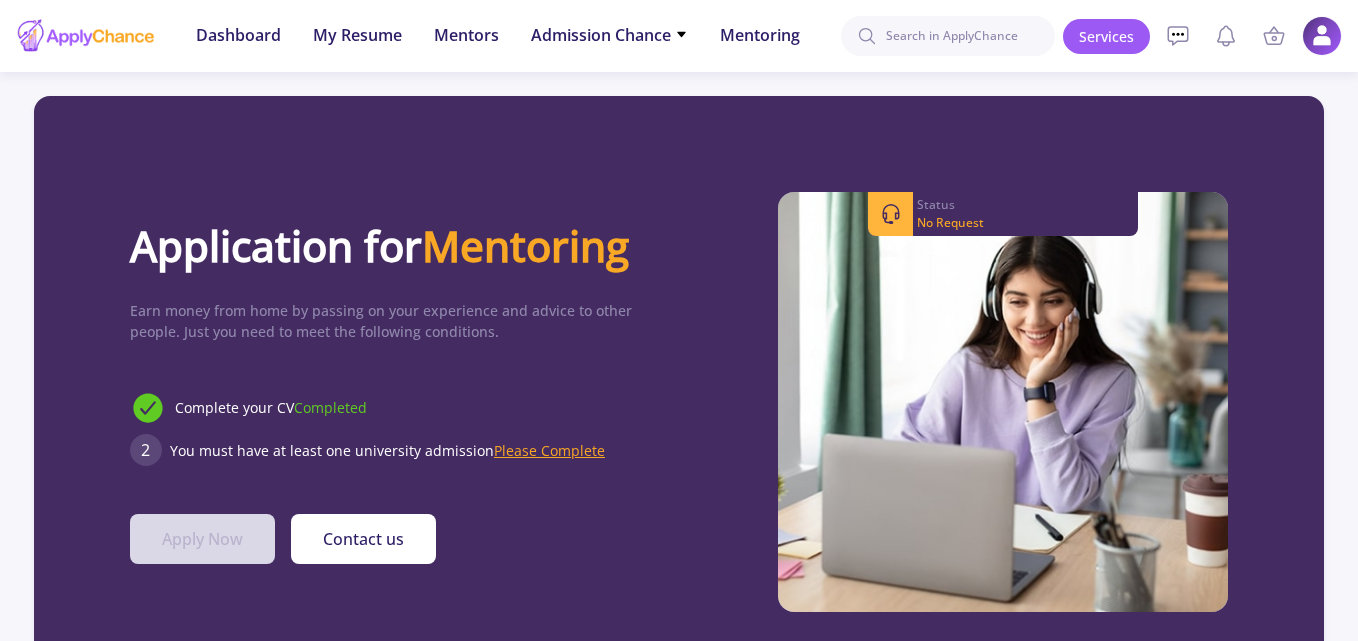 click on "Please Complete" 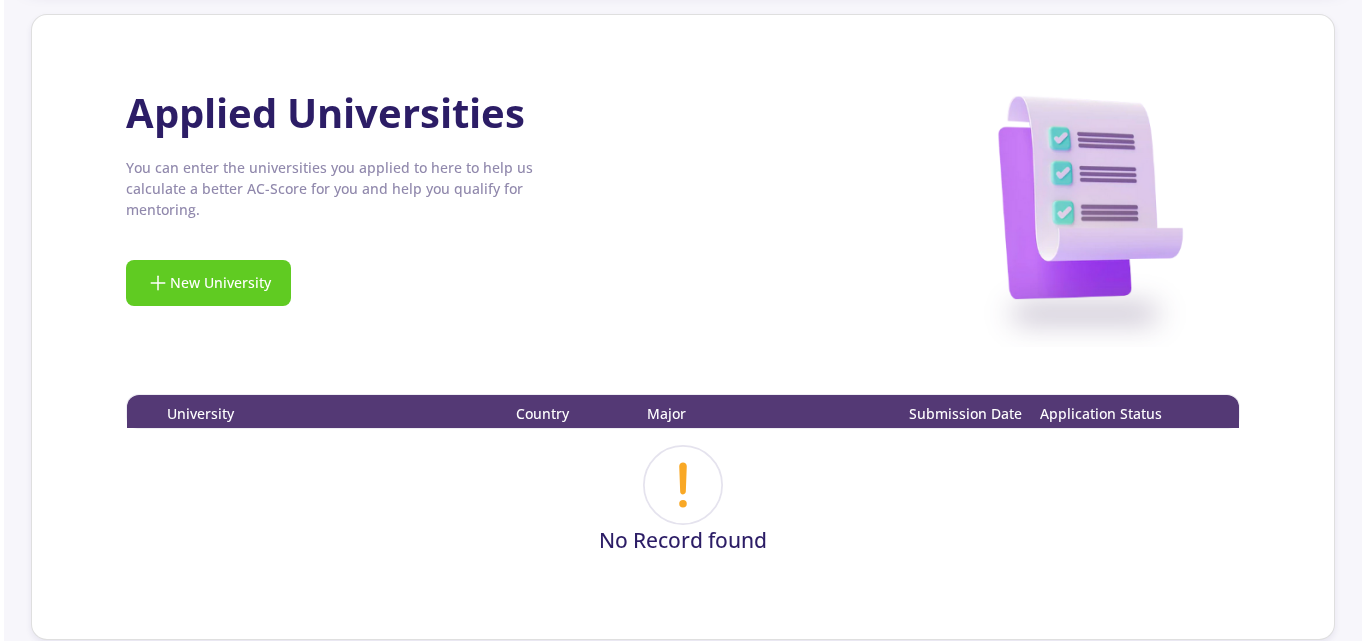 scroll, scrollTop: 129, scrollLeft: 0, axis: vertical 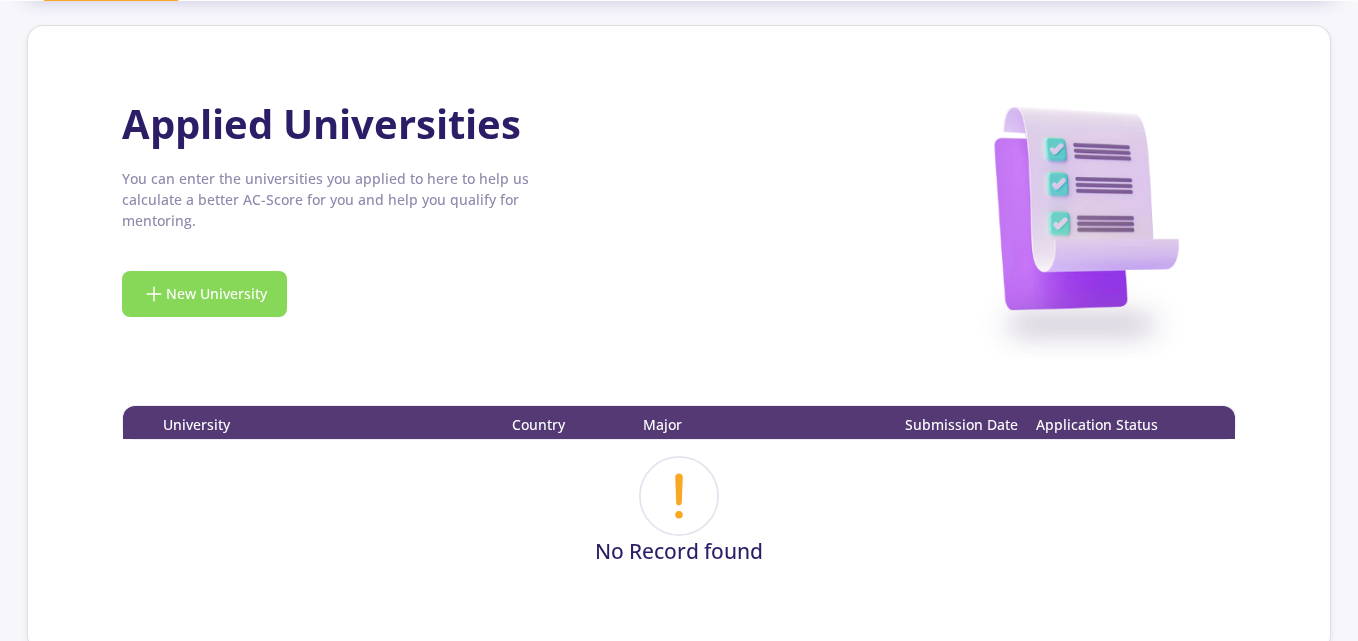 click on "New University" 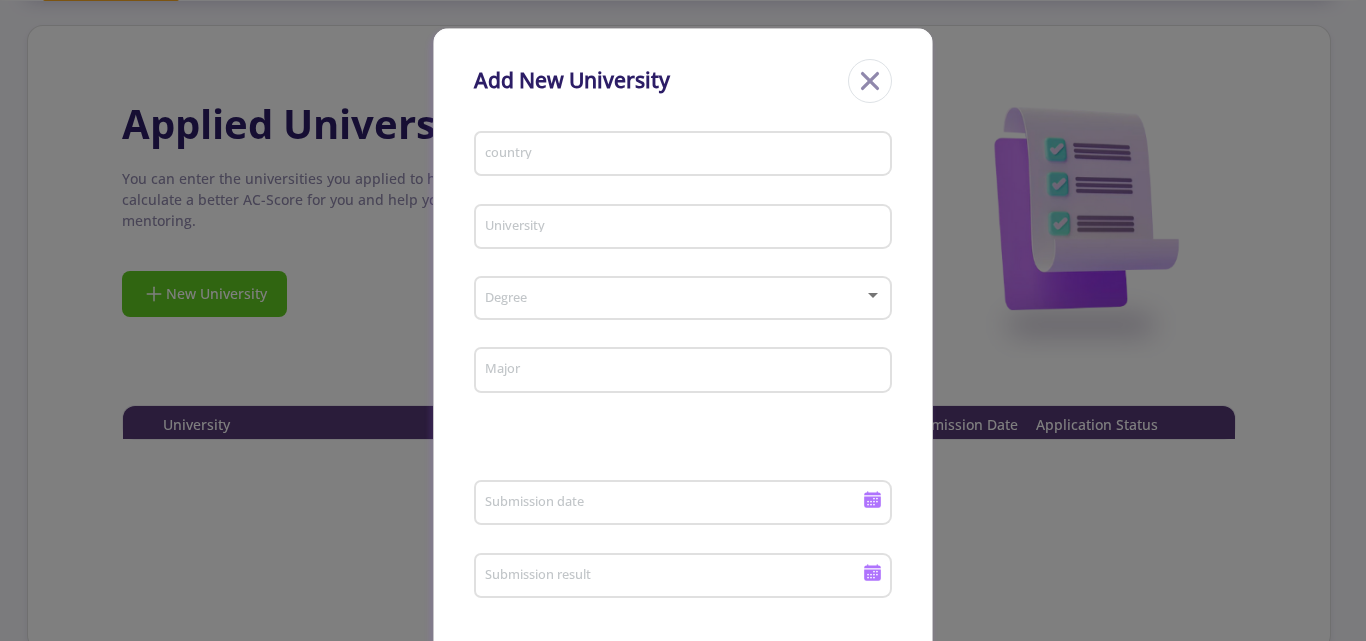 click on "country" at bounding box center (686, 155) 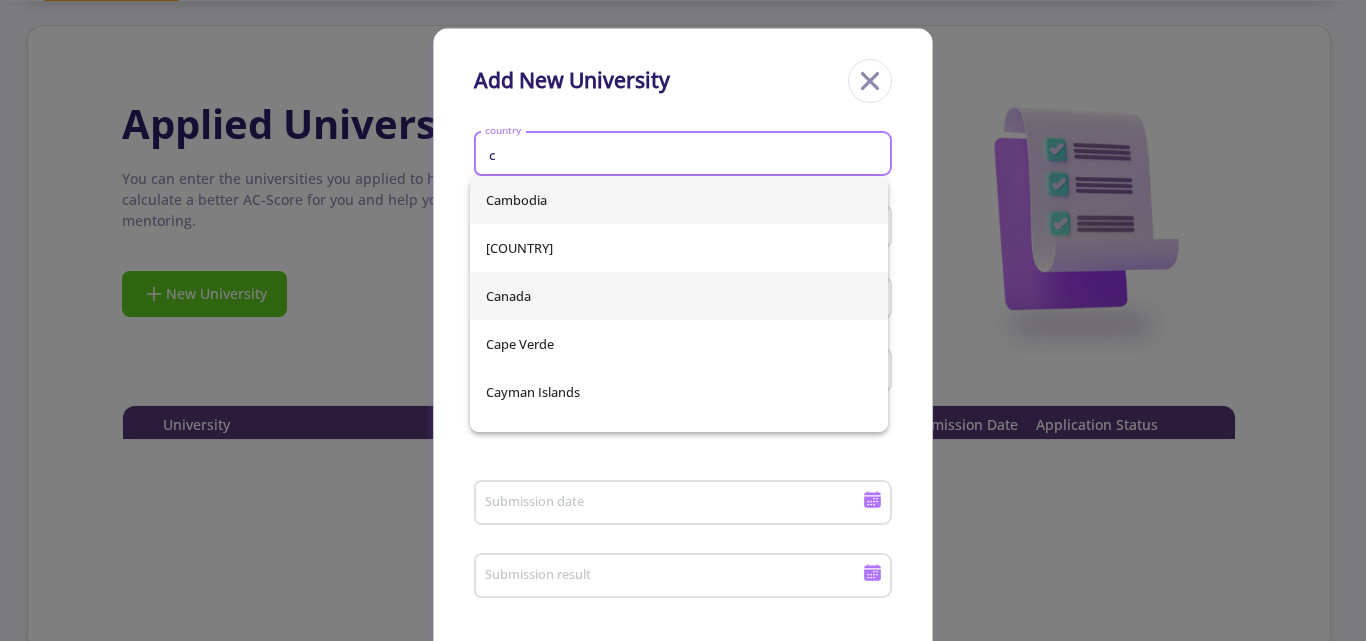 type on "c" 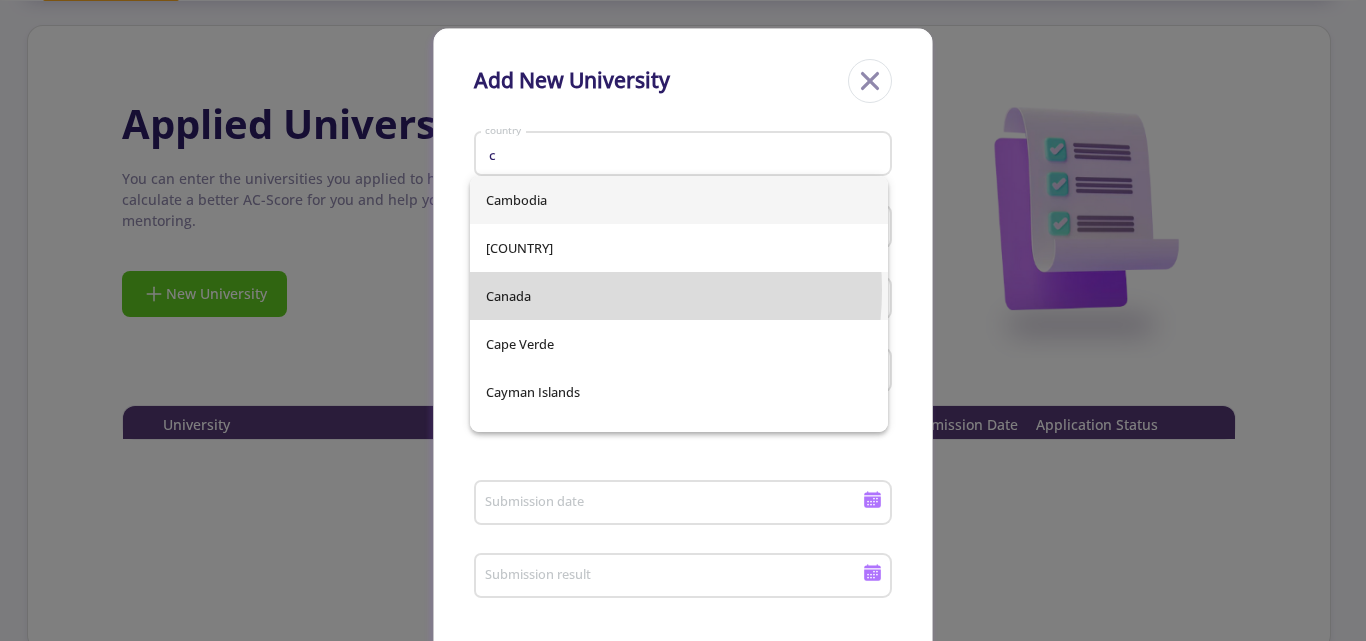 click on "Cambodia Cameroon Canada Cape Verde Cayman Islands Central African Republic Chad Chile China Colombia Comoros Congo, Democratic Republic of the Congo, Republic of the Costa Rica Cote d'Ivoire Croatia Cuba Cyprus Czech Republic Dominica Dominican Republic Ecuador France French Guiana French Polynesia Greece Holy See (Vatican City) Iceland Jamaica Liechtenstein Macau Macedonia Madagascar Mexico Monaco Morocco New Caledonia Nicaragua Puerto Rico Puerto Rico Saint Lucia Saint Vincent and the Grenadines Seychelles South Africa Turks and Caicos Islands United States of America (USA)" at bounding box center [679, 304] 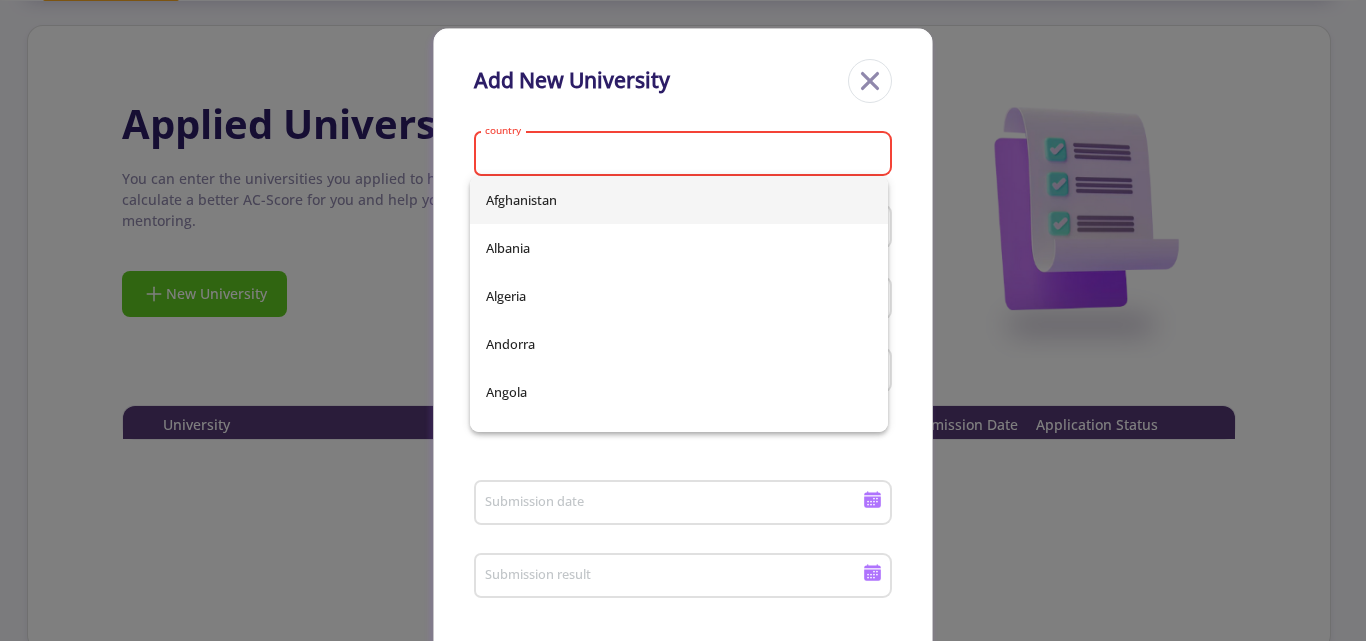 click on "country" at bounding box center (686, 155) 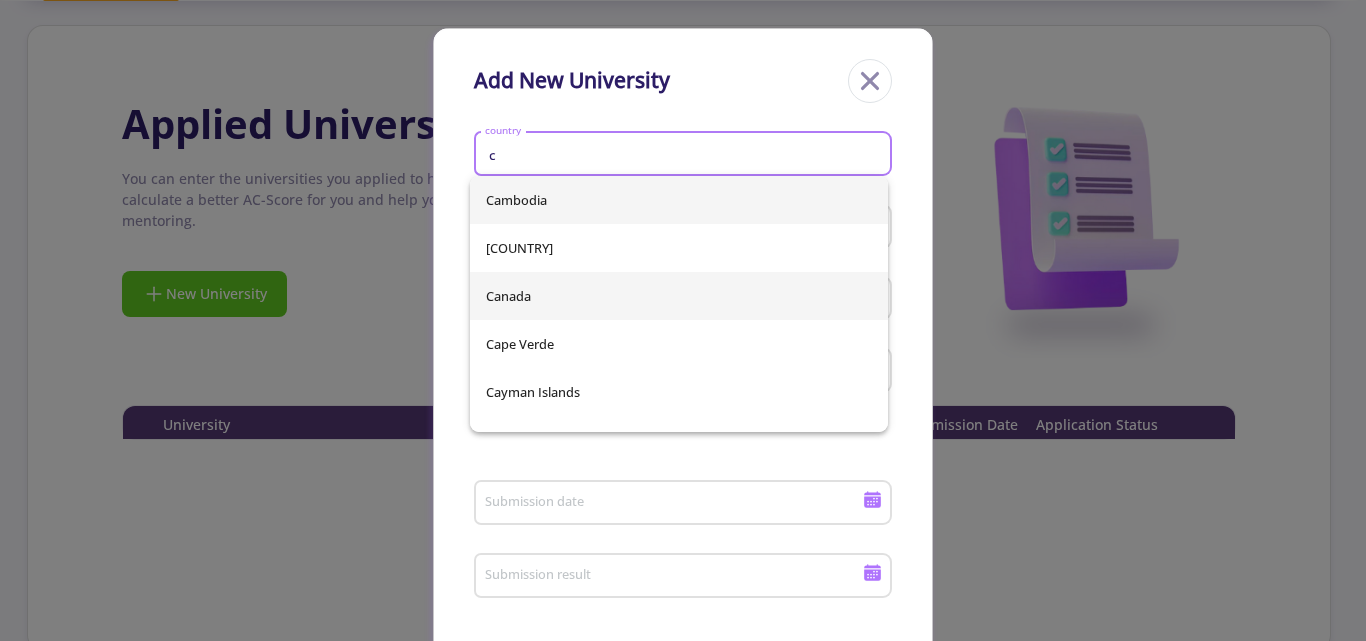 type on "c" 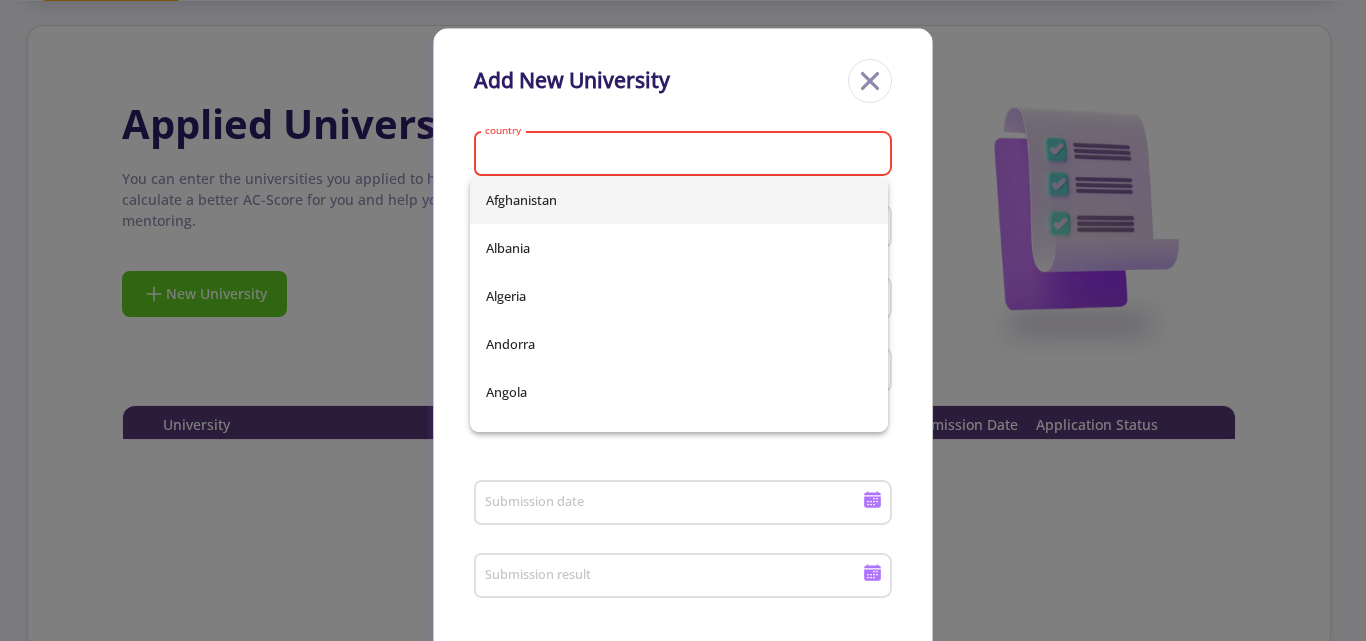 click on "Add New University country Please select country [CITY] University Degree Major Submission date Submission result Your AC-Score Minimum guaranteed fund (0 if it is non-funded) What is the current status of your application ? Under Review Accepted Rejected Proof of application e.g : Application confirmation email screenshot Drop your files here or Browse (Optional) Text and image files only Proof of admission or rejection If it's available Drop your files here or Browse (Optional) Text and image files only Save Cancel" 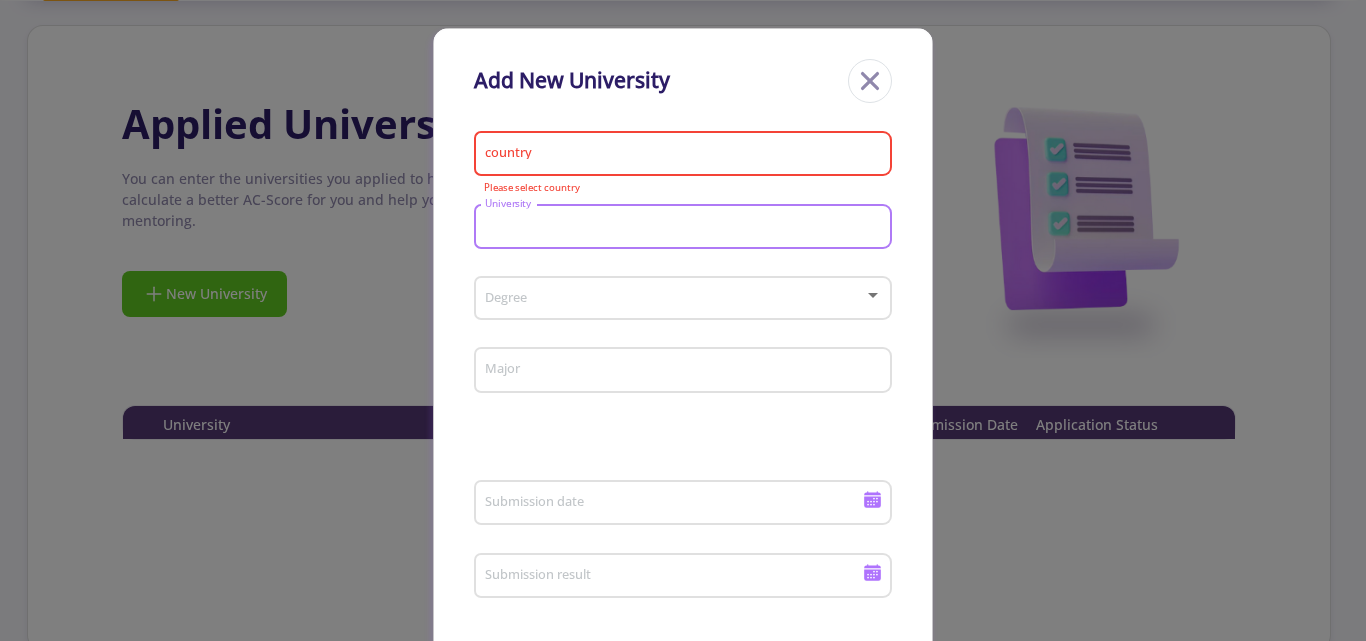 click on "University" at bounding box center [686, 228] 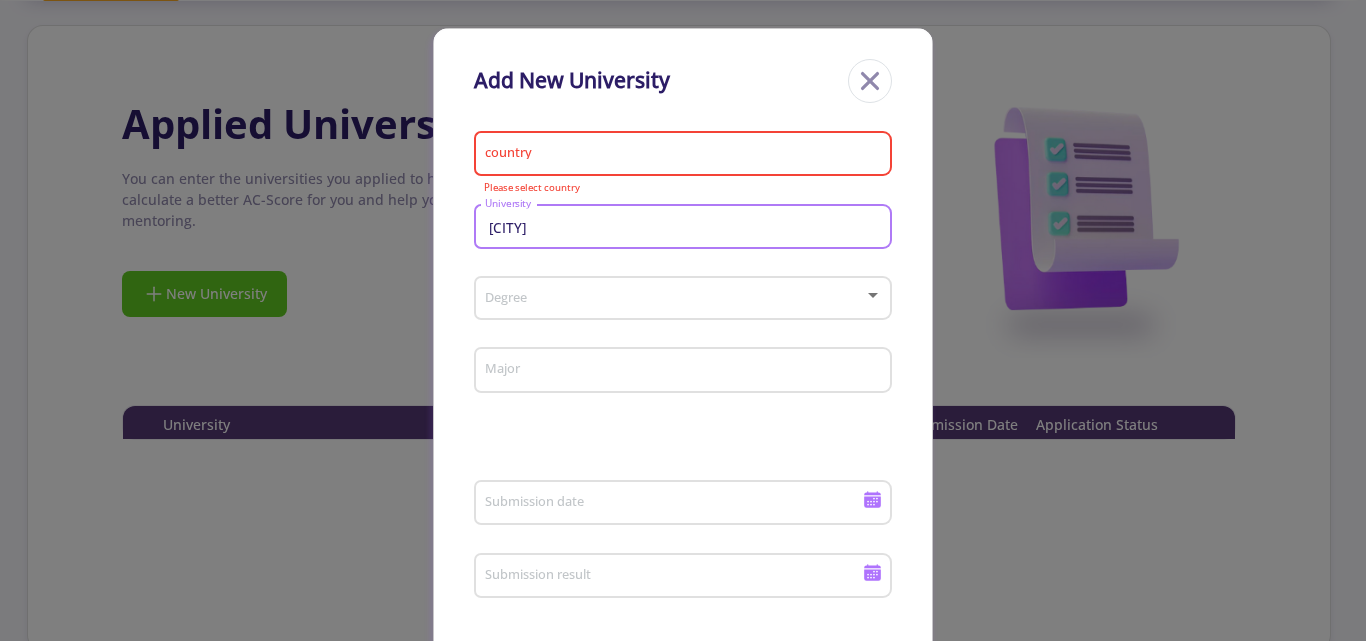 click on "[CITY]" at bounding box center [686, 228] 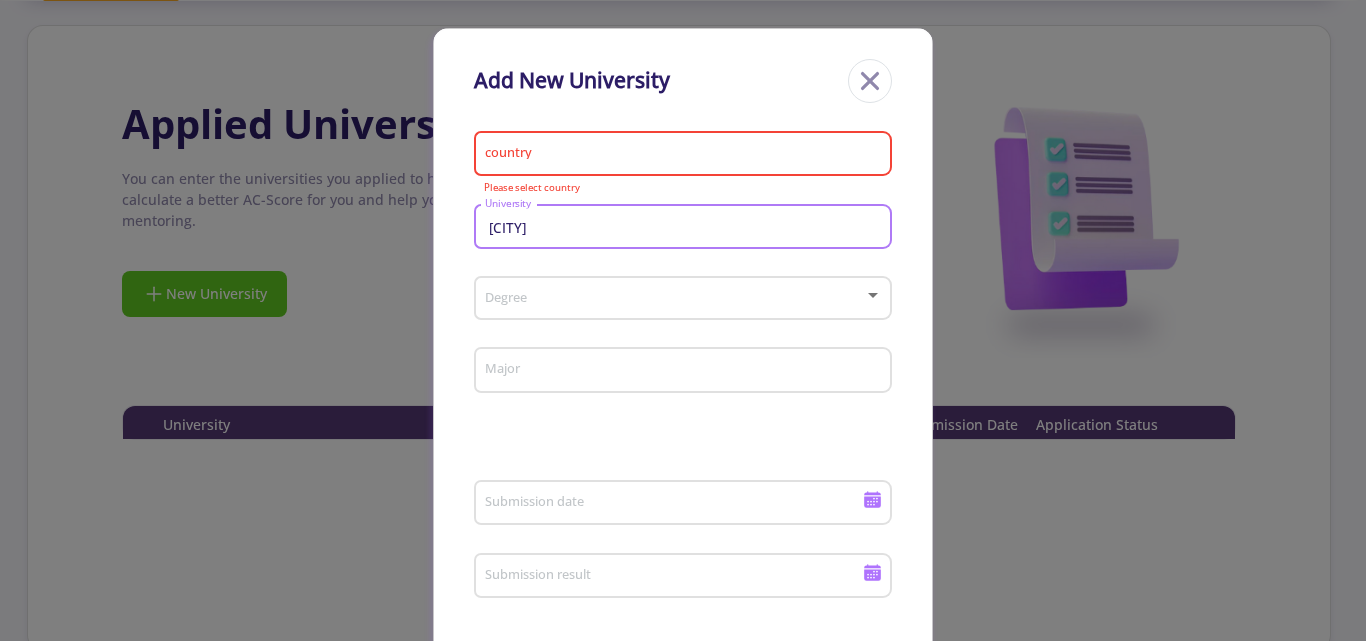 type on "[CITY]" 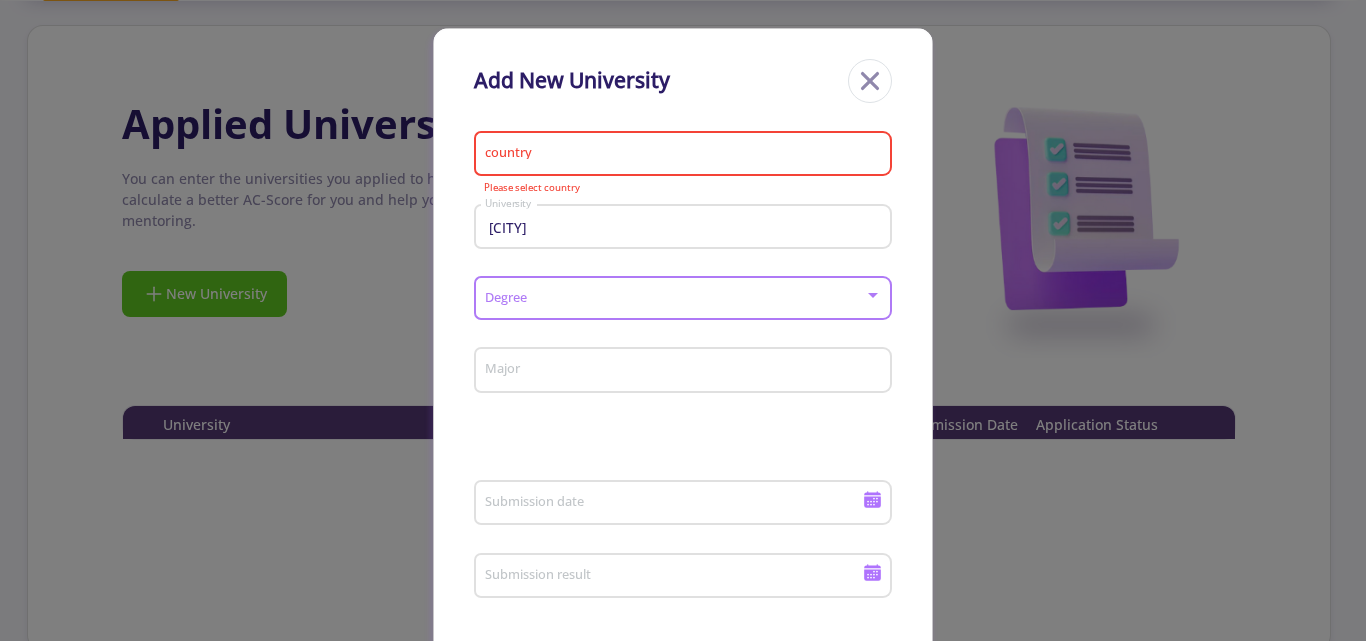 click at bounding box center [677, 299] 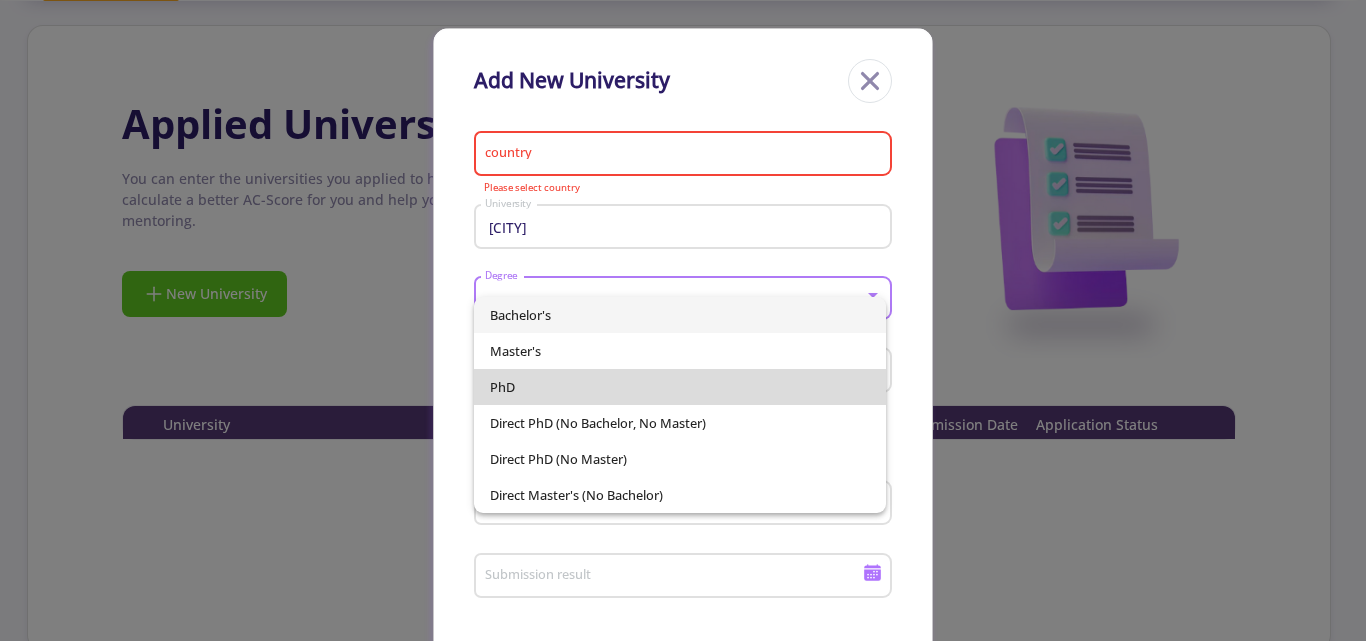 click on "PhD" at bounding box center [680, 387] 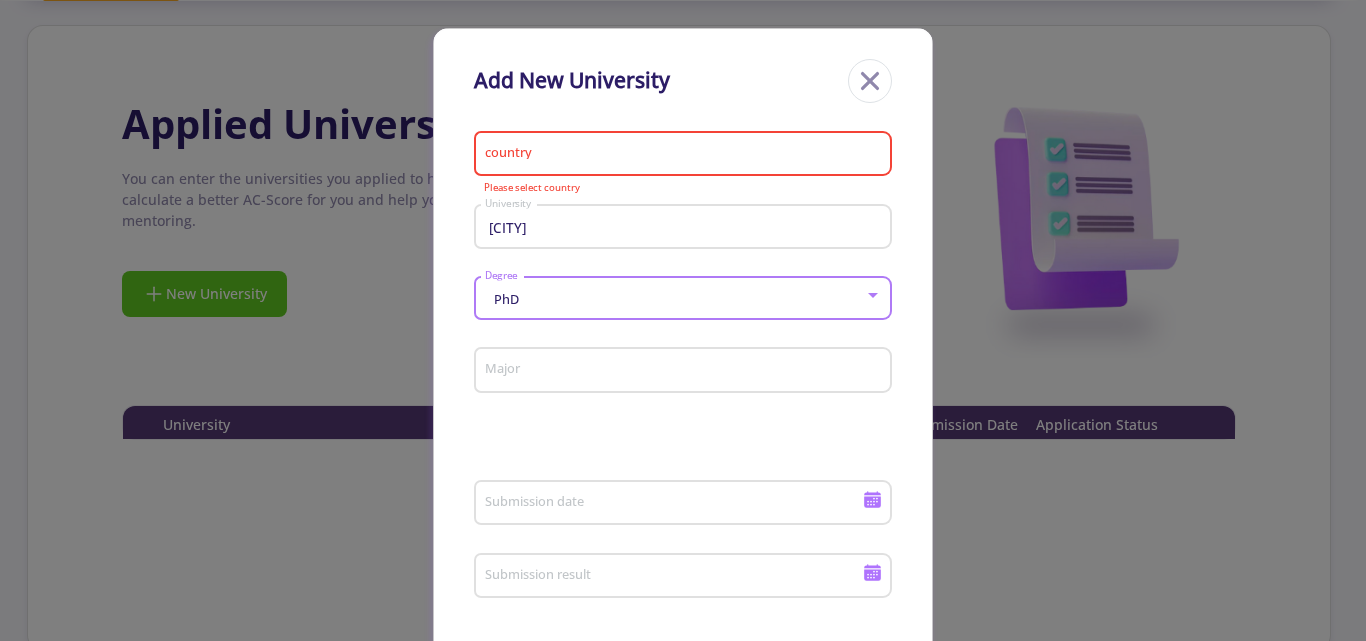 click on "Major" at bounding box center [686, 371] 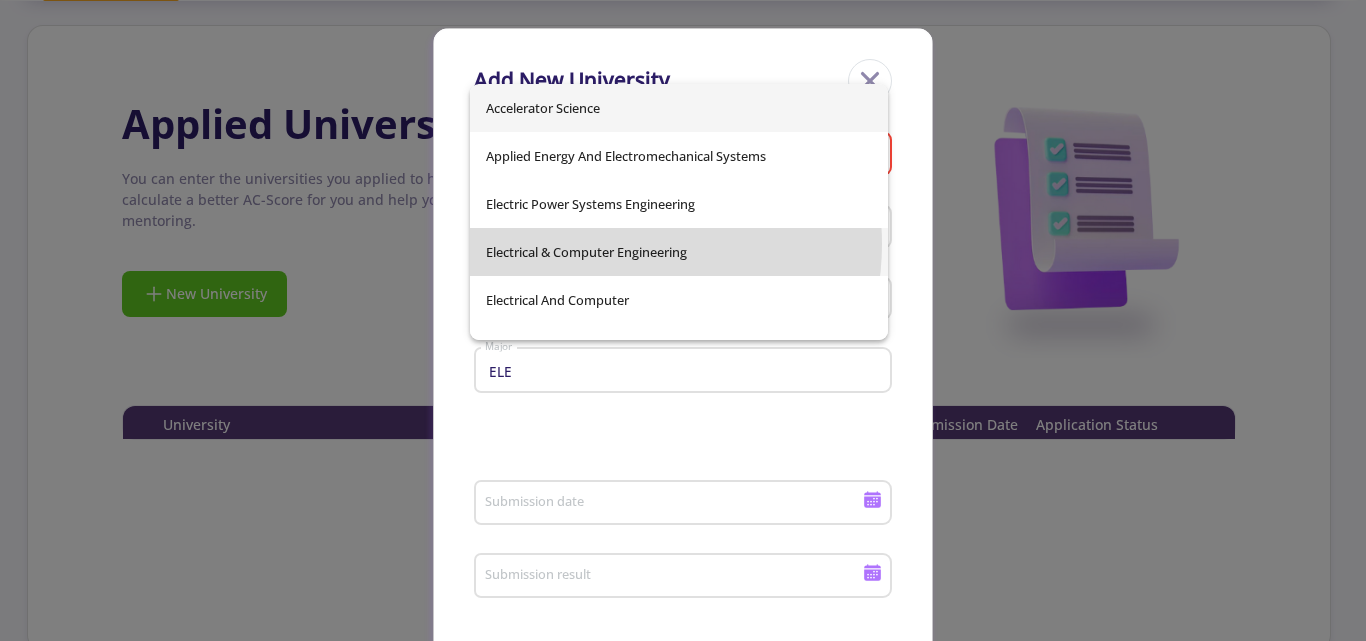 click on "Electrical & Computer Engineering" at bounding box center (679, 252) 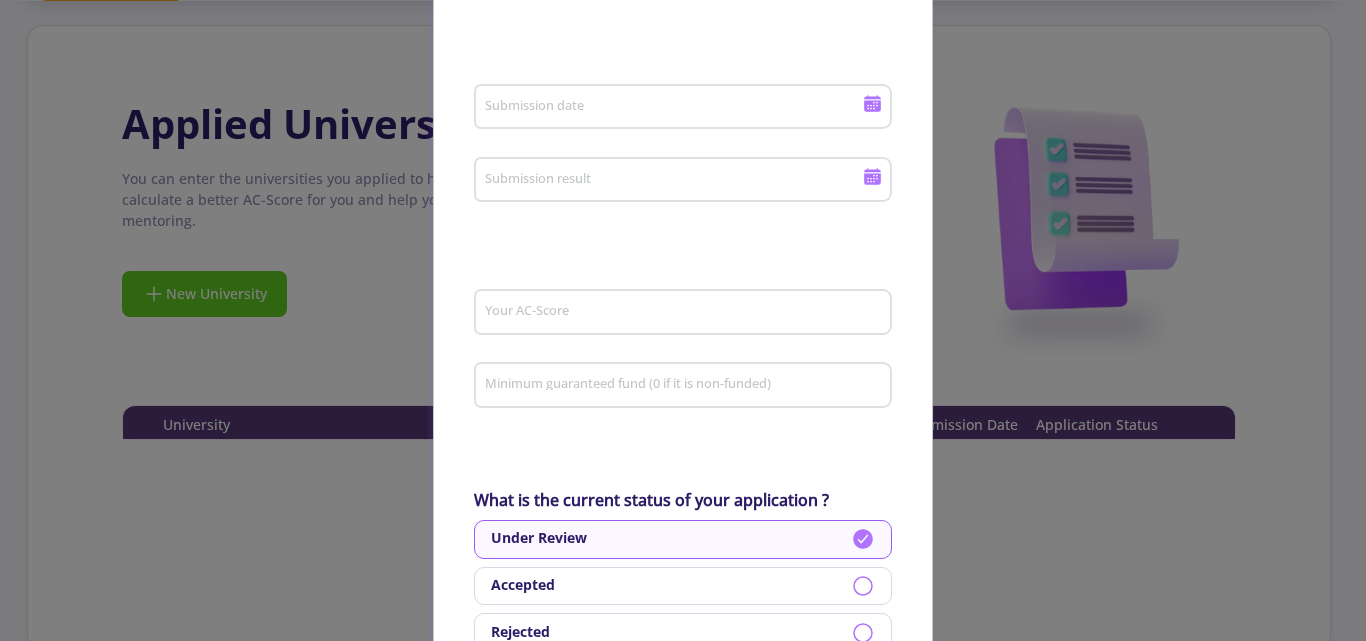 scroll, scrollTop: 399, scrollLeft: 0, axis: vertical 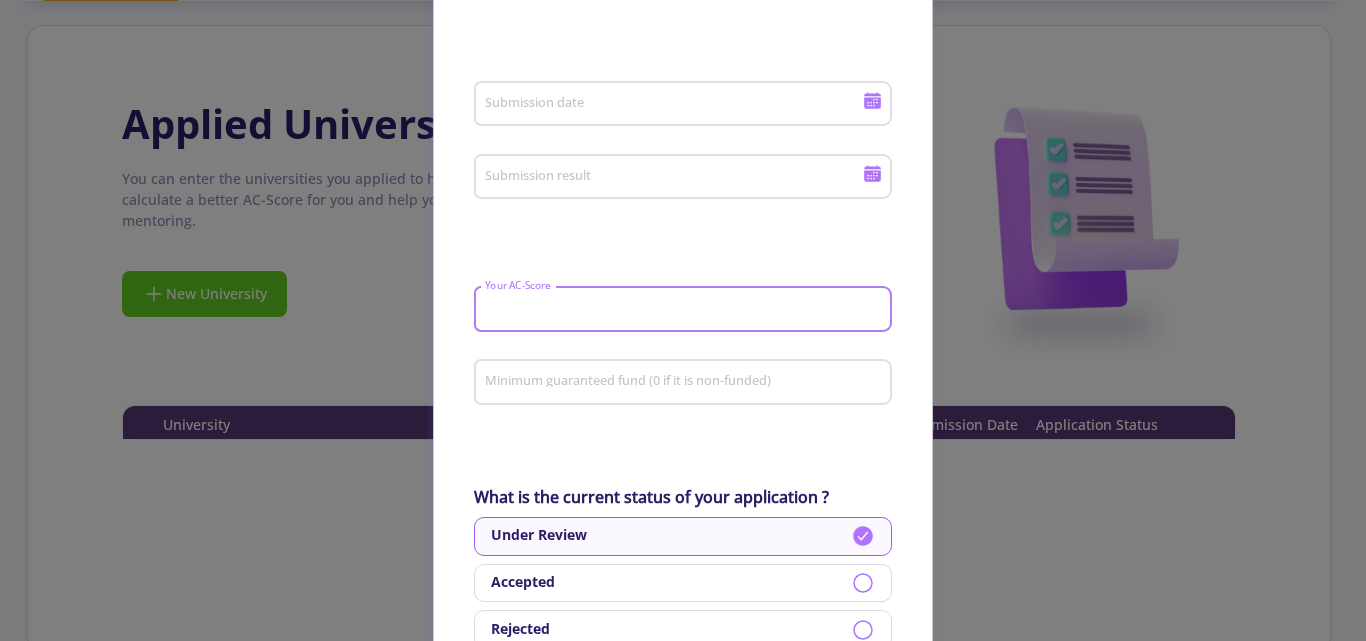 click on "Your AC-Score" at bounding box center (686, 310) 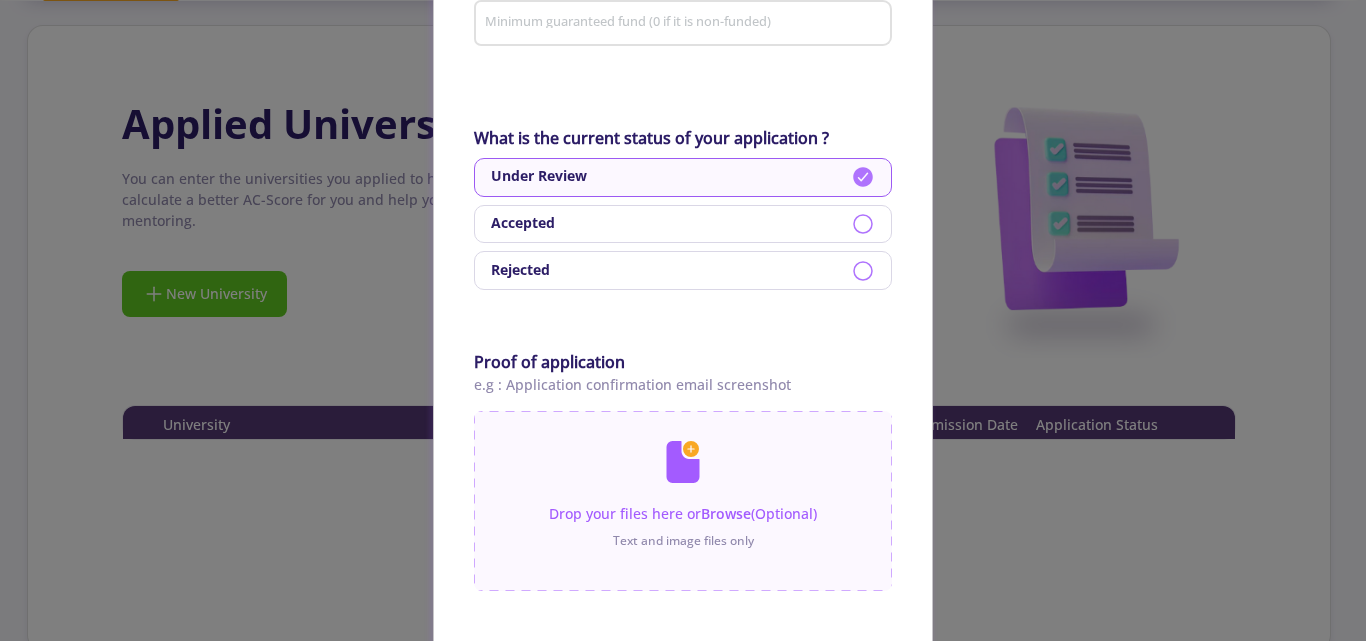 scroll, scrollTop: 764, scrollLeft: 0, axis: vertical 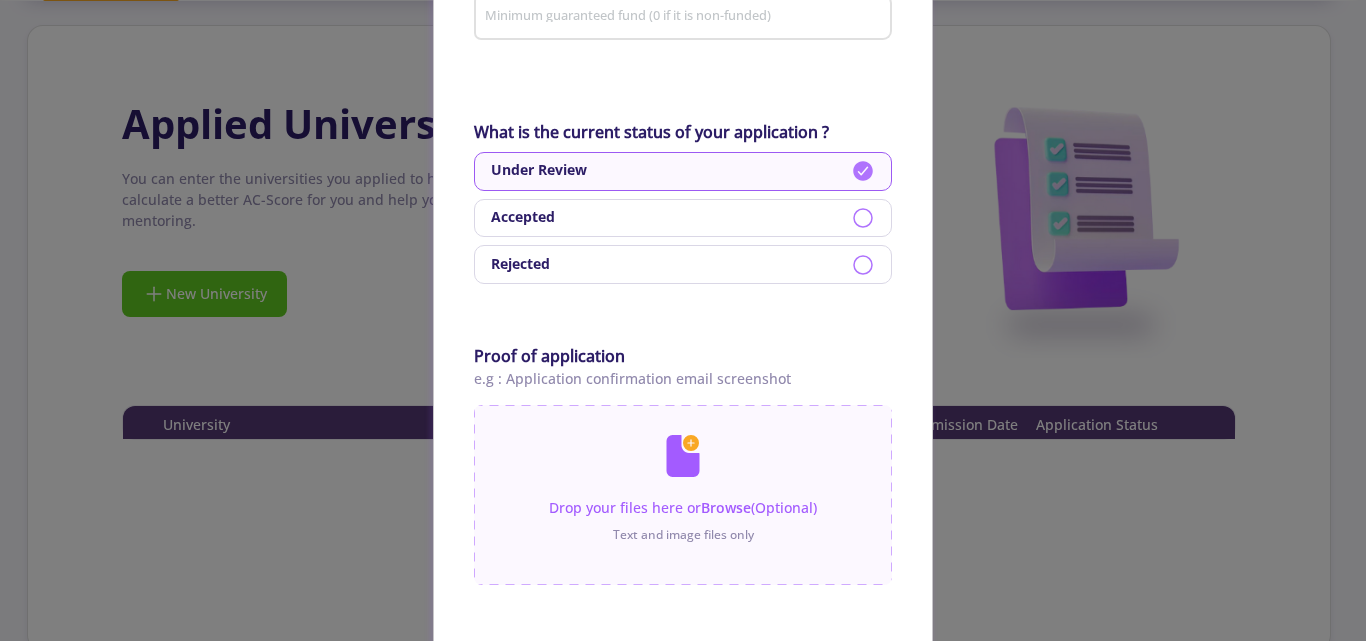 click 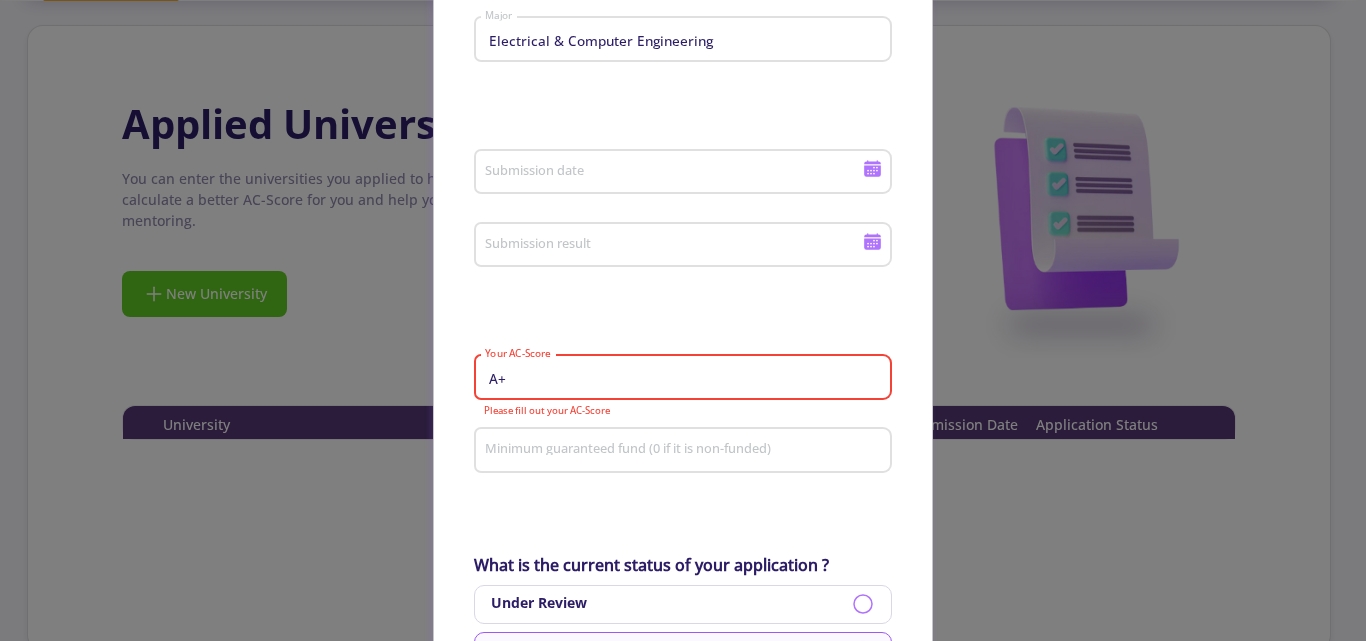 scroll, scrollTop: 328, scrollLeft: 0, axis: vertical 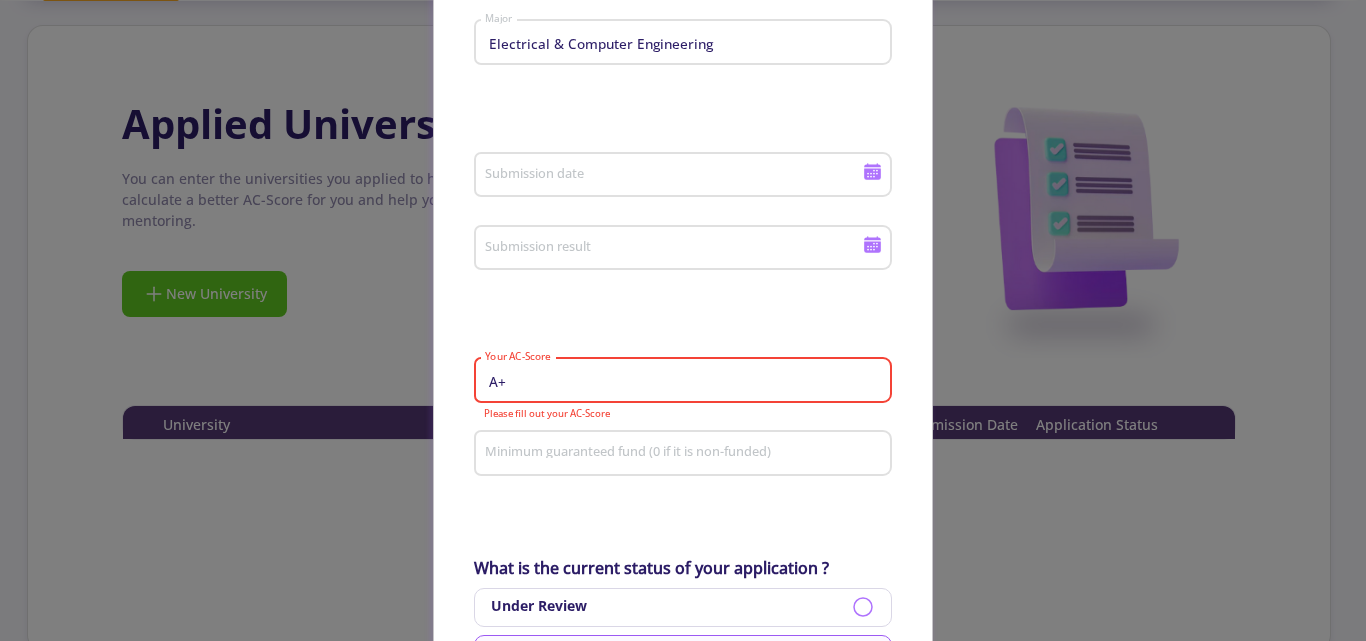 click on "A+" at bounding box center (686, 381) 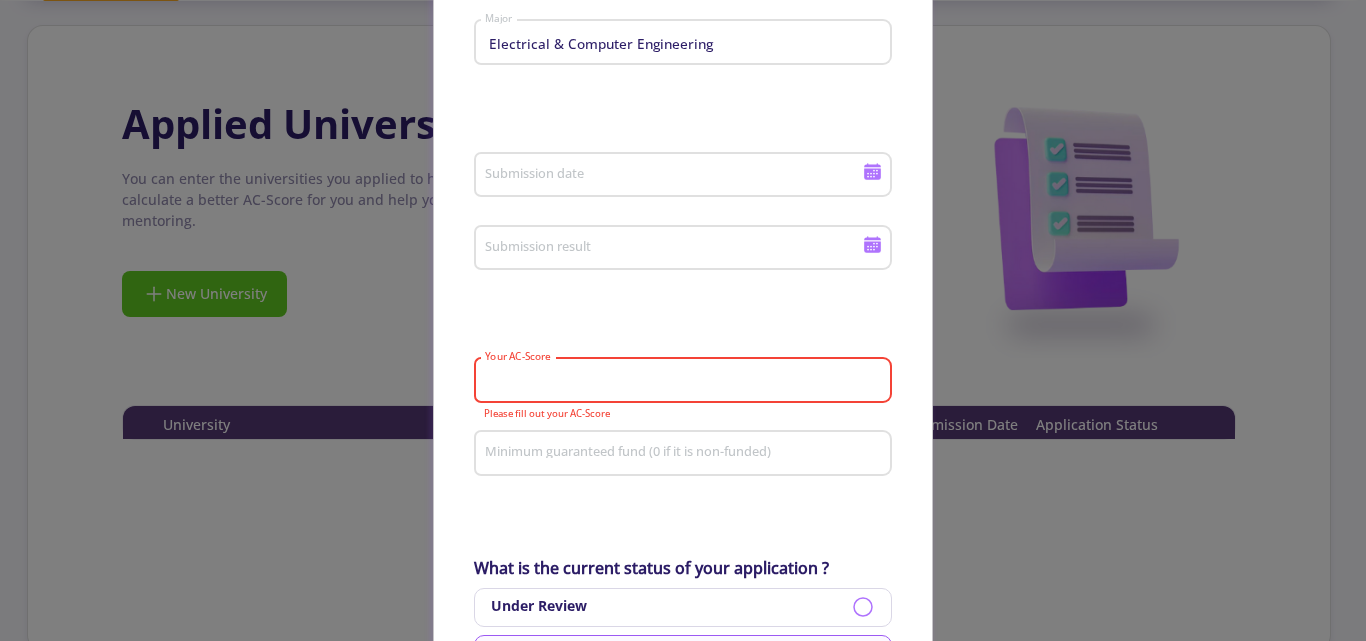 type 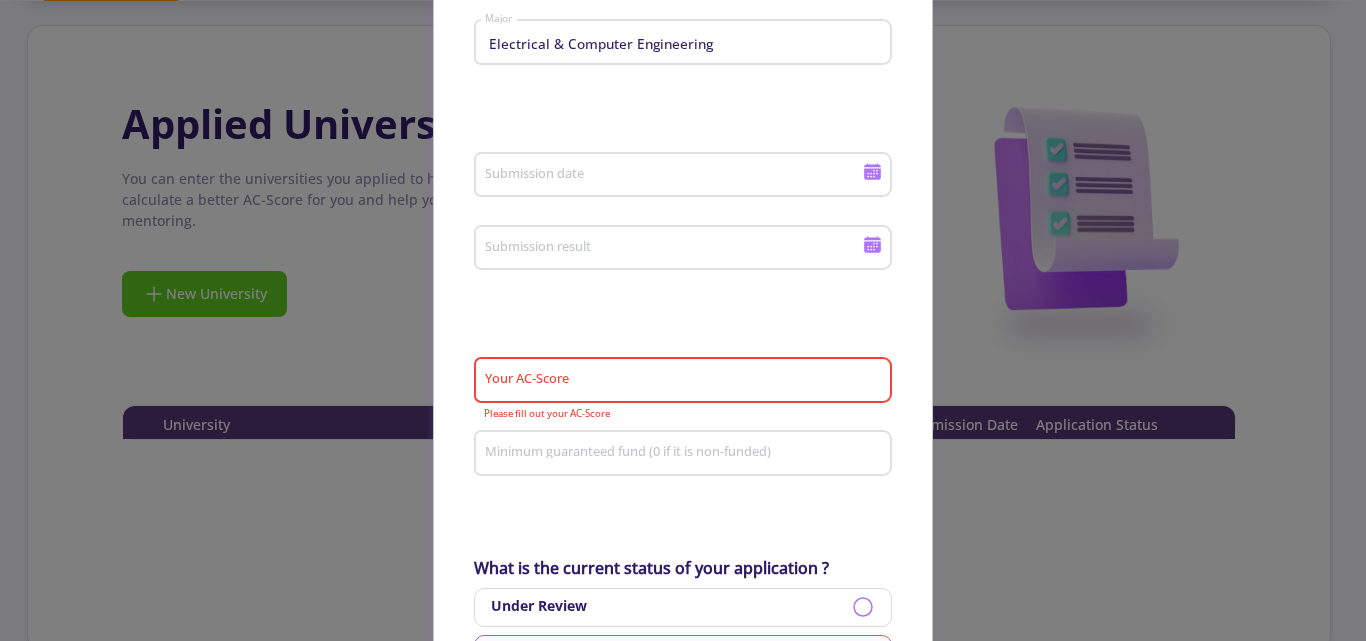 click on "Add New University country Please select country [CITY] University PhD Degree Electrical & Computer Engineering Major Submission date Submission result Your AC-Score Minimum guaranteed fund (0 if it is non-funded) What is the current status of your application ? Under Review Accepted Rejected Proof of application e.g : Application confirmation email screenshot Drop your files here or Browse (Optional) Text and image files only Proof of admission or rejection If it's available Drop your files here or Browse (Optional) Text and image files only" 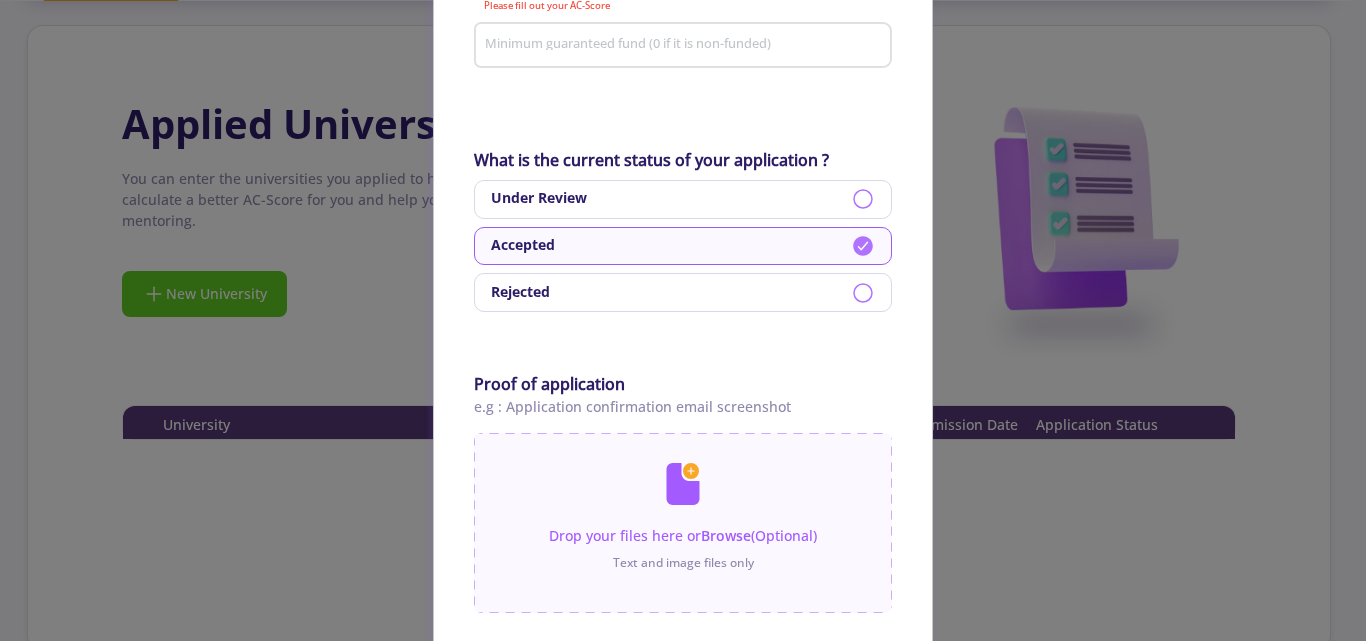 scroll, scrollTop: 759, scrollLeft: 0, axis: vertical 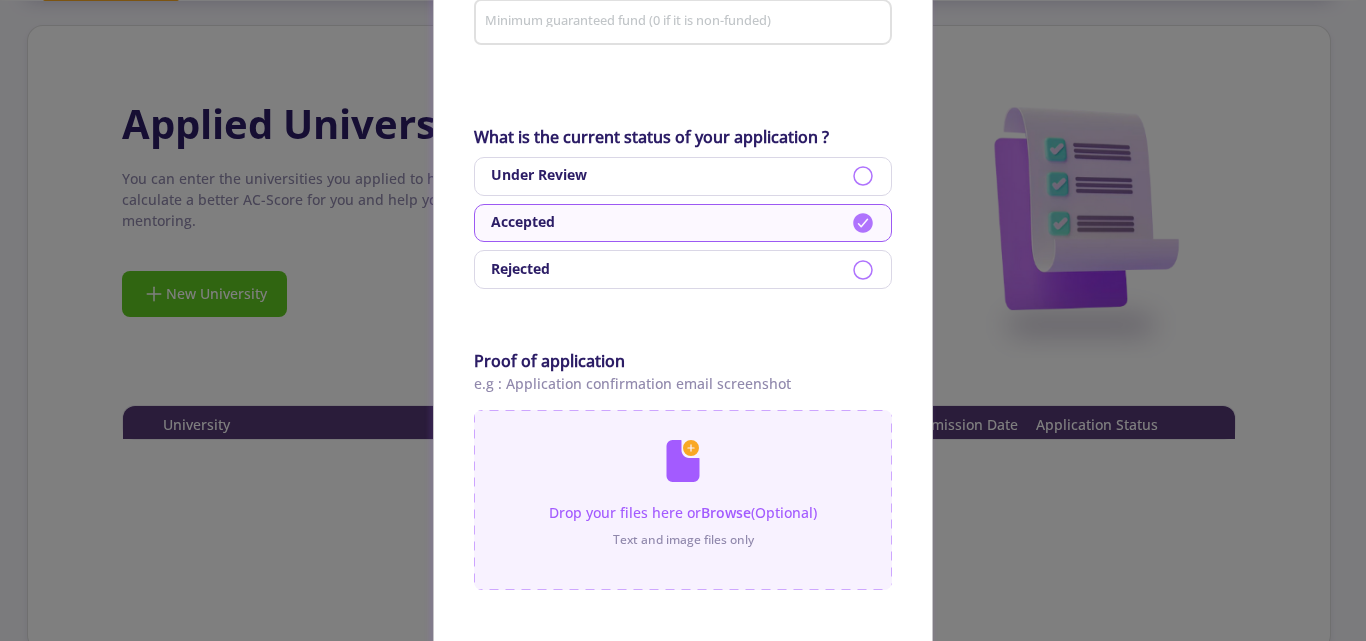 click 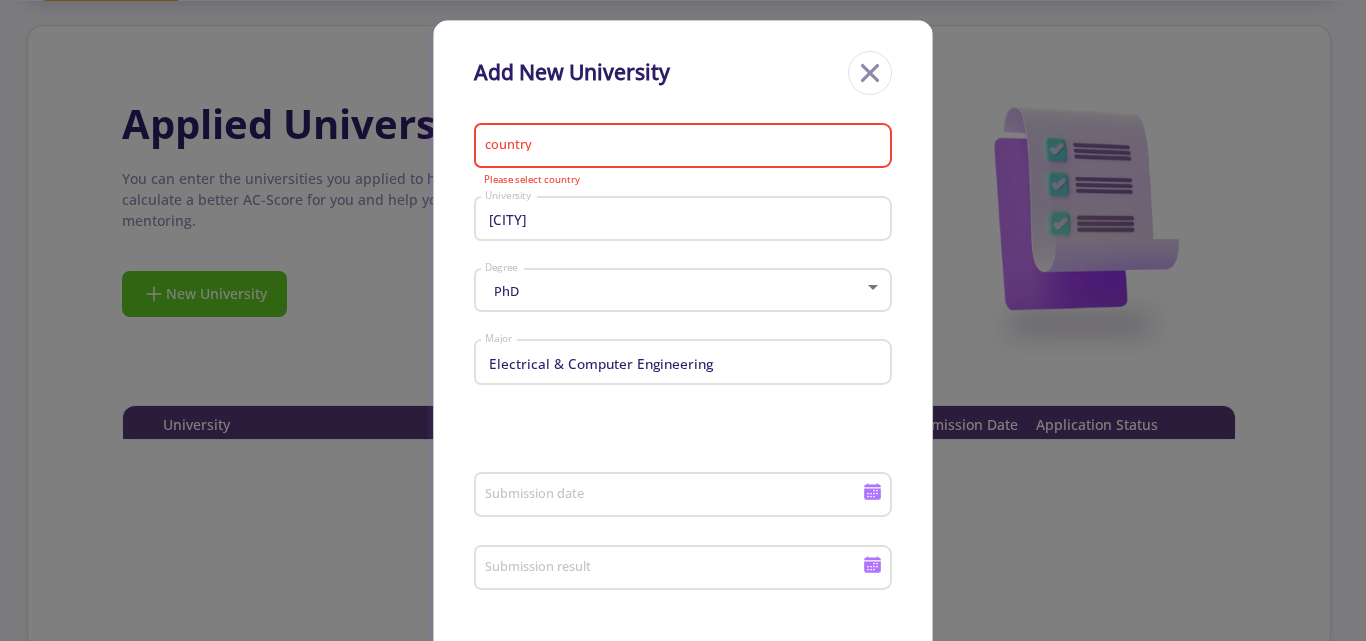 scroll, scrollTop: 3, scrollLeft: 0, axis: vertical 